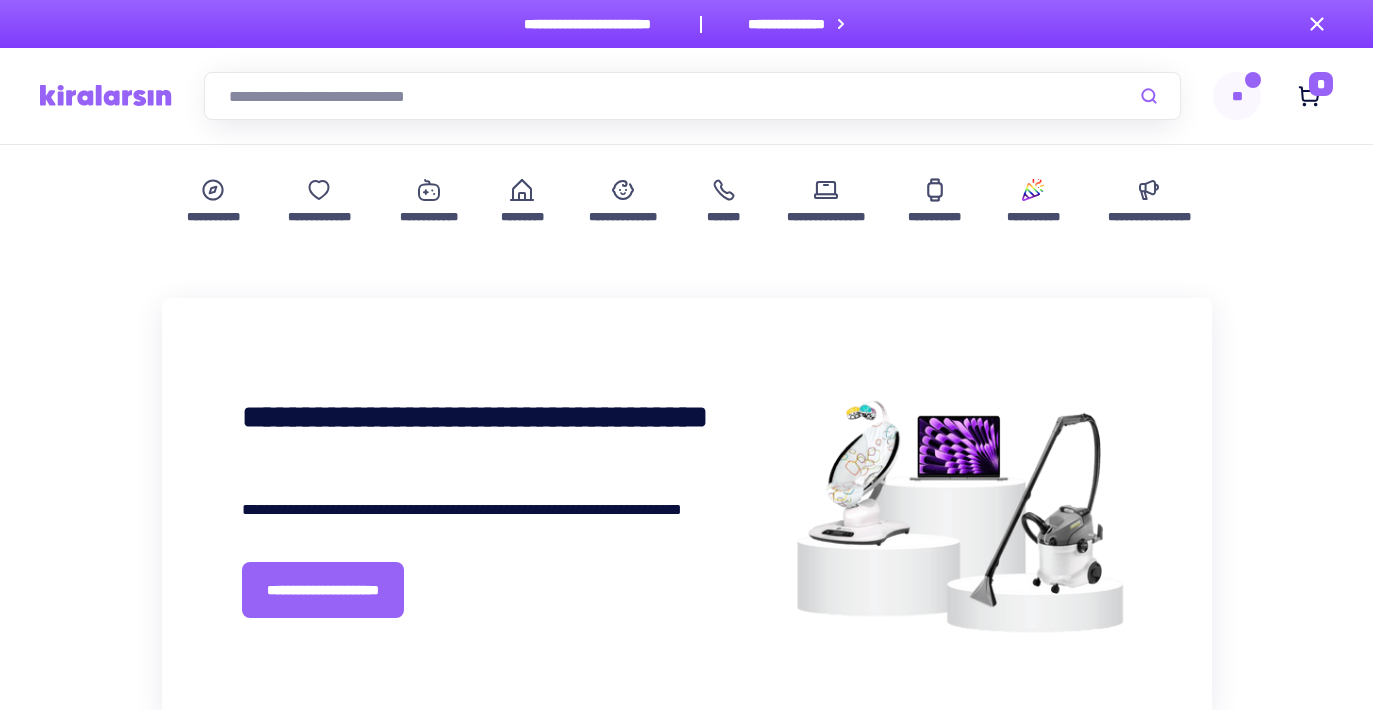 scroll, scrollTop: 0, scrollLeft: 0, axis: both 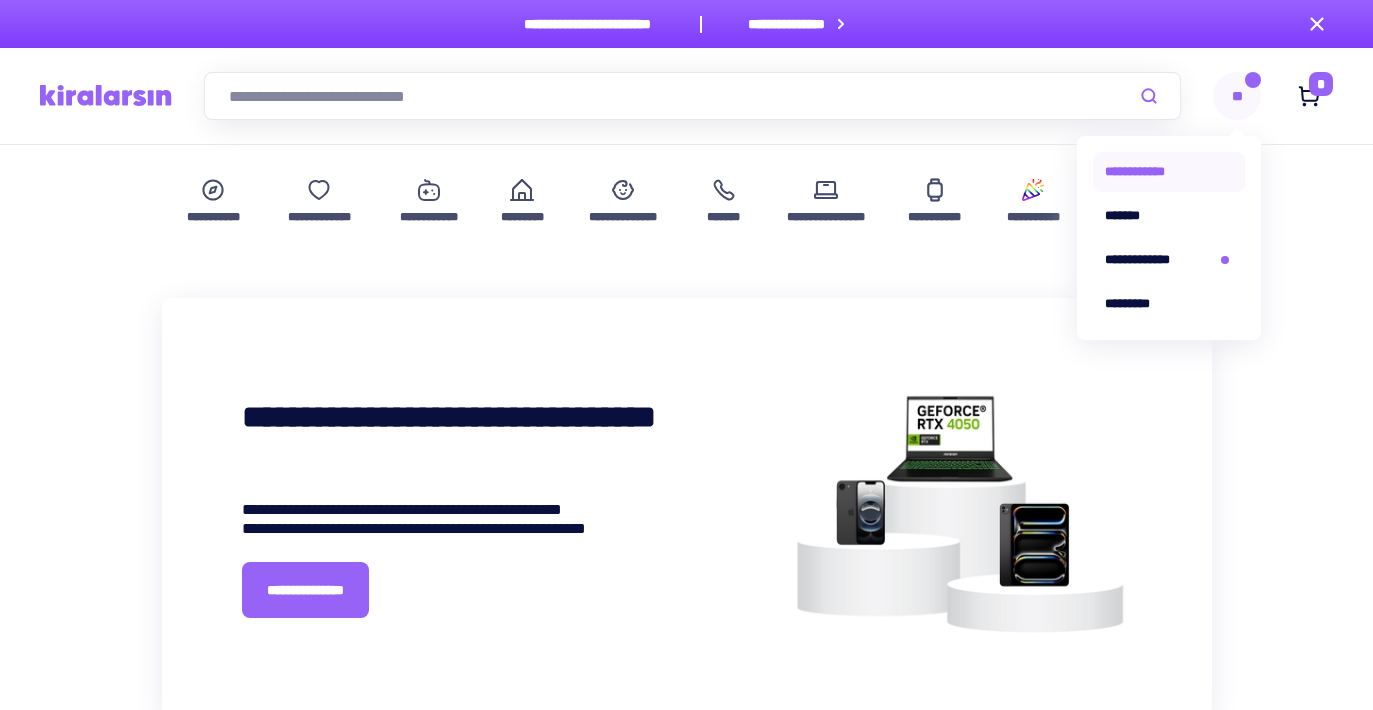 click on "**********" at bounding box center [1169, 172] 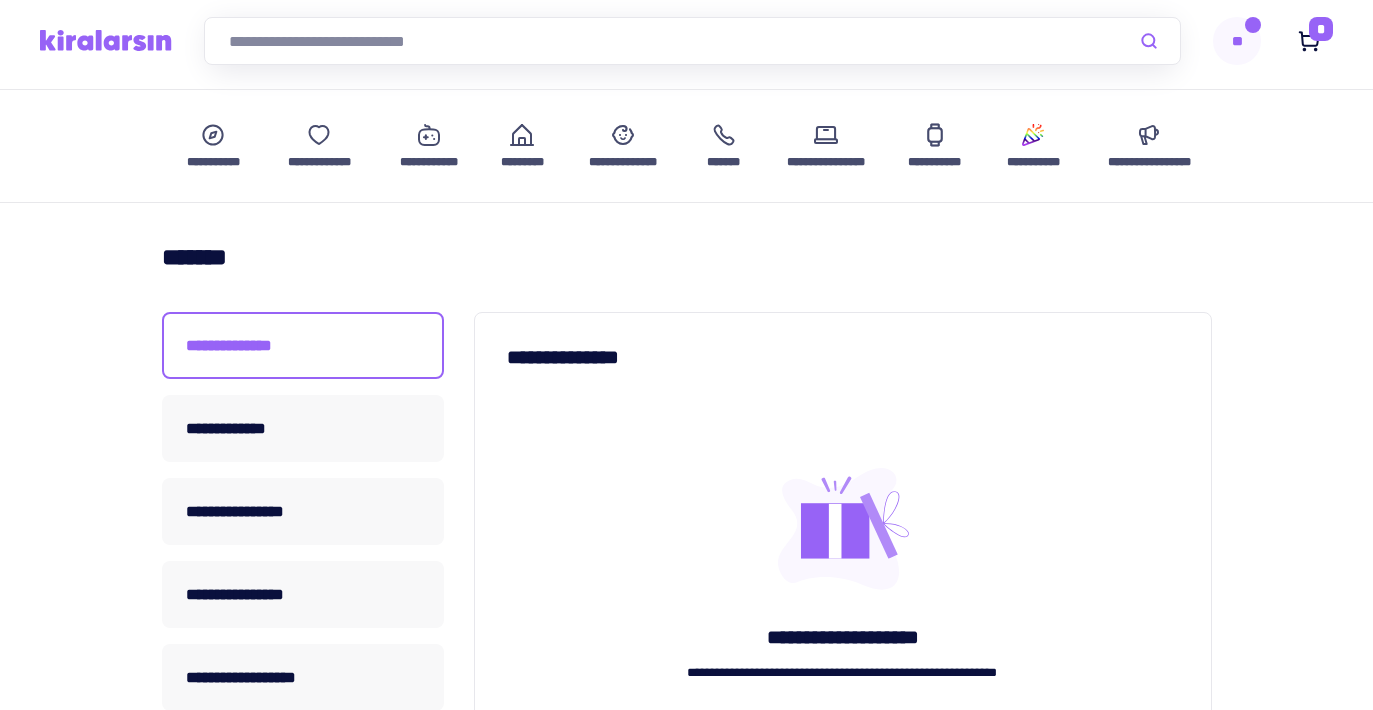 scroll, scrollTop: 172, scrollLeft: 0, axis: vertical 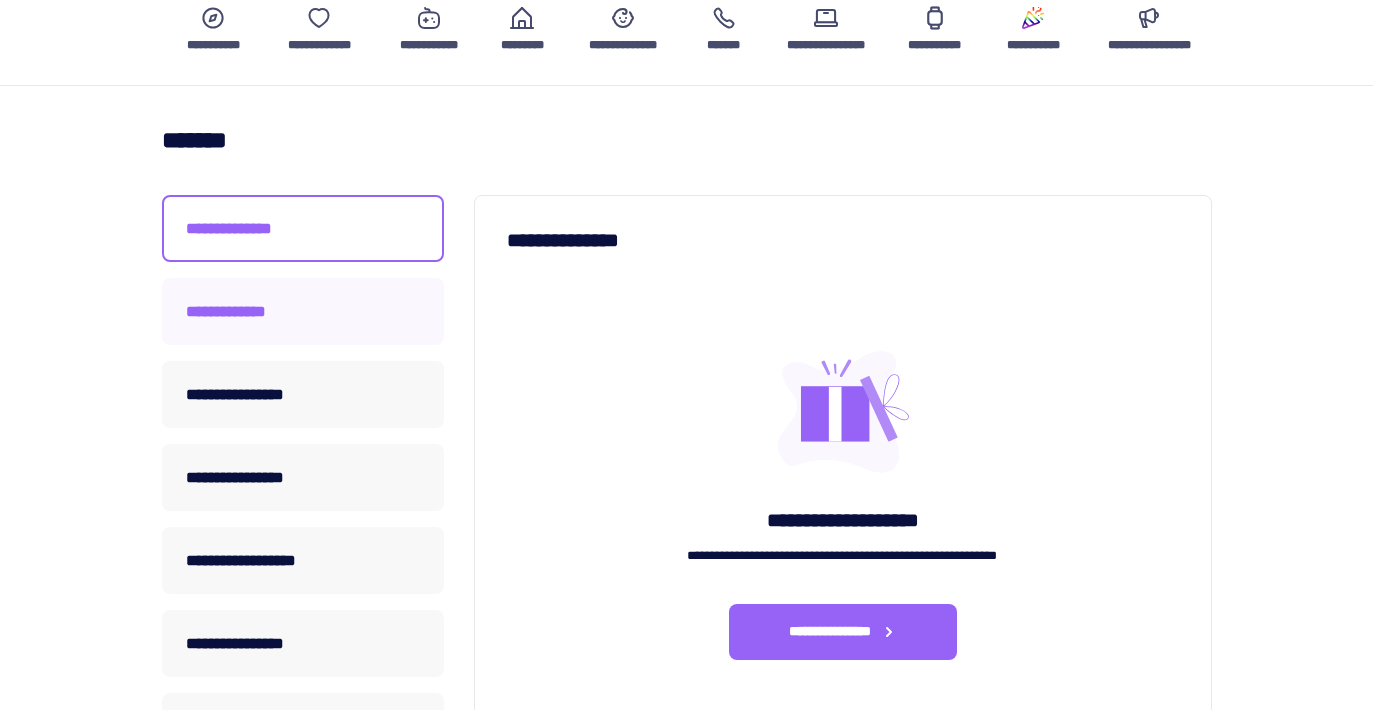click on "**********" at bounding box center [303, 311] 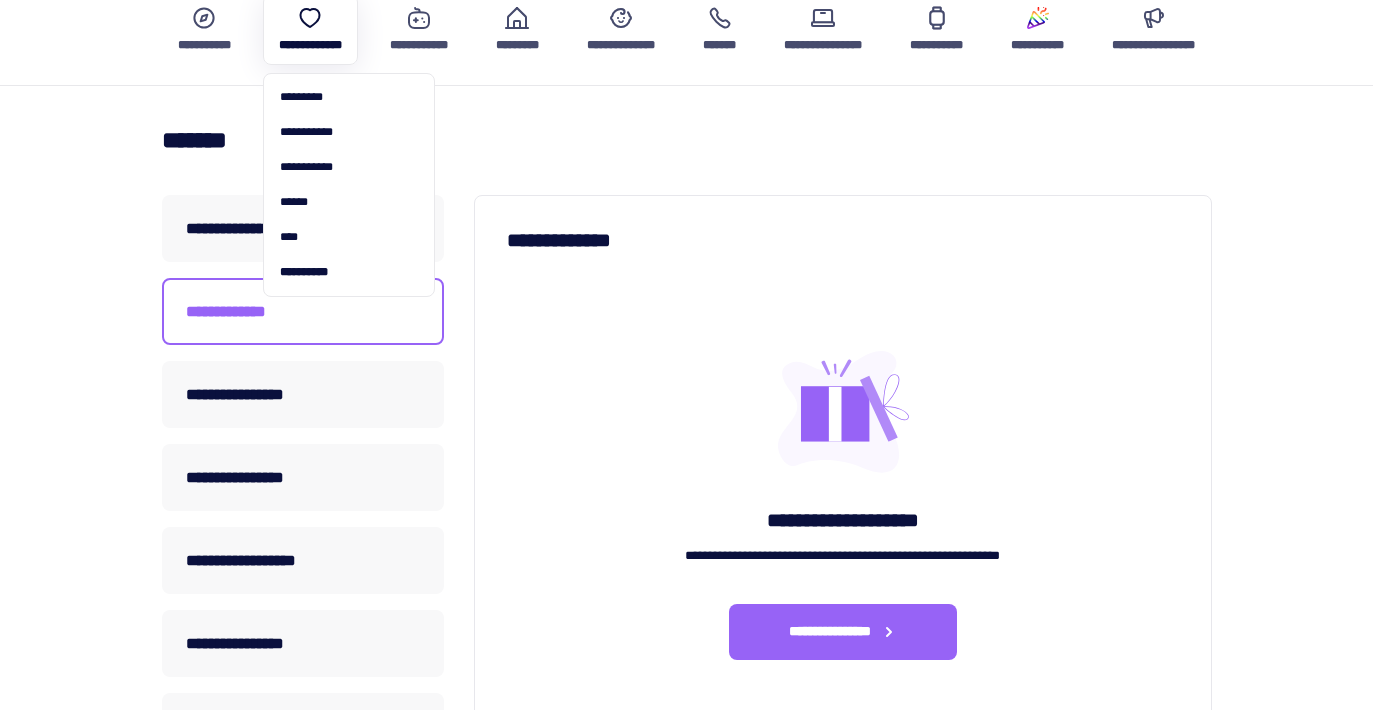 scroll, scrollTop: 0, scrollLeft: 0, axis: both 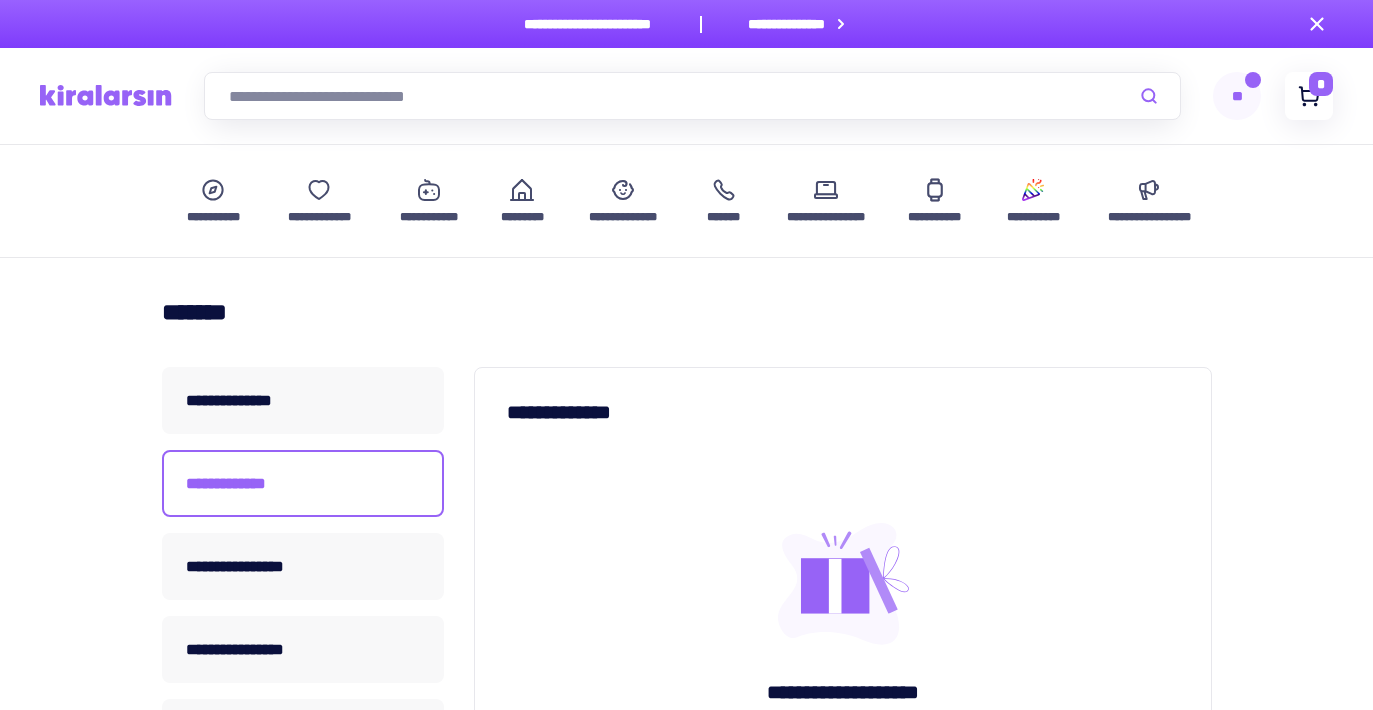 click 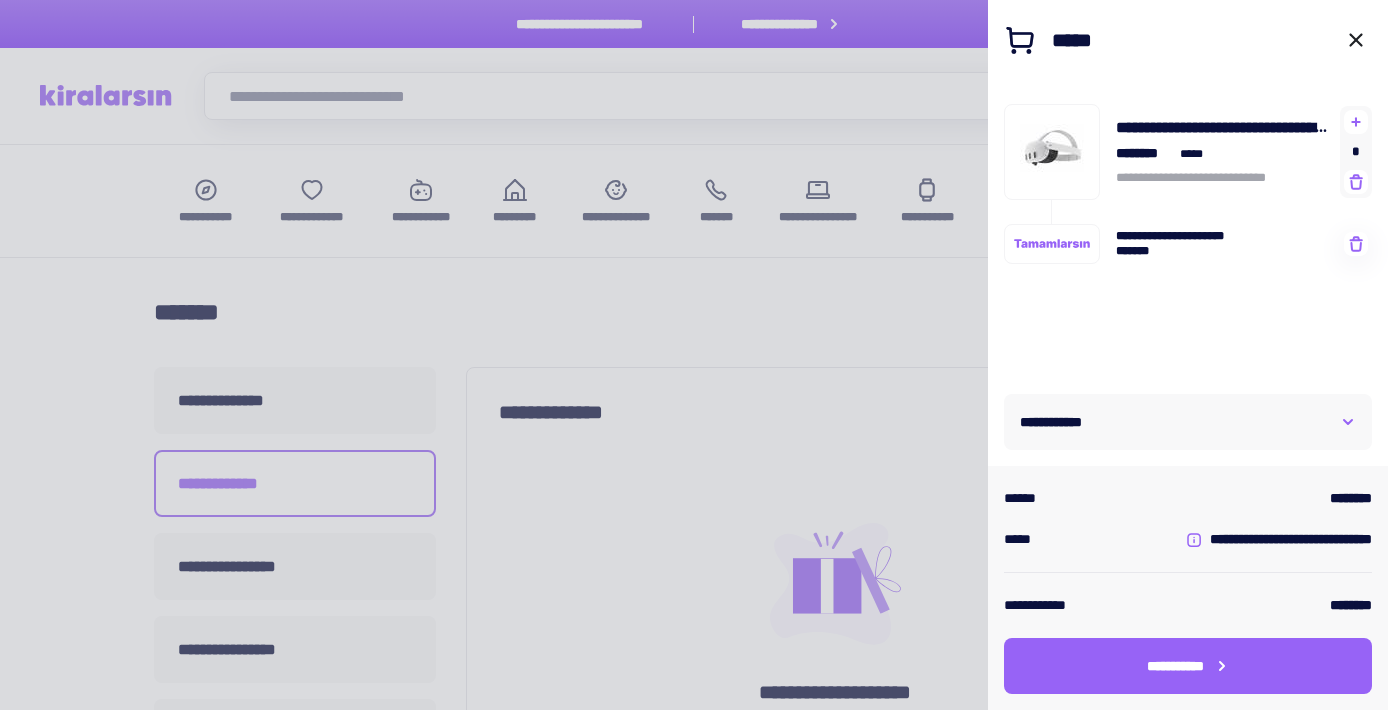 click at bounding box center [694, 355] 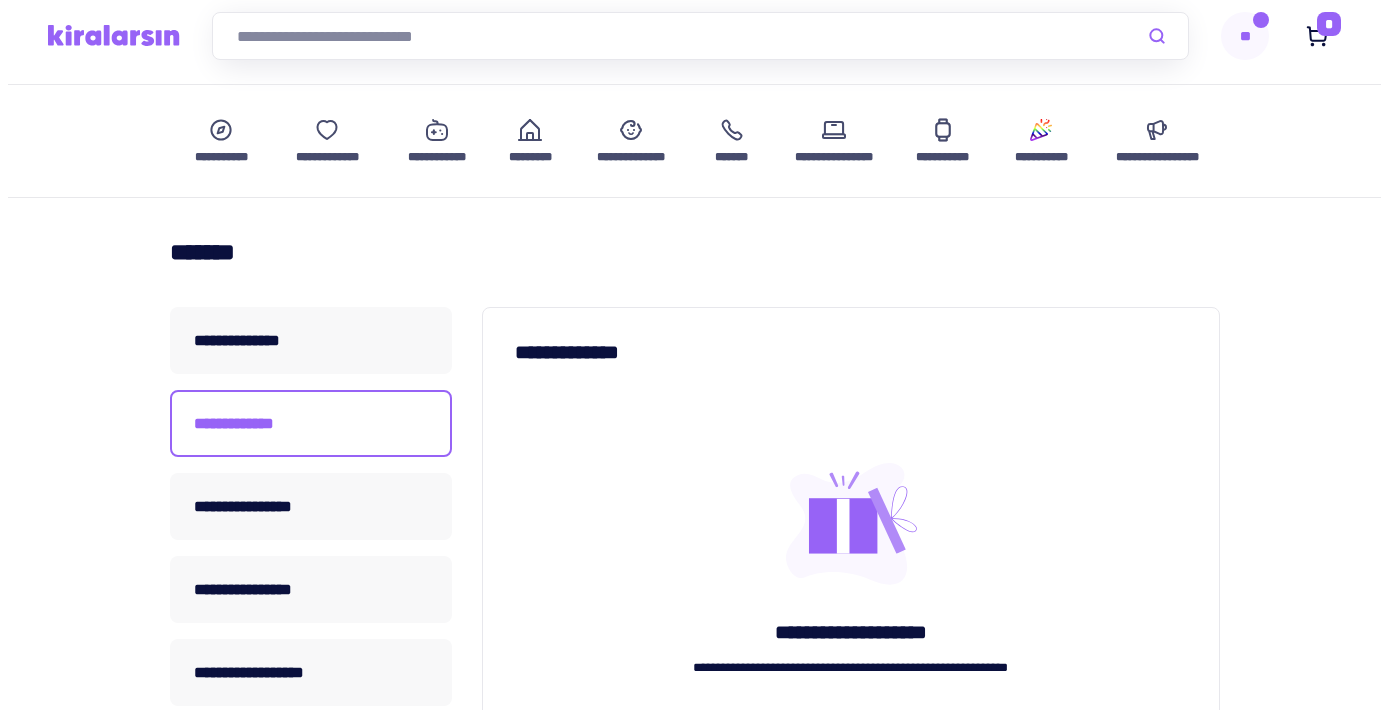 scroll, scrollTop: 63, scrollLeft: 0, axis: vertical 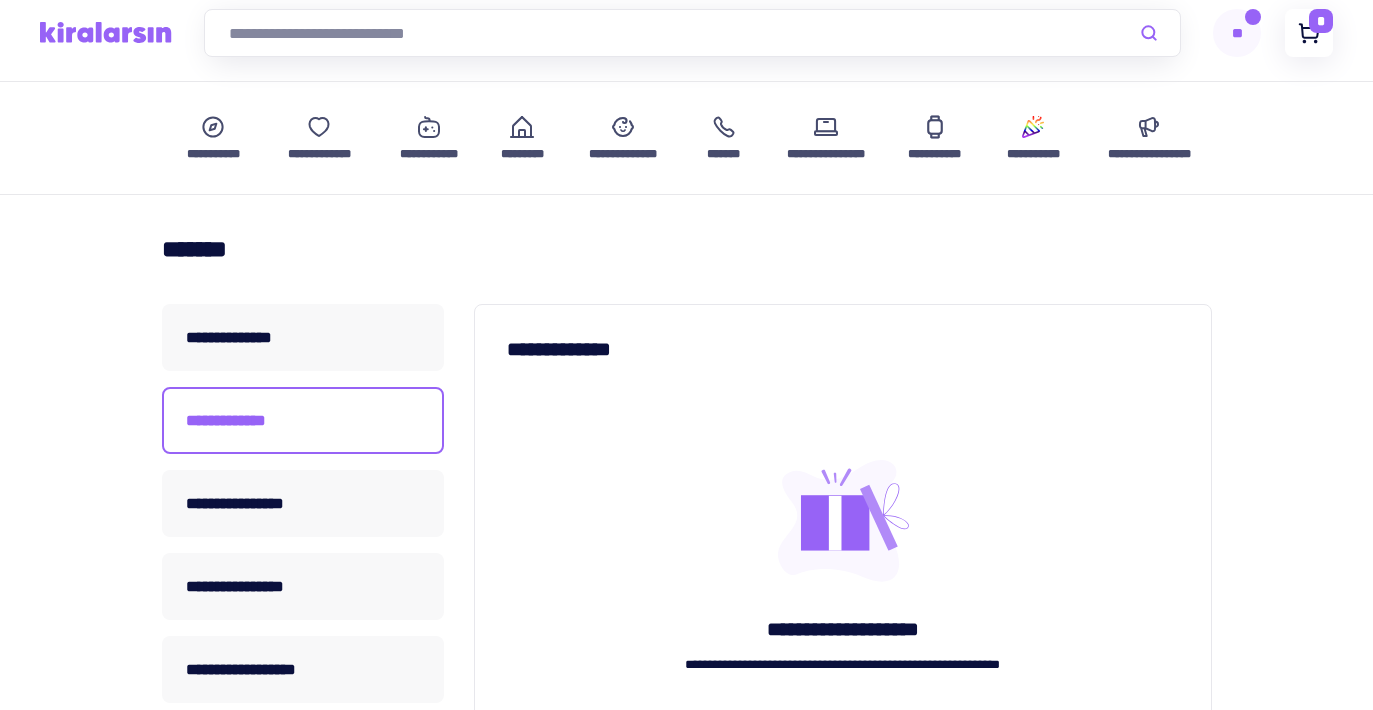 click 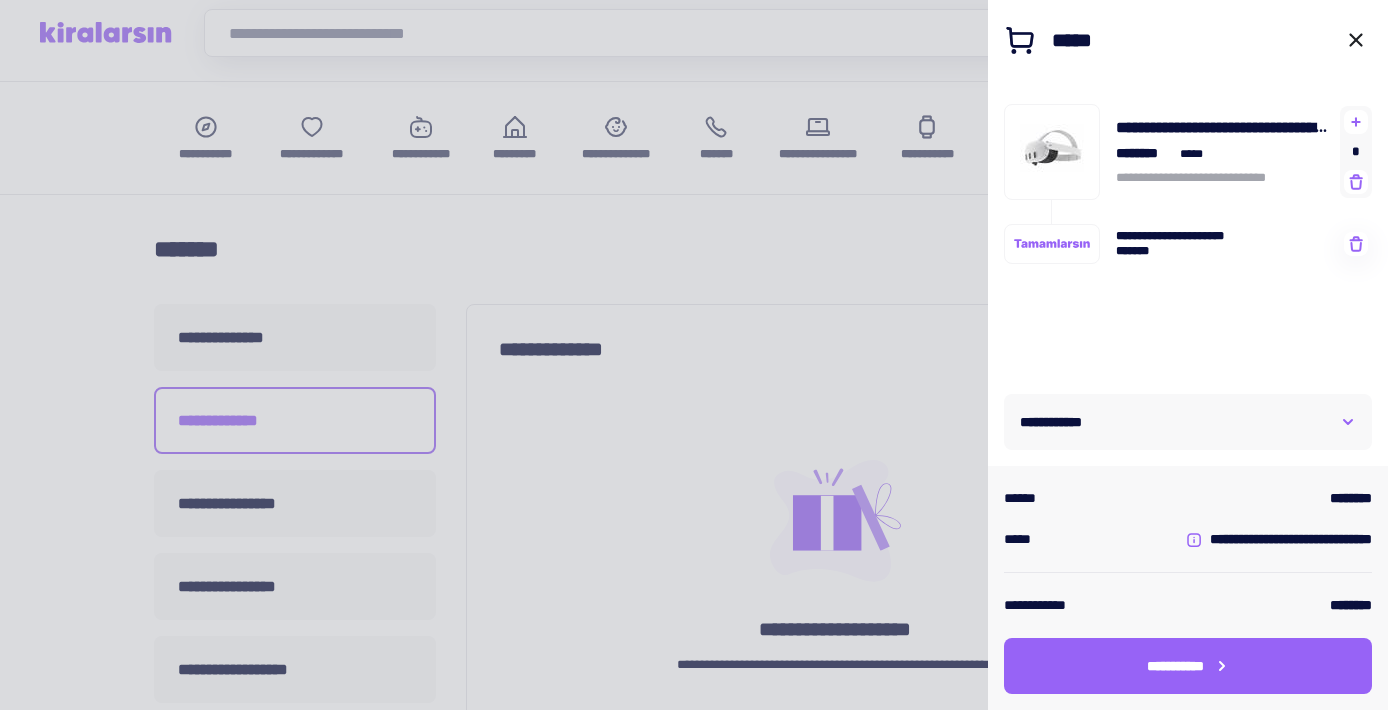 click on "*****" at bounding box center [1072, 40] 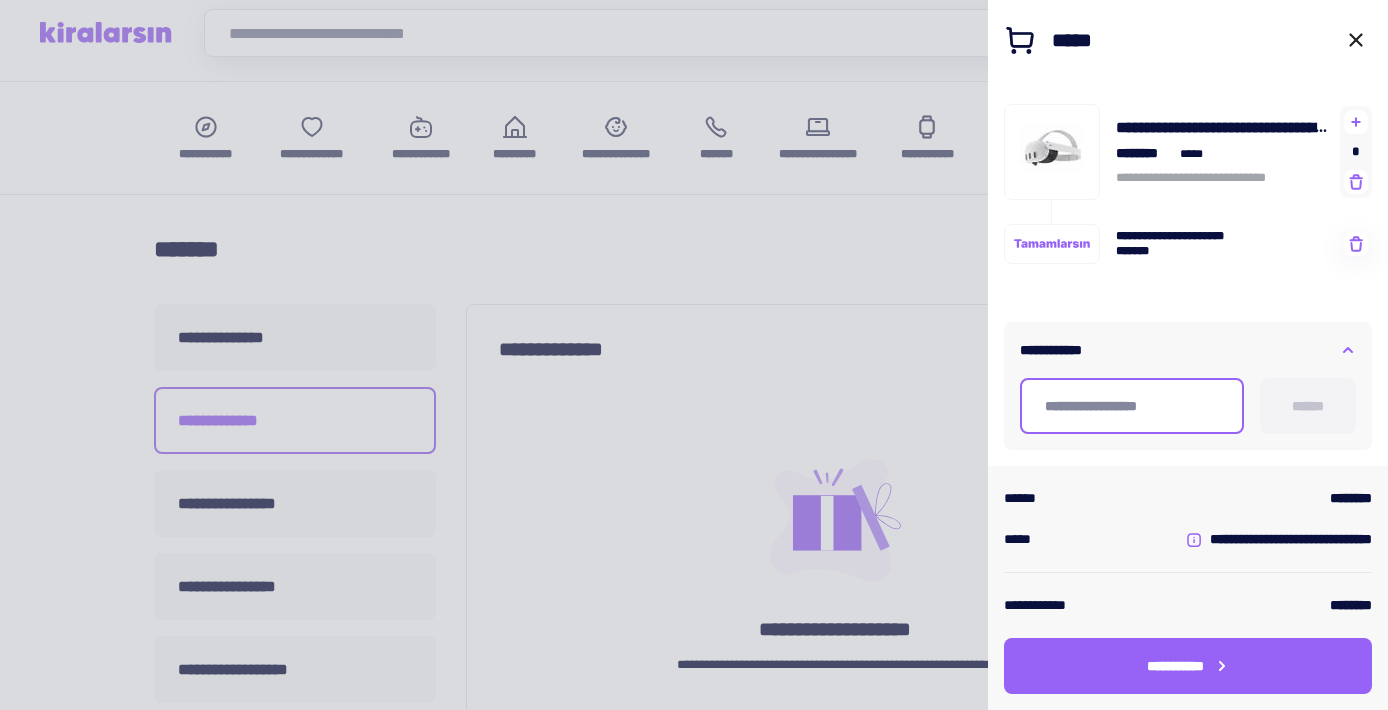 click at bounding box center [1132, 406] 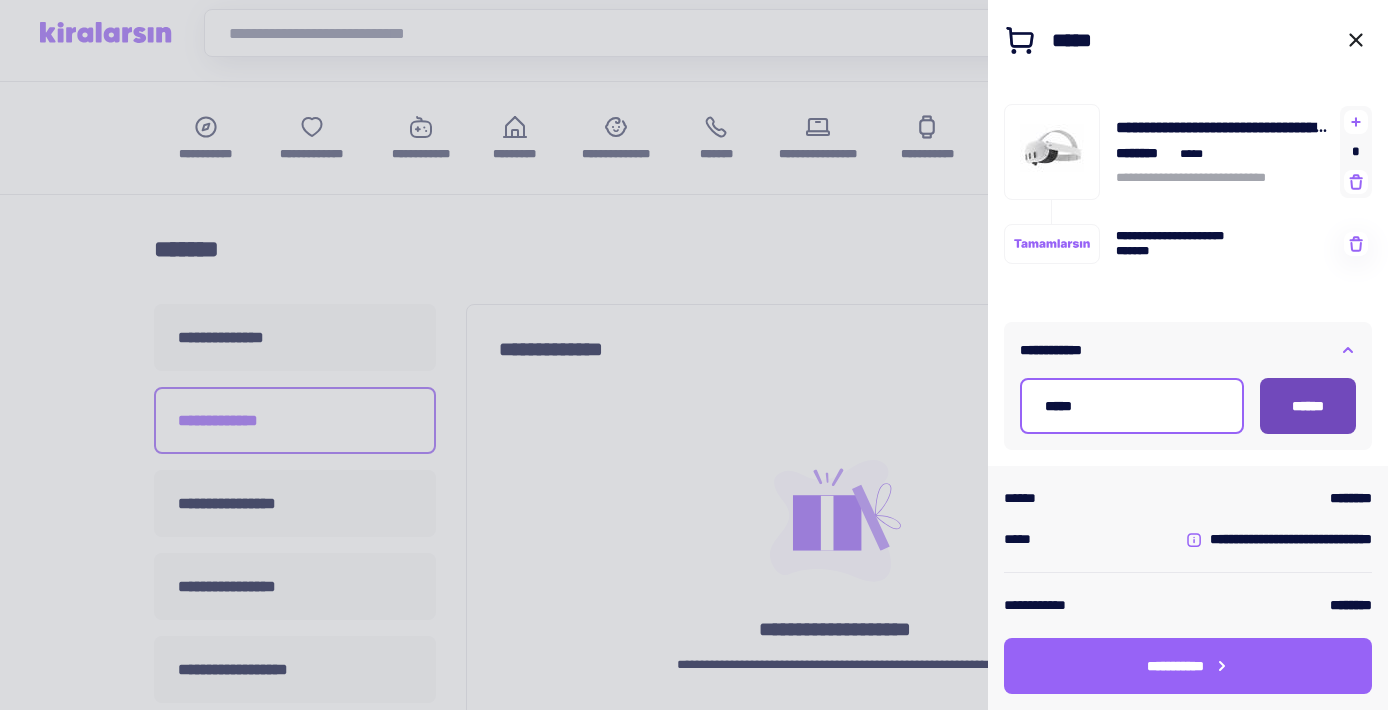type on "*****" 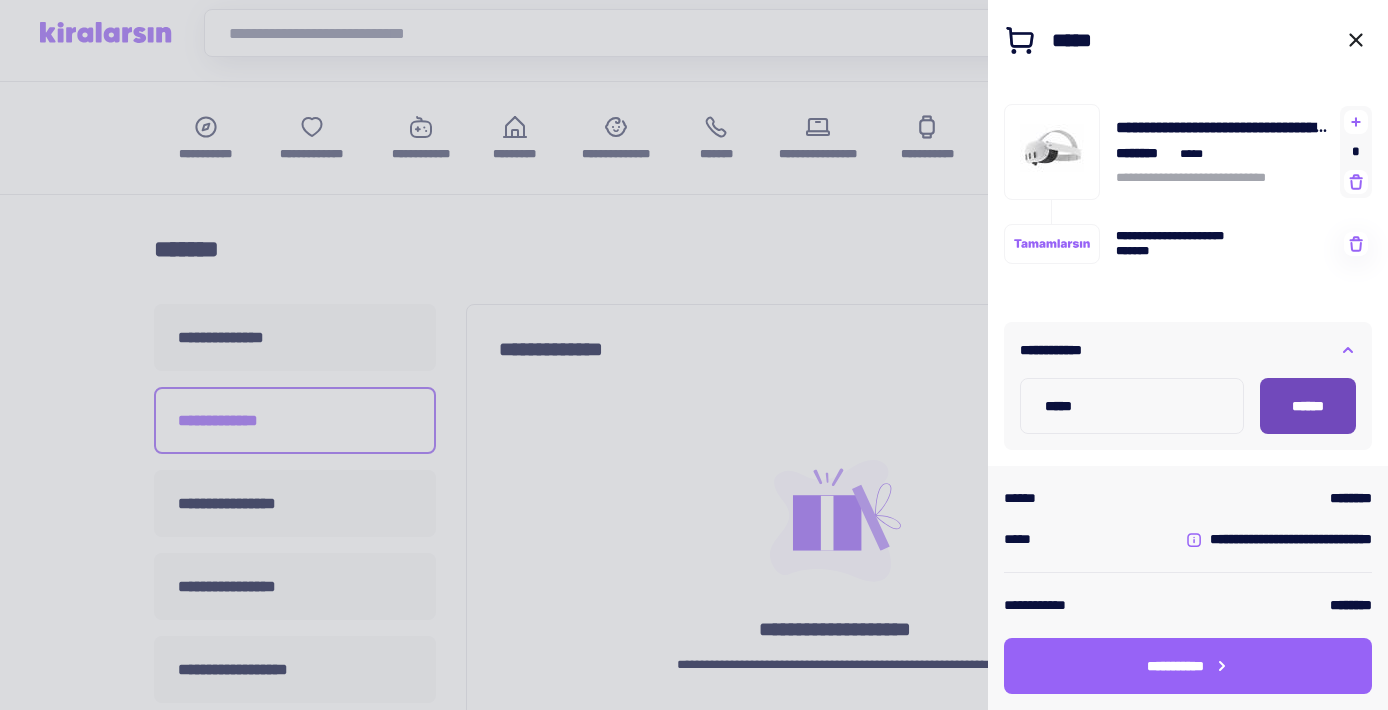 click on "******" at bounding box center (1308, 406) 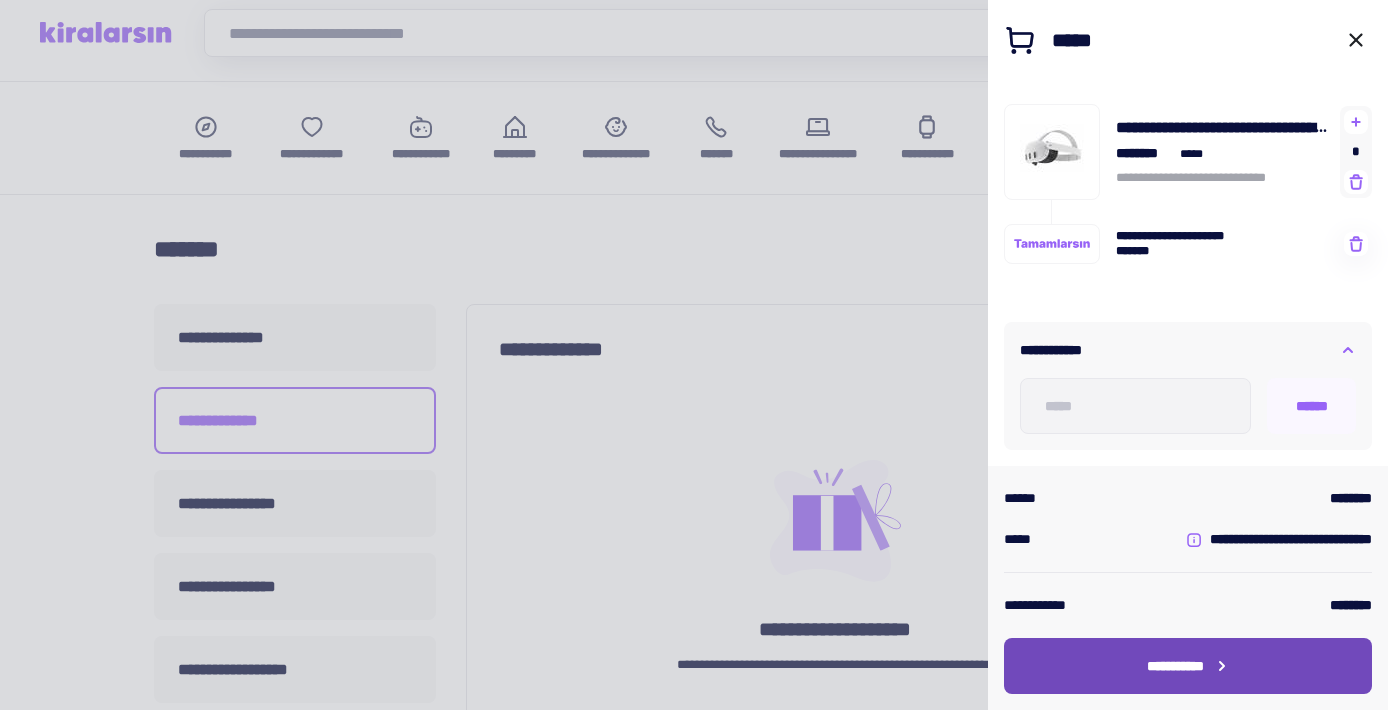 click on "**********" at bounding box center (1175, 666) 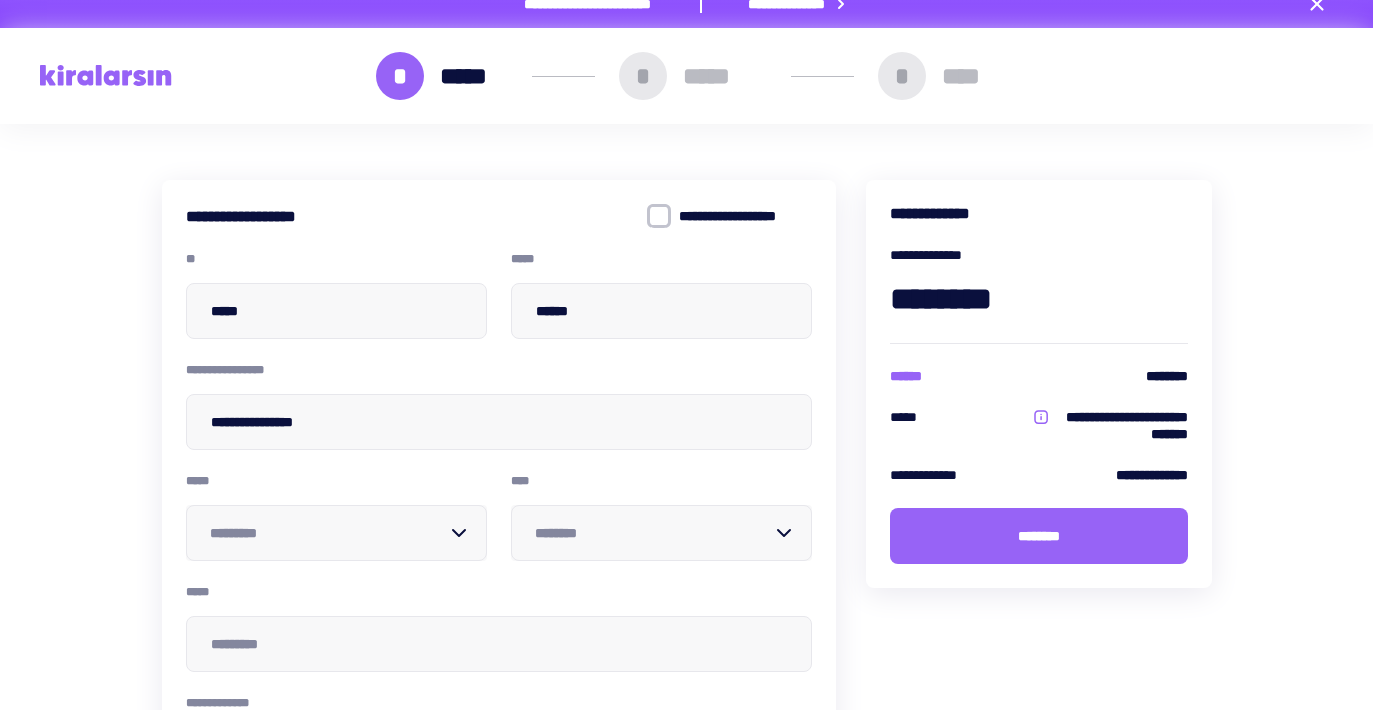 scroll, scrollTop: 6, scrollLeft: 0, axis: vertical 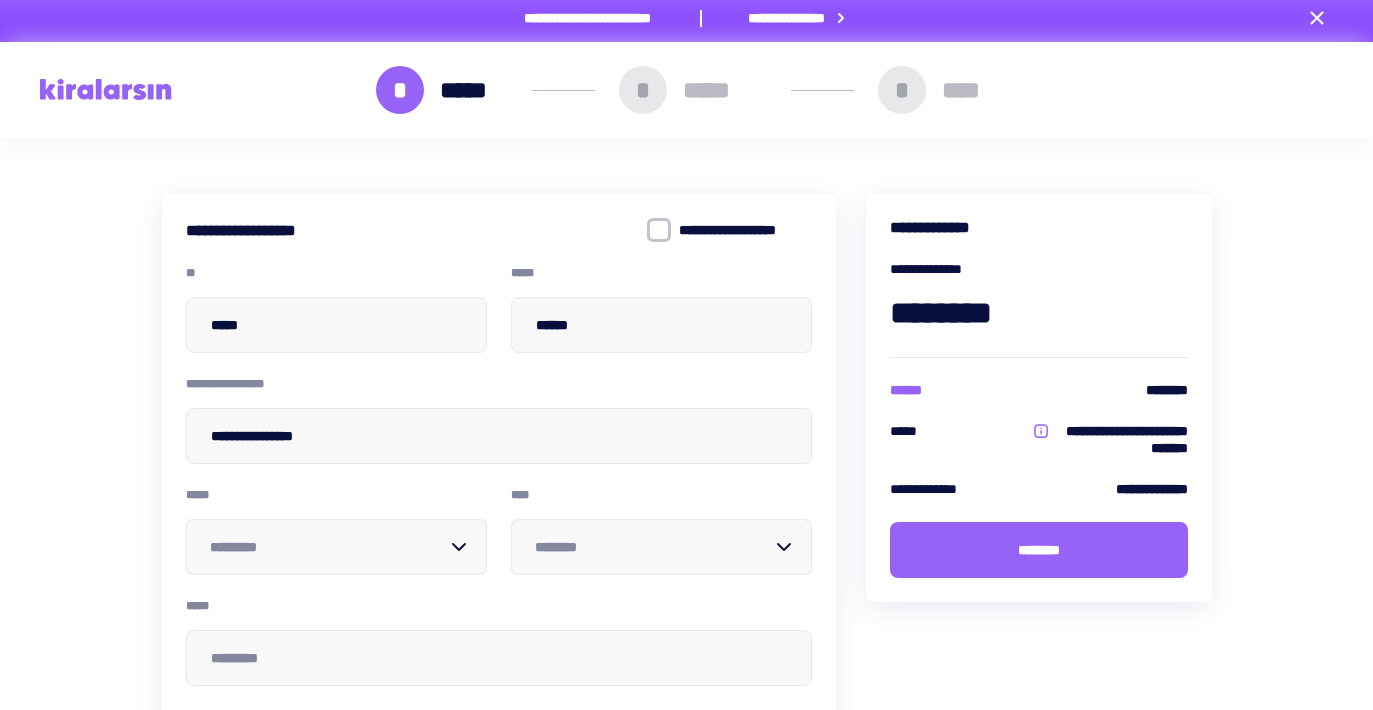 click on "*****" at bounding box center (474, 90) 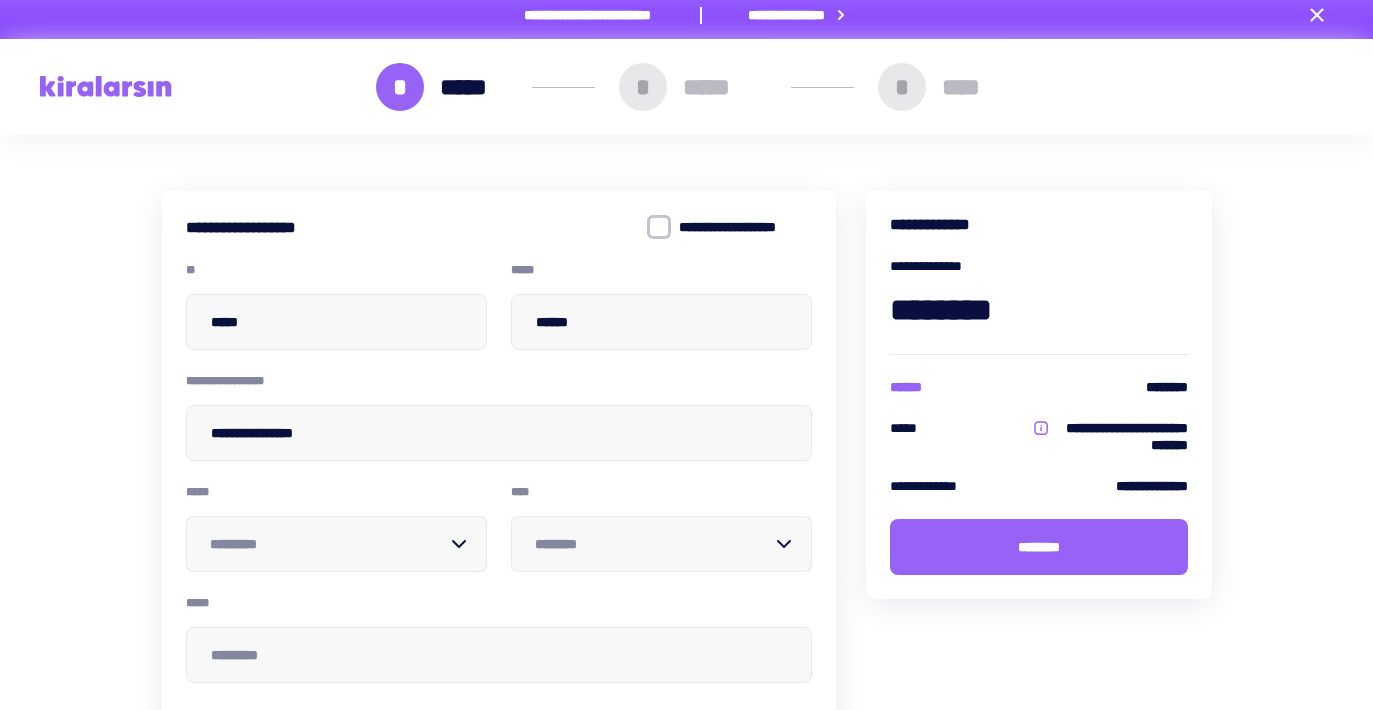 scroll, scrollTop: 0, scrollLeft: 0, axis: both 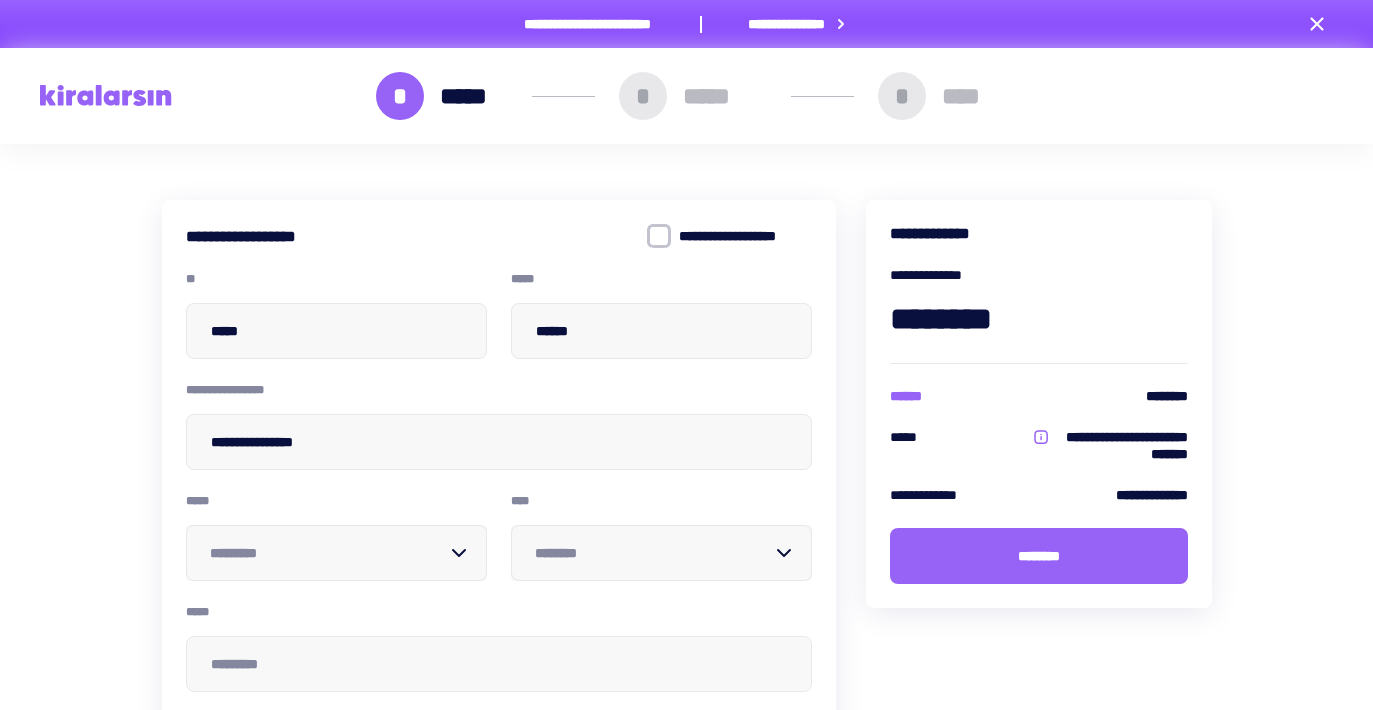 click at bounding box center (106, 95) 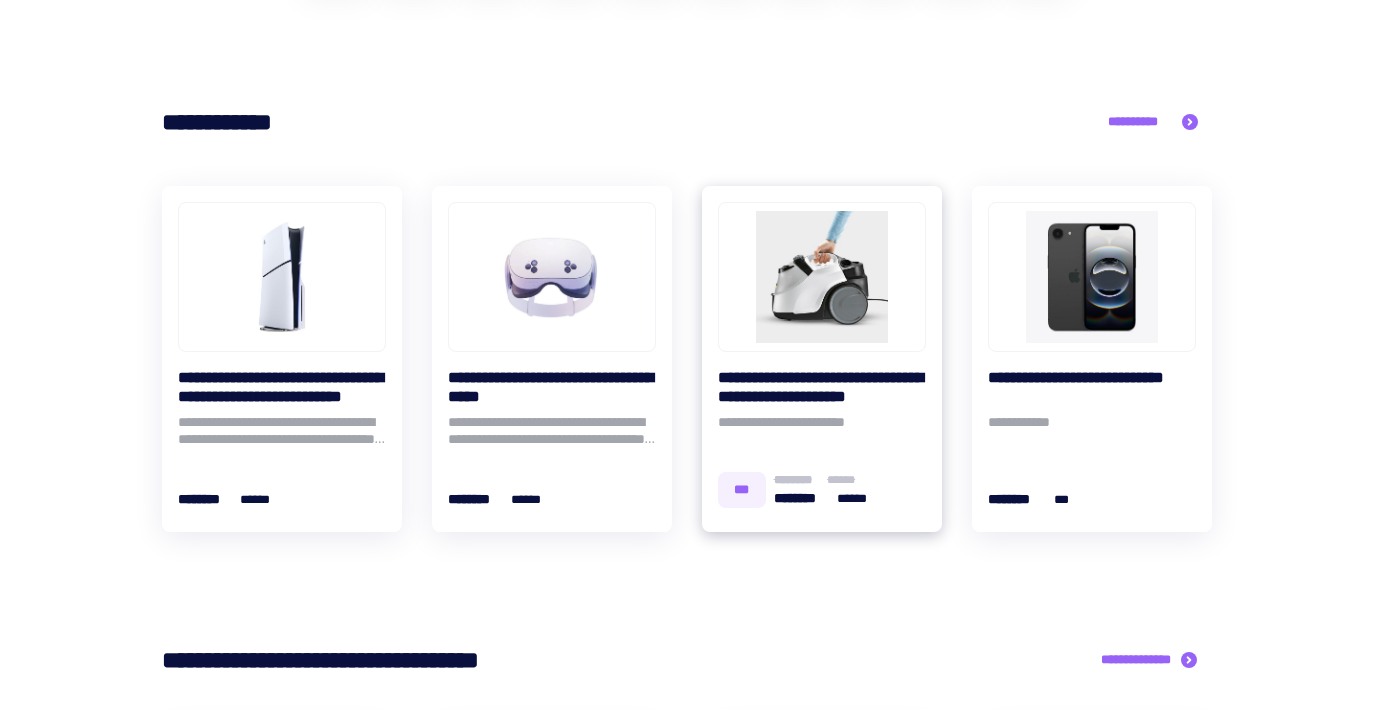 scroll, scrollTop: 0, scrollLeft: 0, axis: both 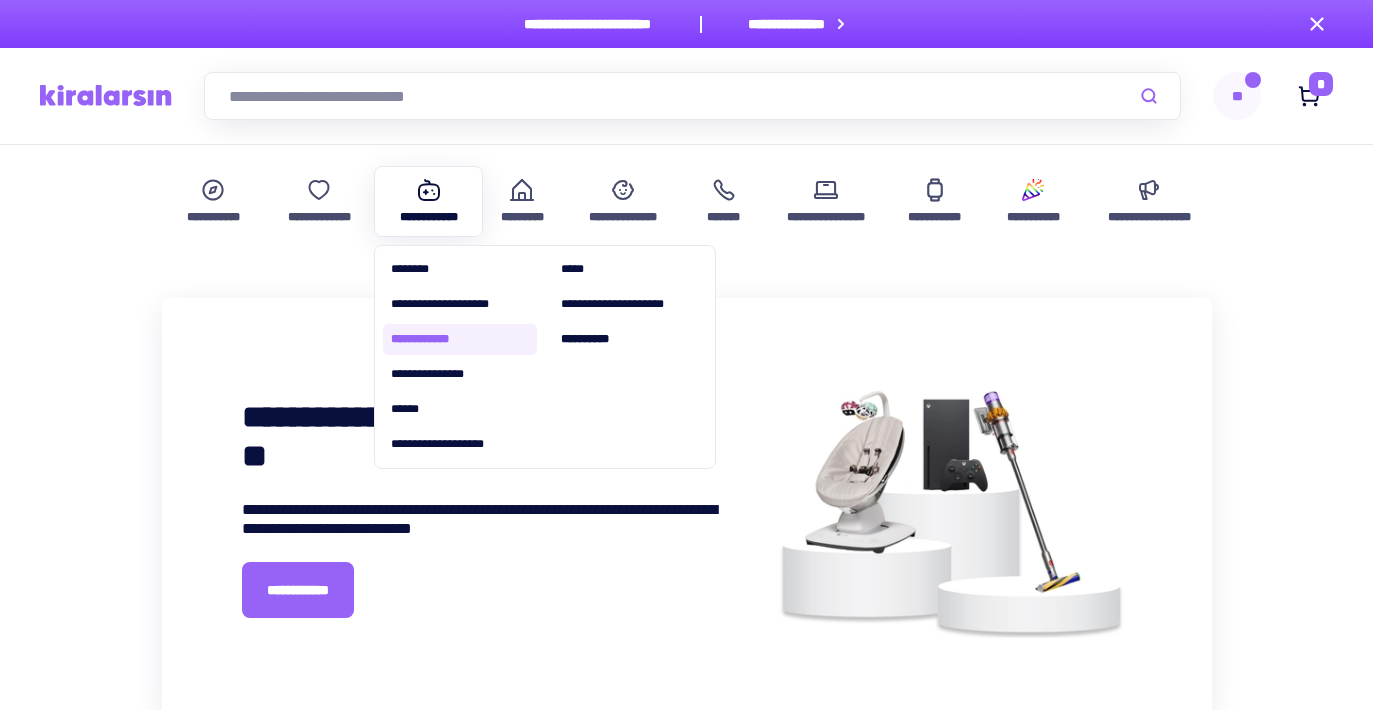 click on "**********" at bounding box center (460, 339) 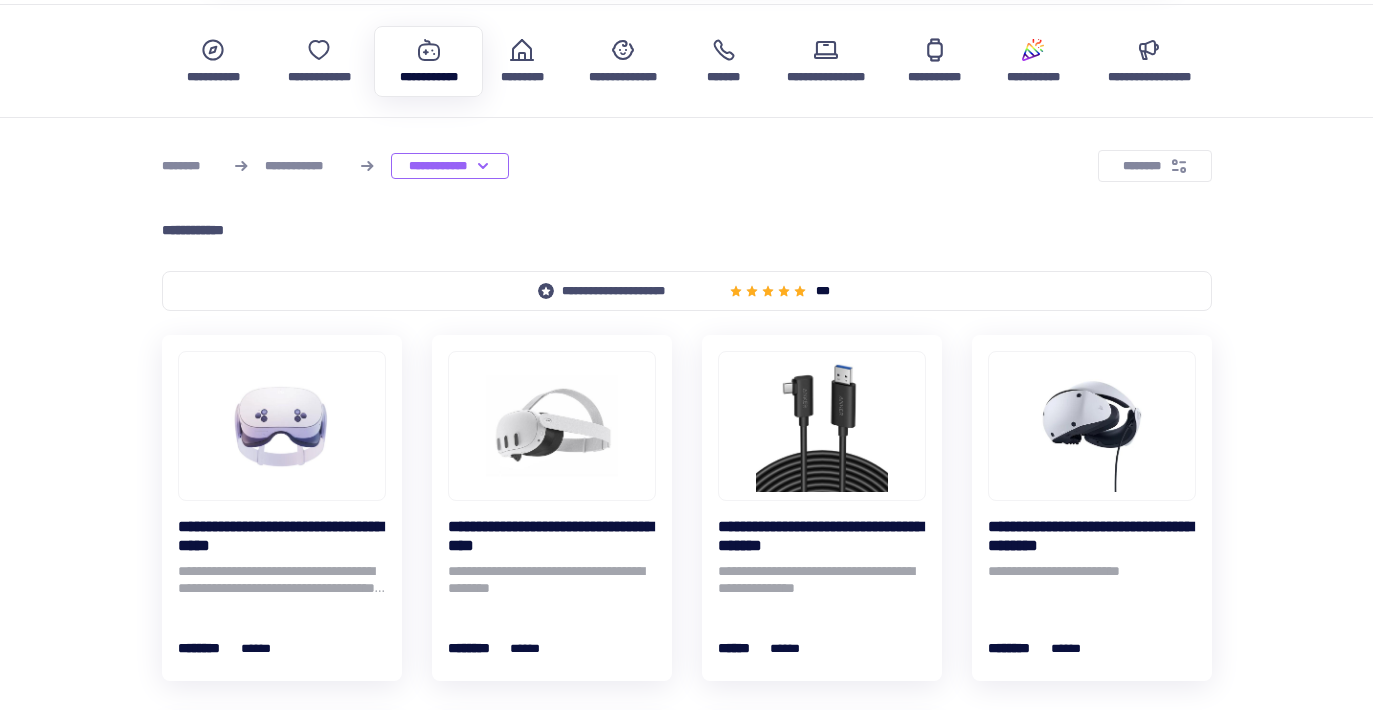 scroll, scrollTop: 155, scrollLeft: 0, axis: vertical 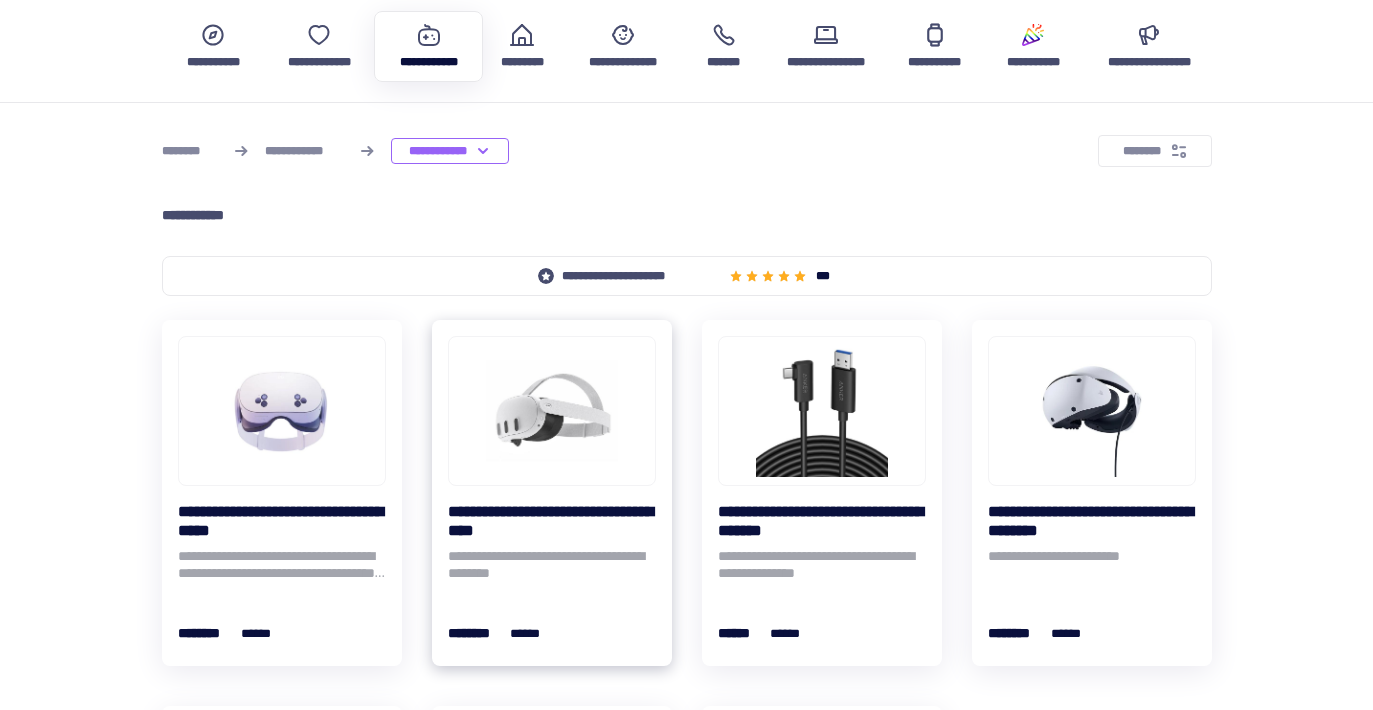 click at bounding box center (552, 411) 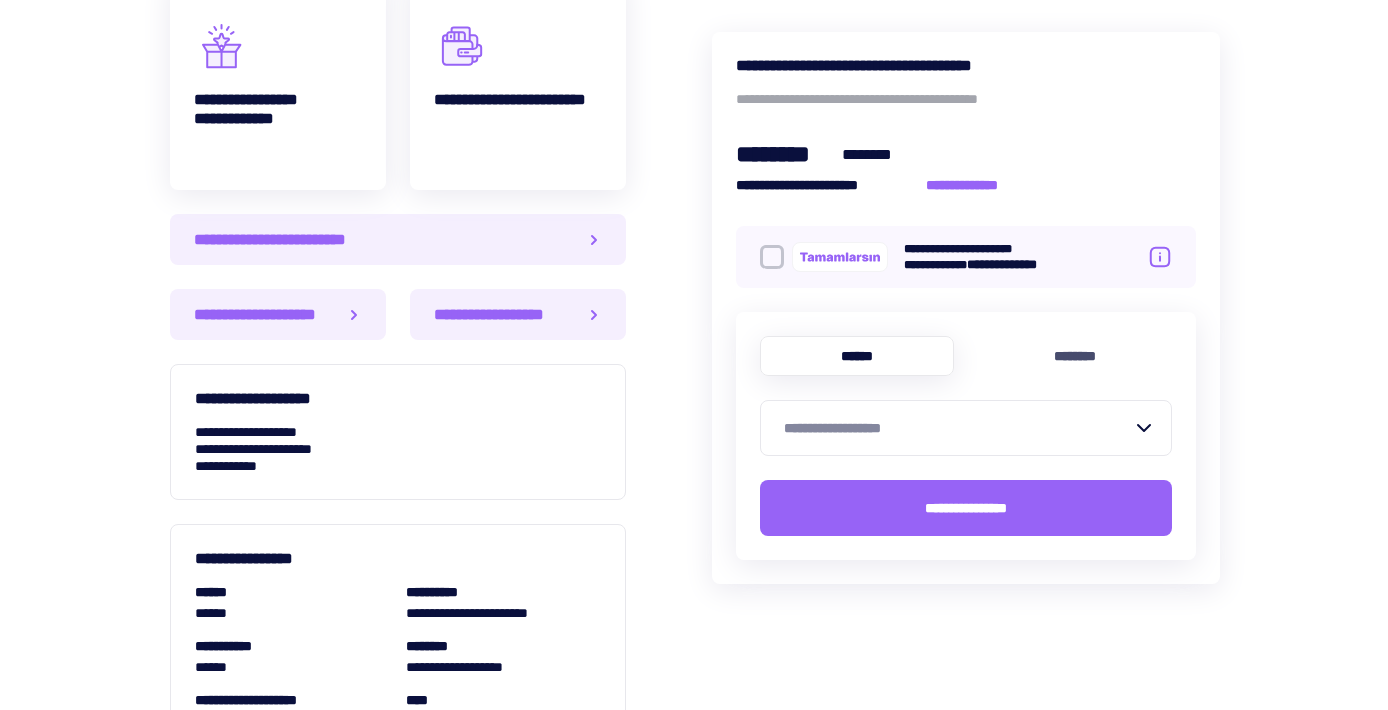 scroll, scrollTop: 1463, scrollLeft: 0, axis: vertical 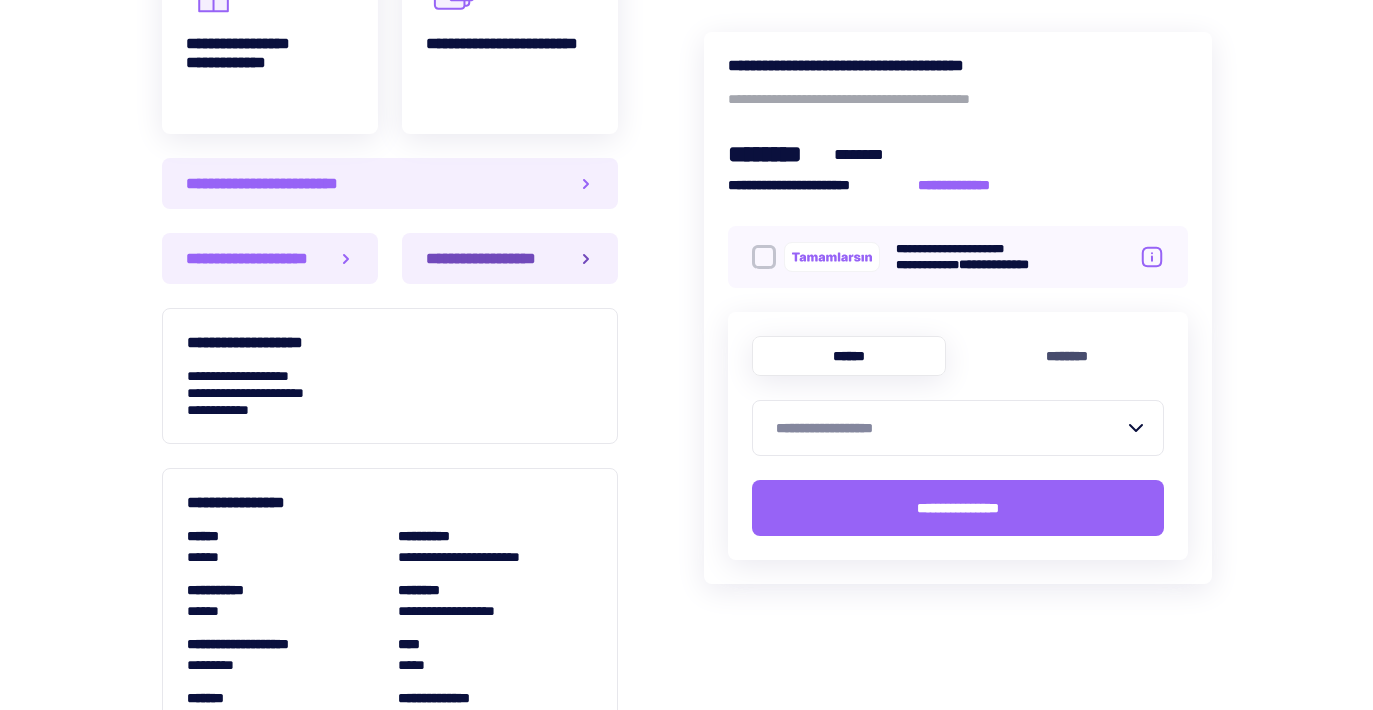 click on "**********" at bounding box center [510, 258] 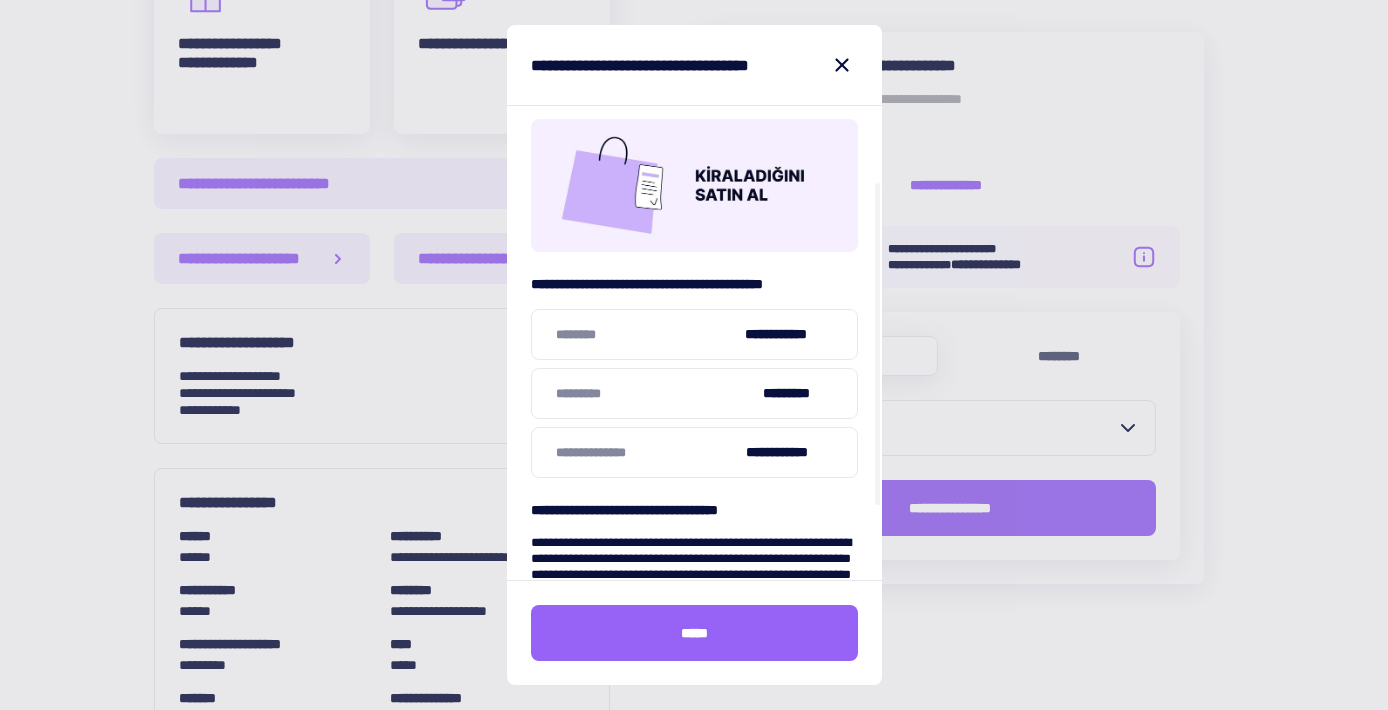 scroll, scrollTop: 0, scrollLeft: 0, axis: both 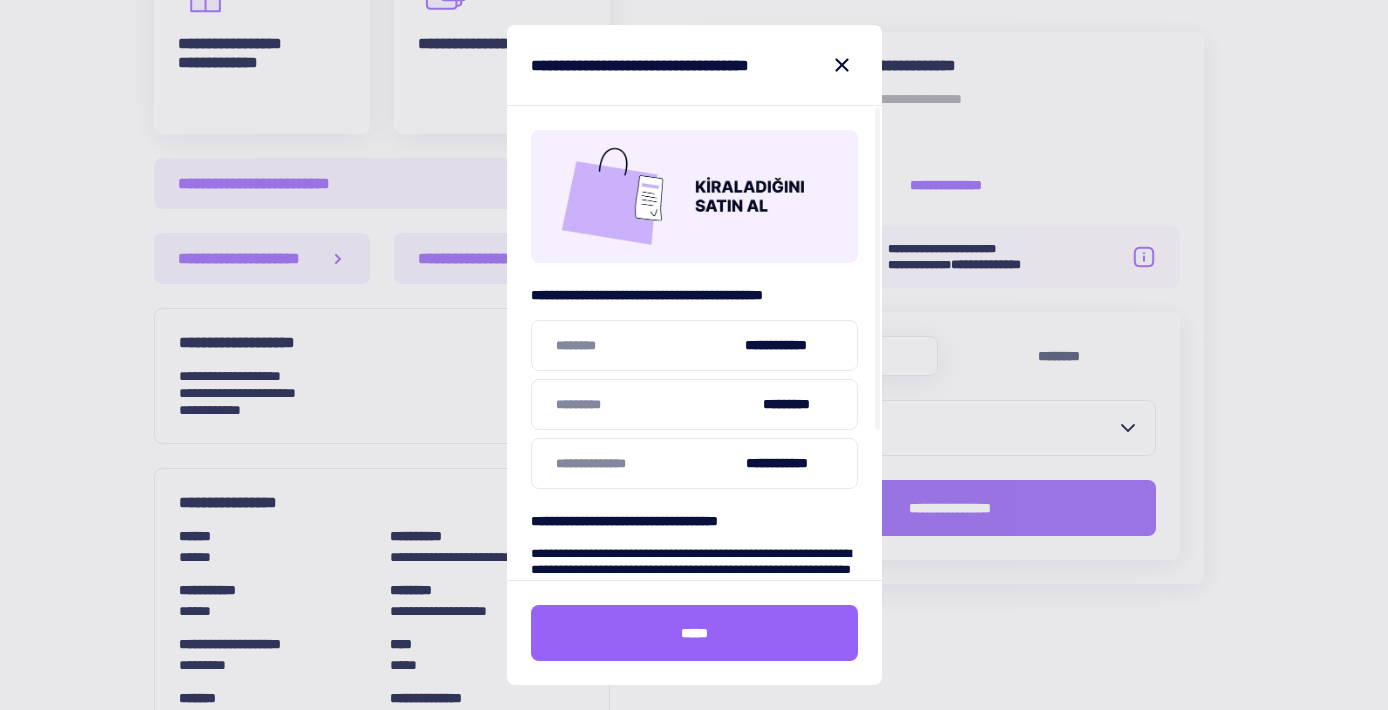 click on "**********" at bounding box center (789, 345) 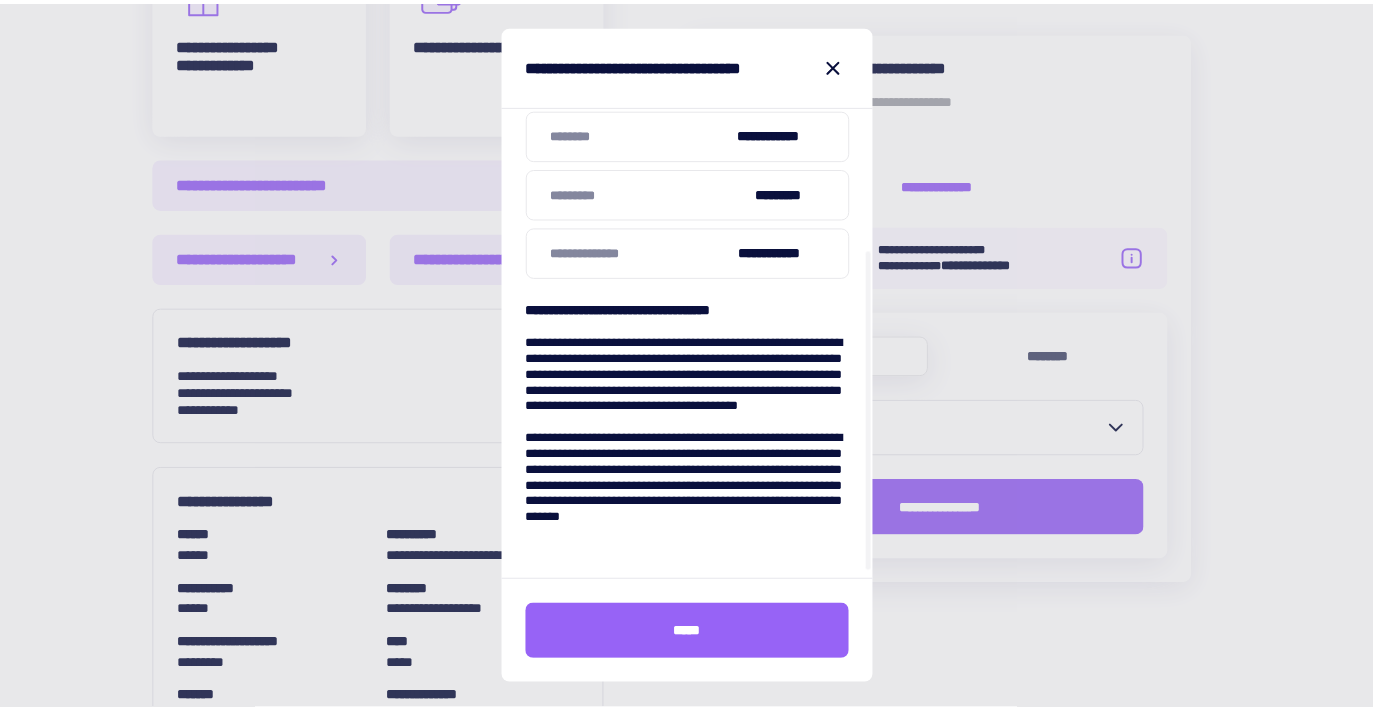 scroll, scrollTop: 214, scrollLeft: 0, axis: vertical 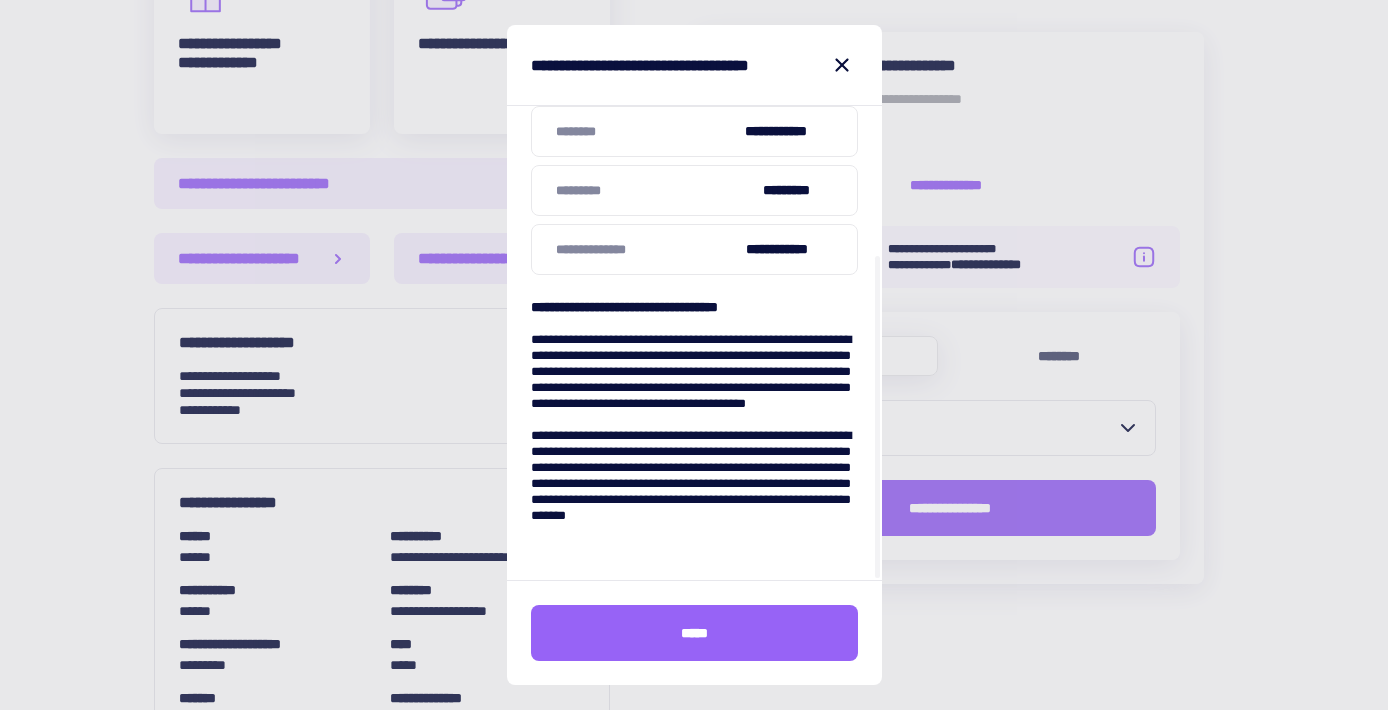 drag, startPoint x: 655, startPoint y: 630, endPoint x: 612, endPoint y: 595, distance: 55.443665 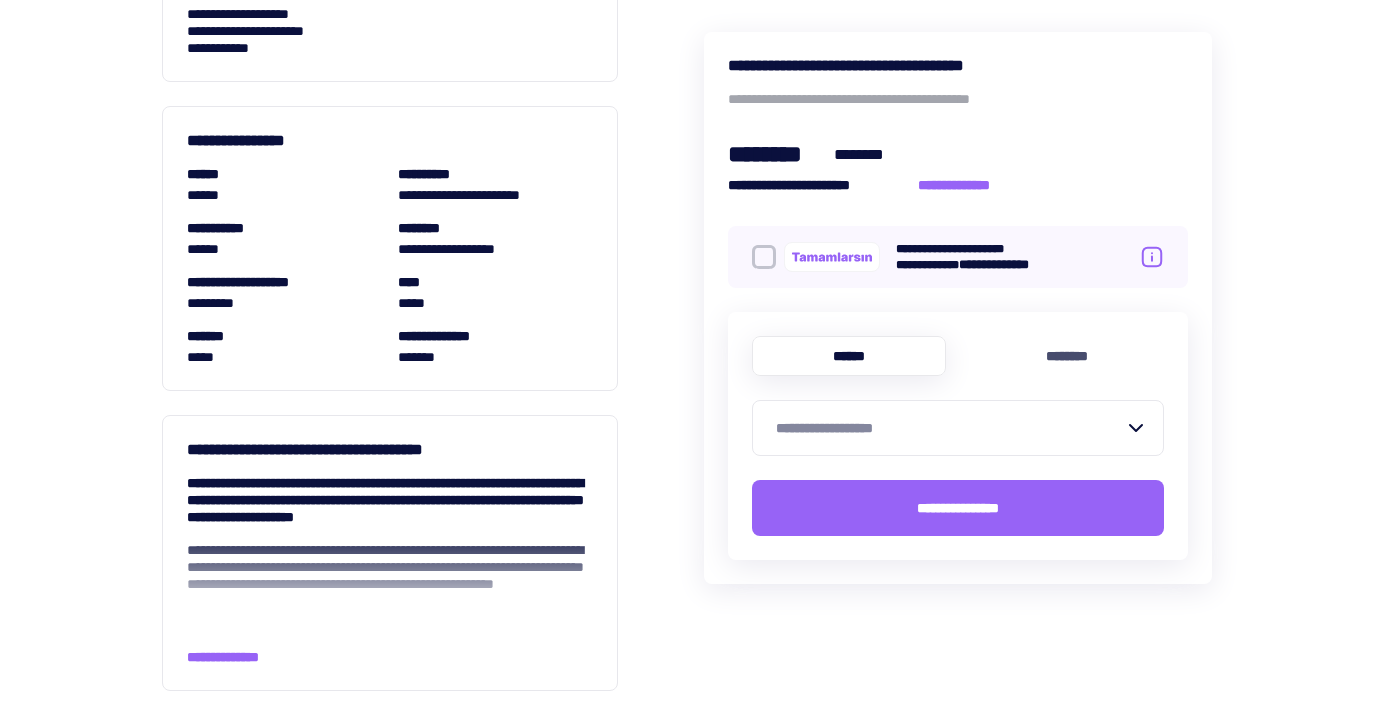 scroll, scrollTop: 1892, scrollLeft: 0, axis: vertical 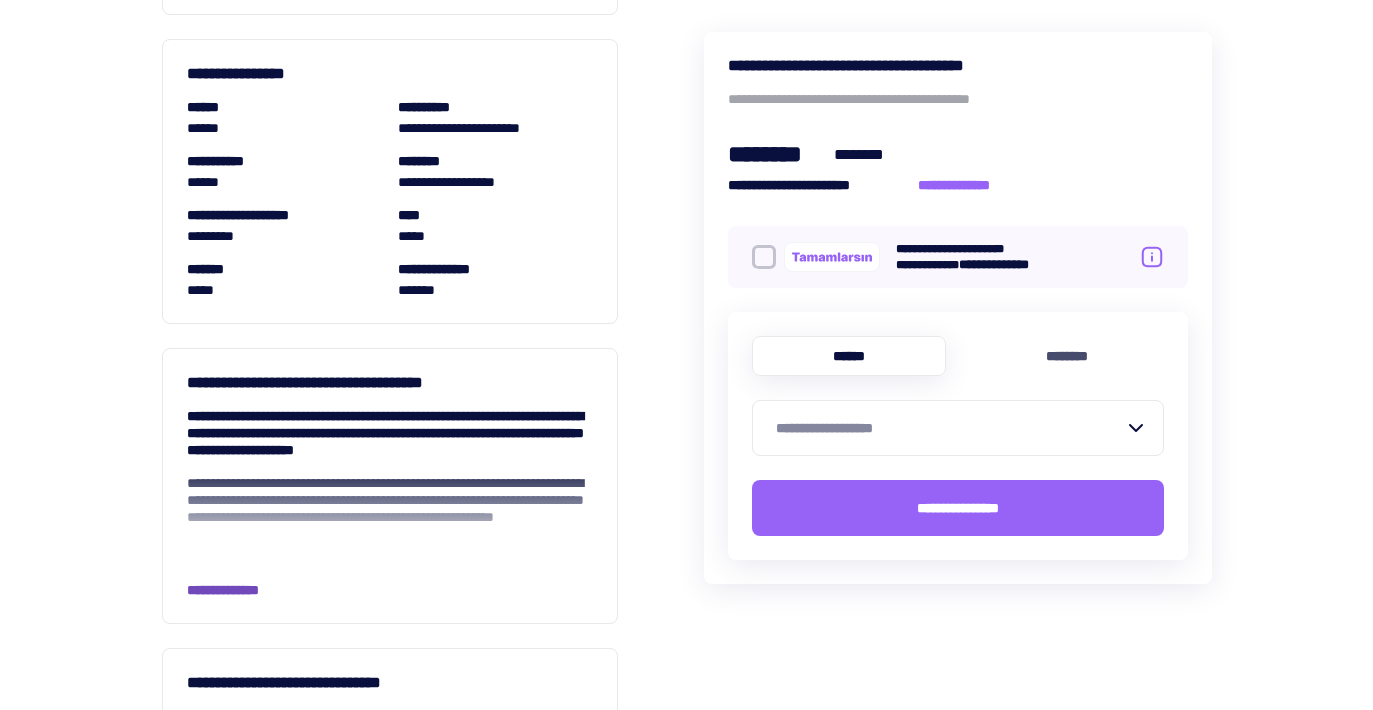 click on "**********" at bounding box center (238, 590) 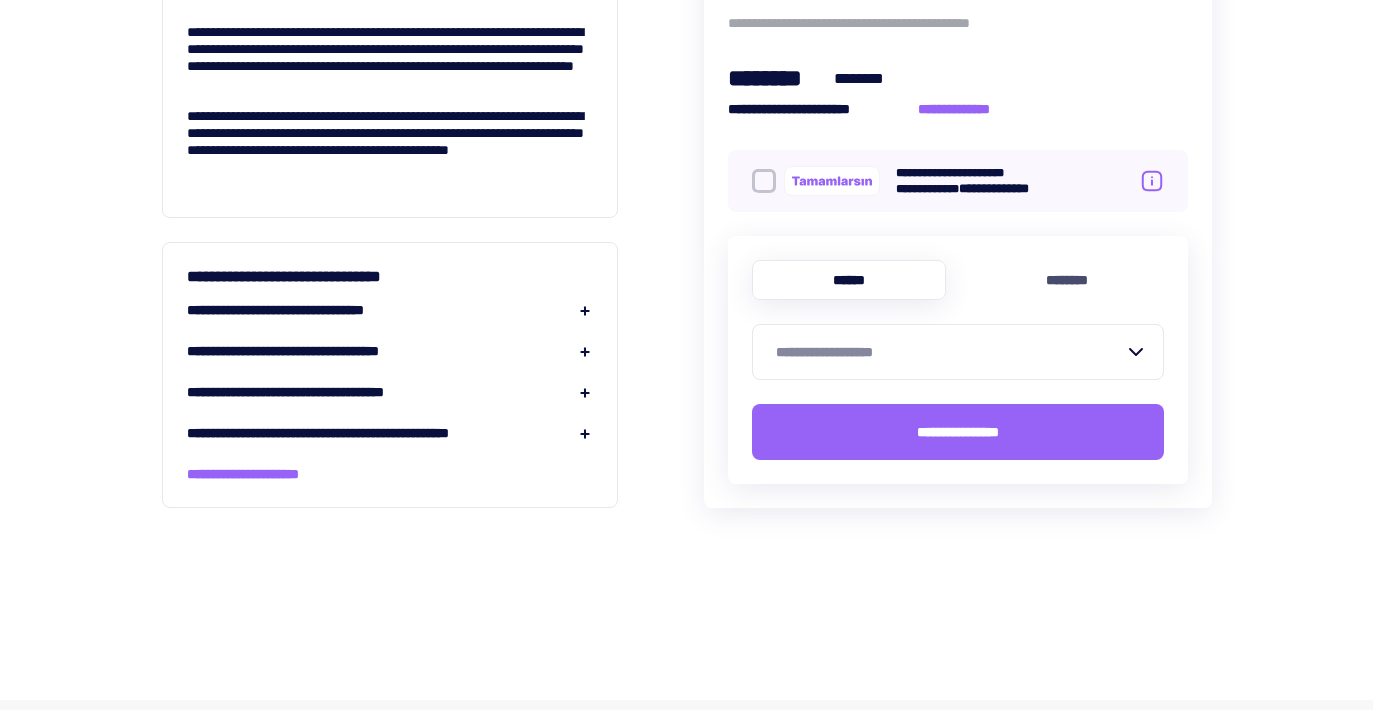 scroll, scrollTop: 2548, scrollLeft: 0, axis: vertical 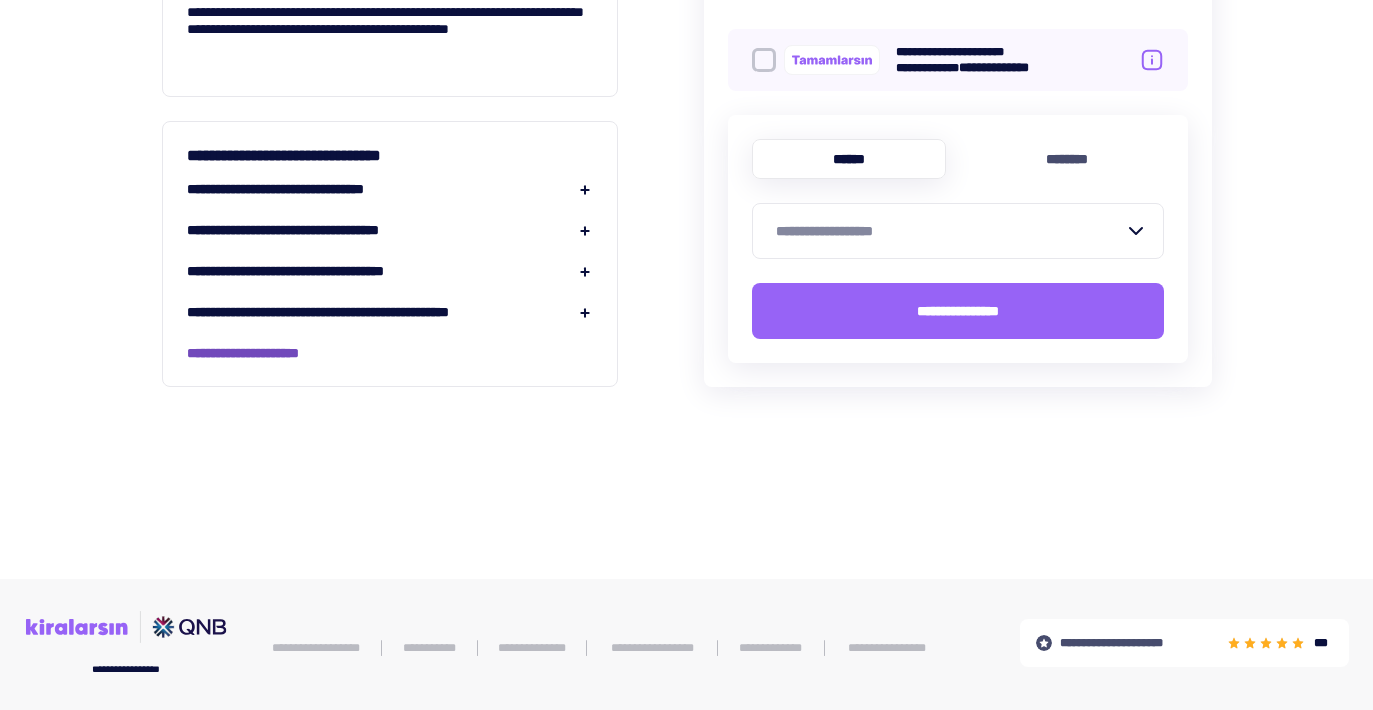 click on "**********" at bounding box center [267, 353] 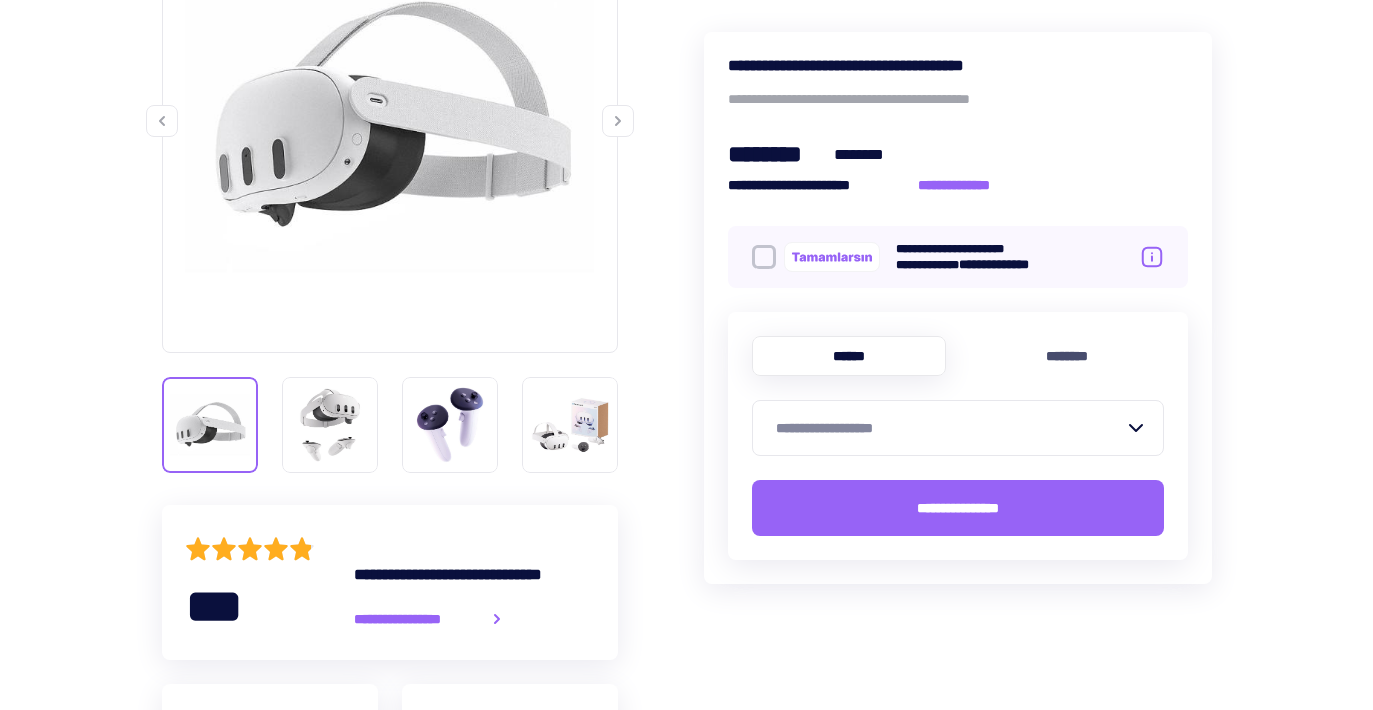 scroll, scrollTop: 0, scrollLeft: 0, axis: both 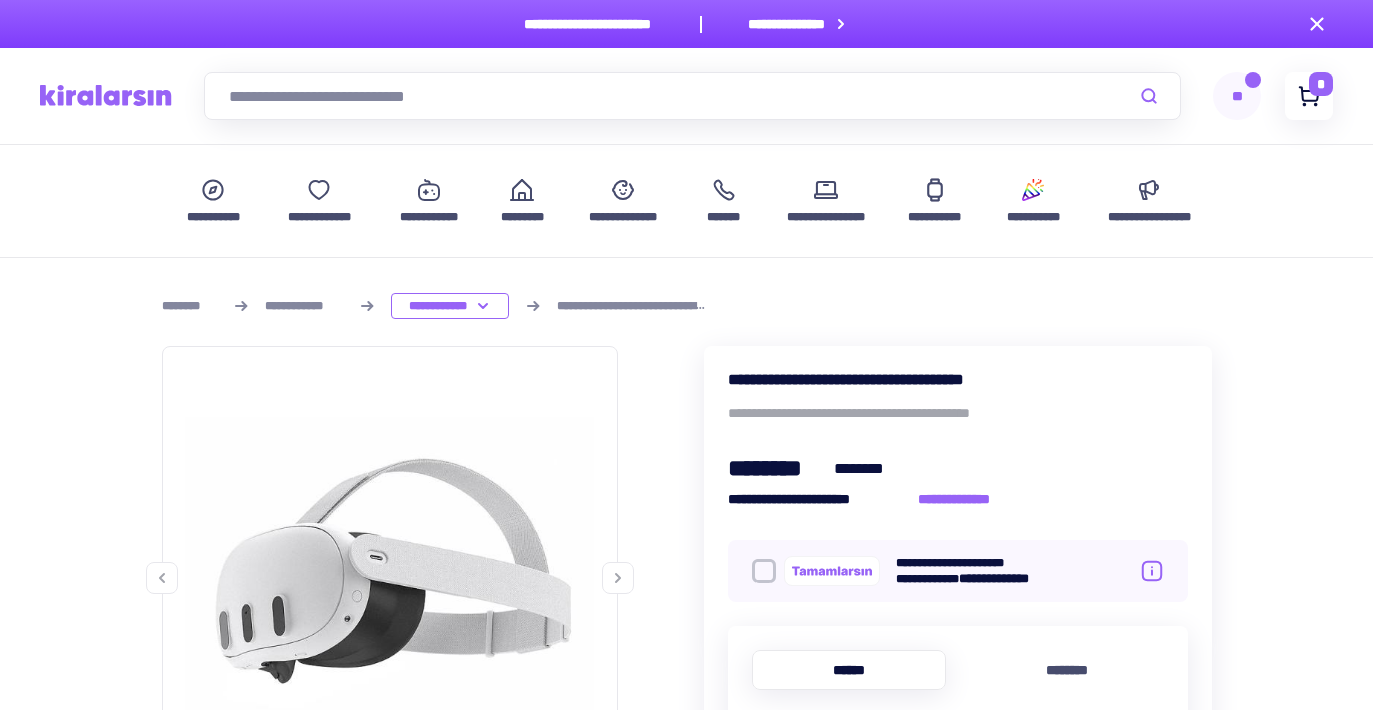 click 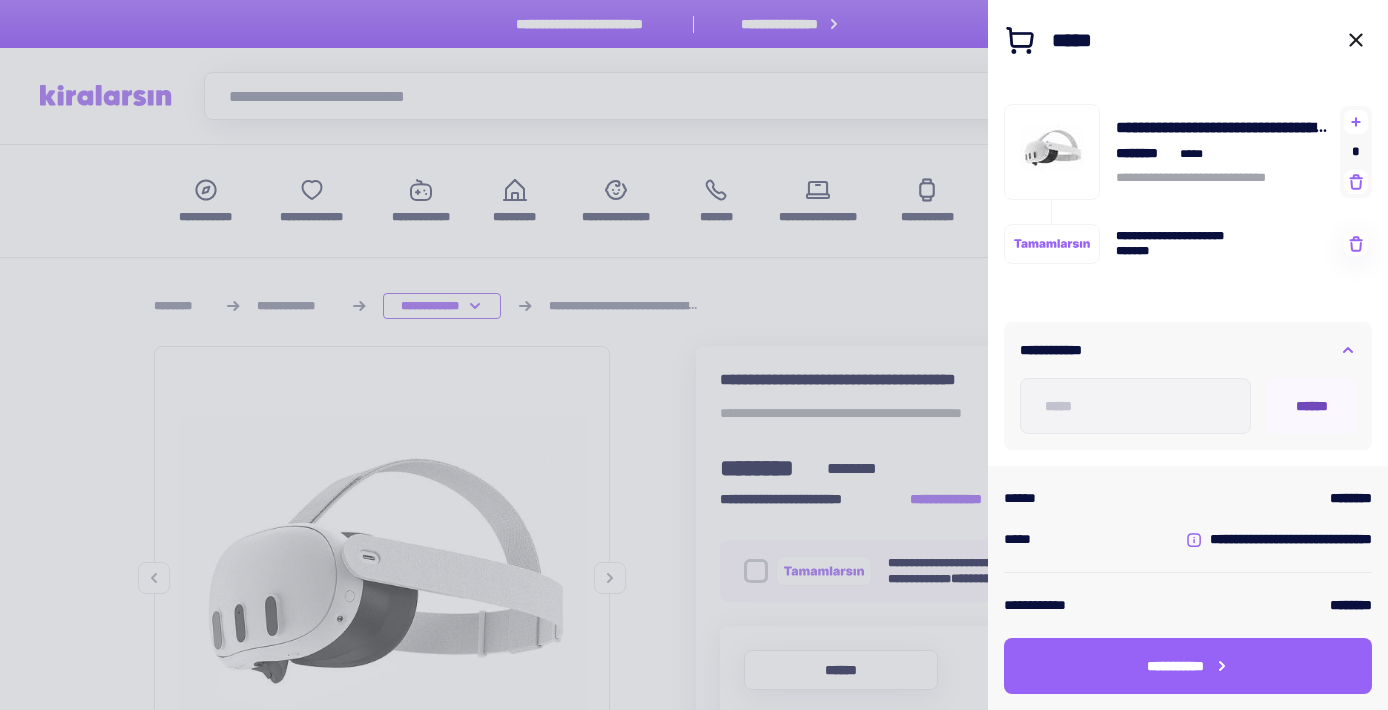 click on "******" at bounding box center (1312, 406) 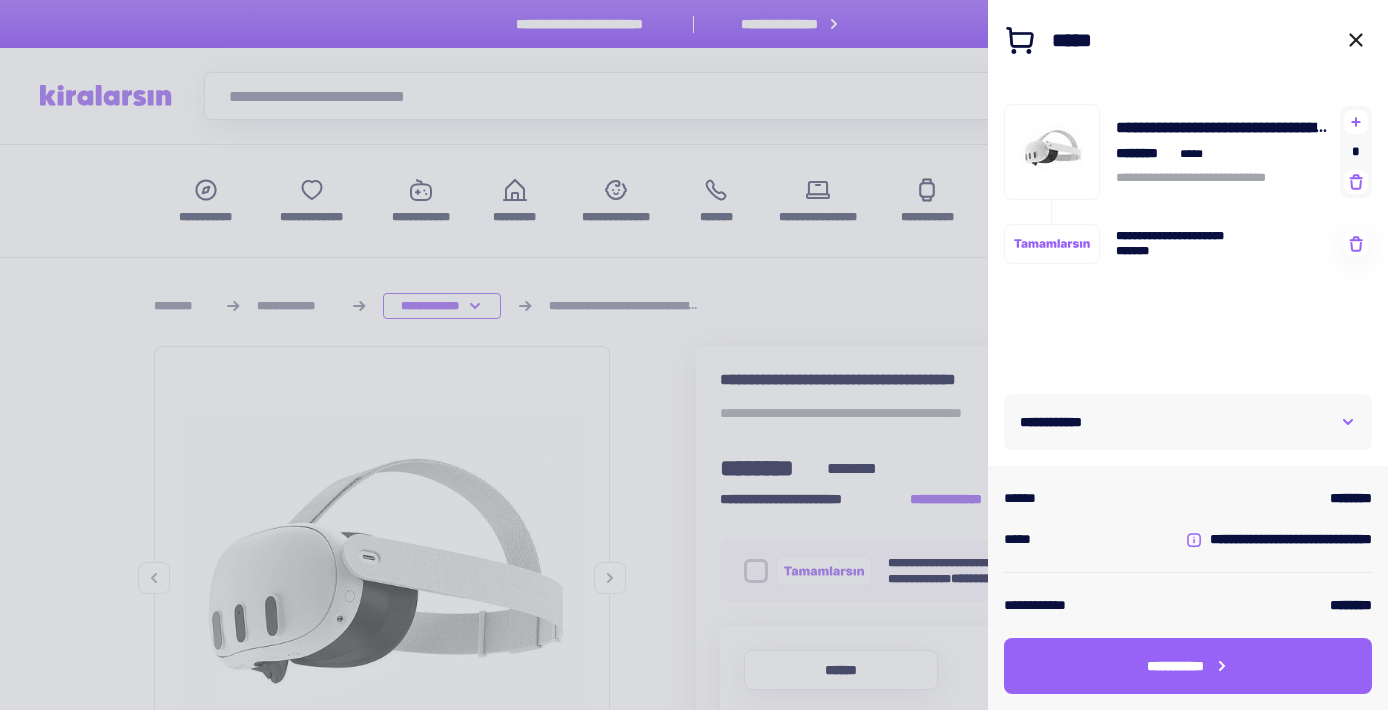 click on "**********" at bounding box center (1188, 422) 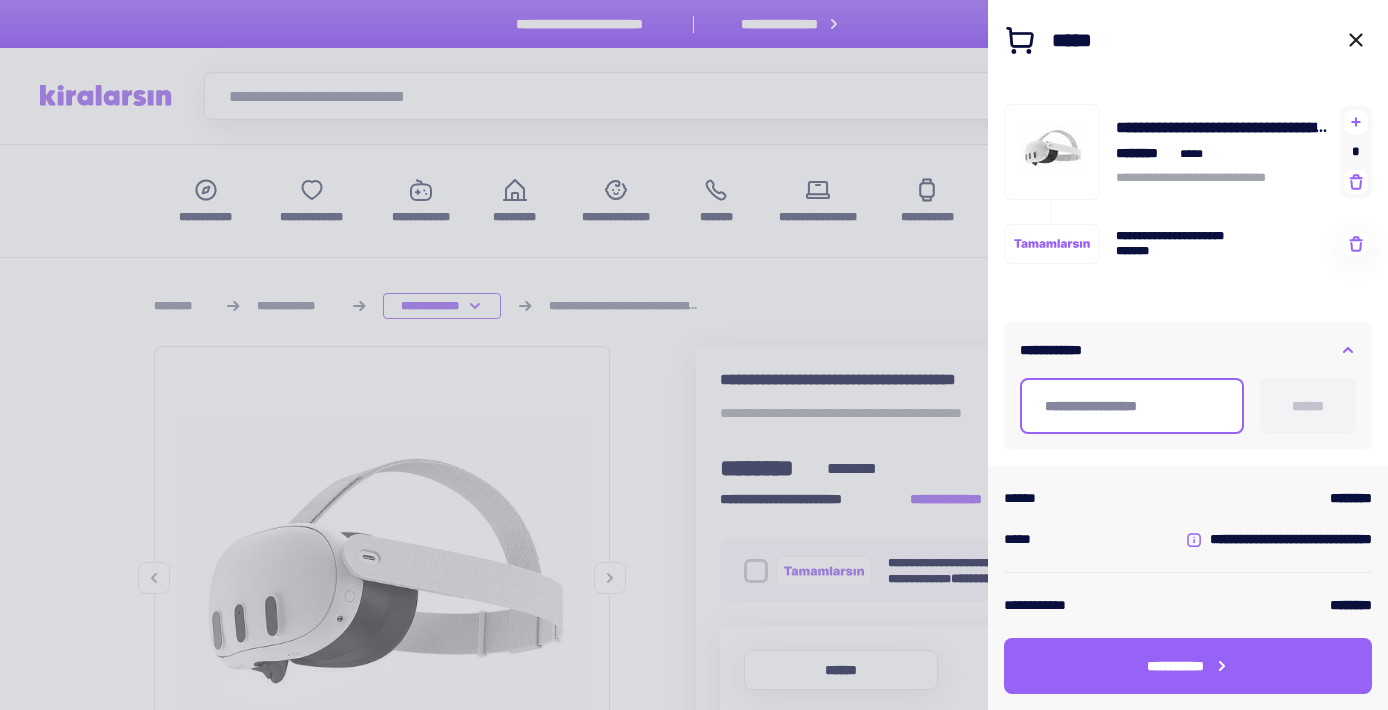 click at bounding box center (1132, 406) 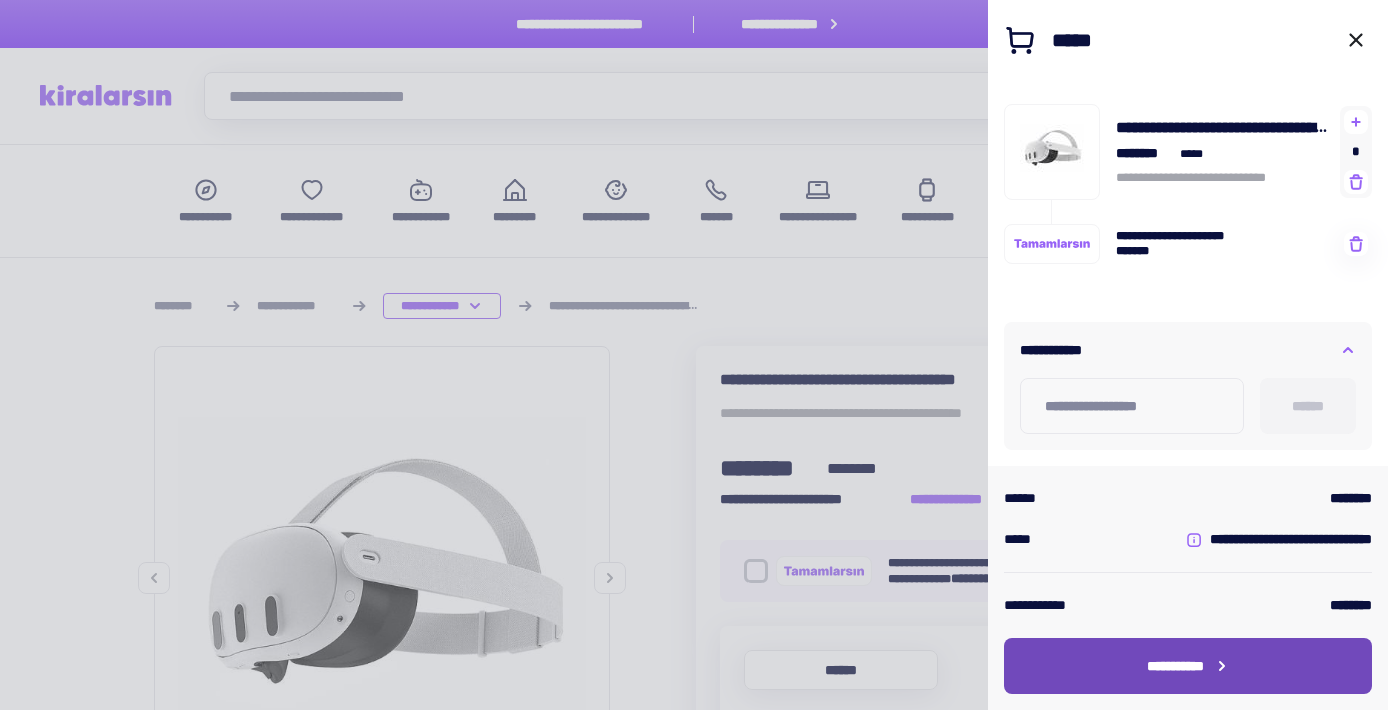 click on "**********" at bounding box center [1175, 666] 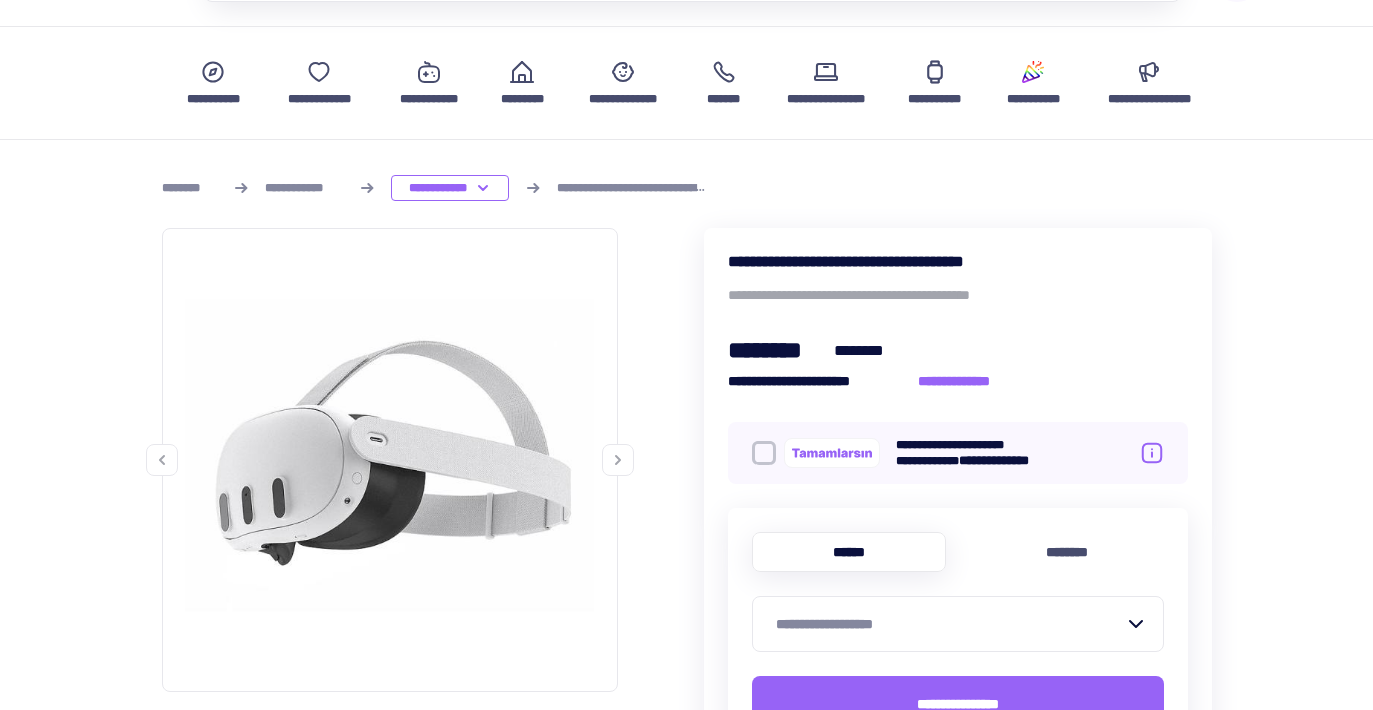 scroll, scrollTop: 124, scrollLeft: 0, axis: vertical 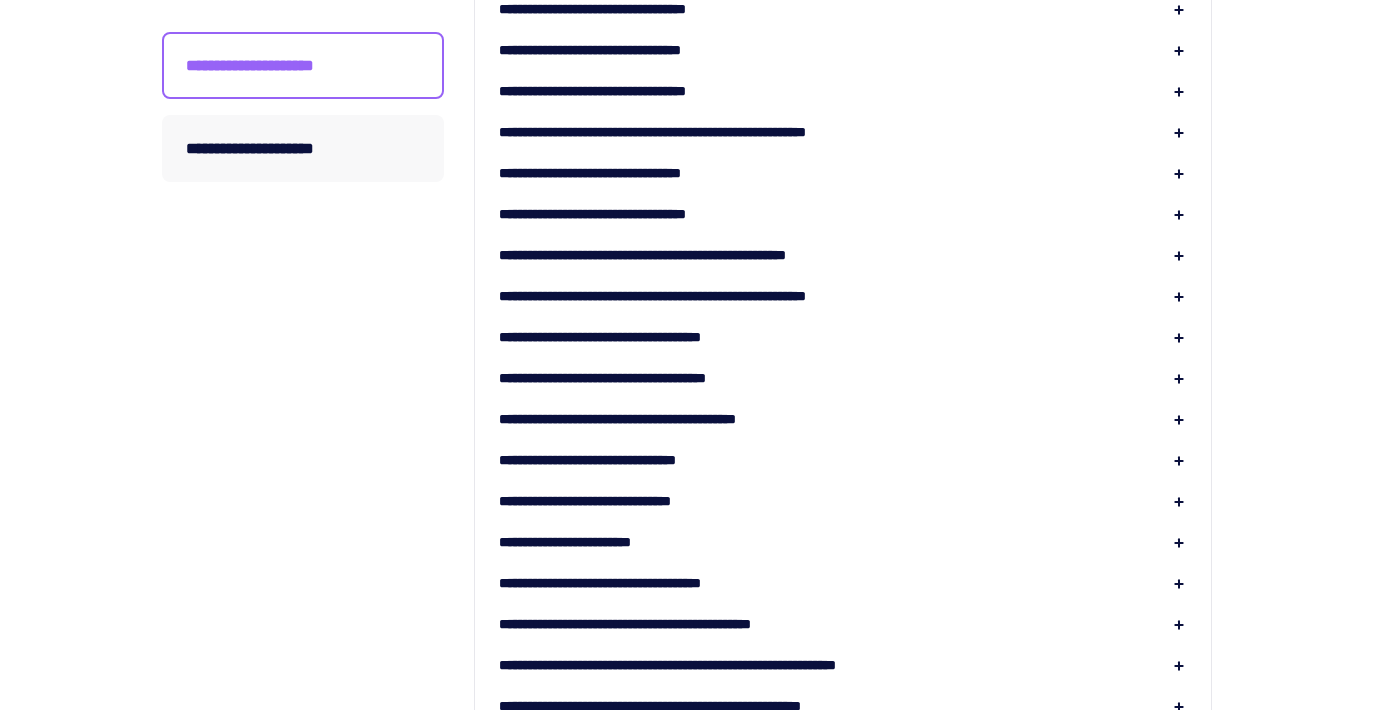 click on "**********" at bounding box center [721, 296] 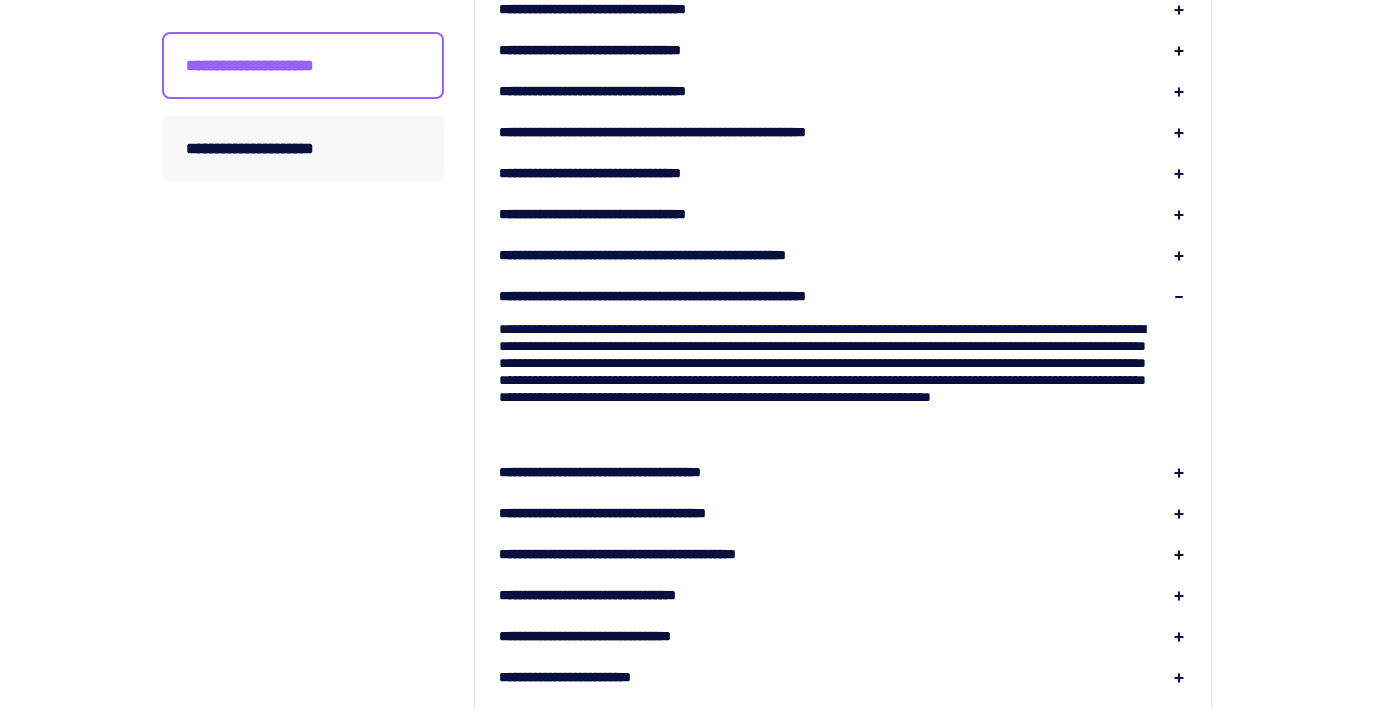 click on "**********" at bounding box center [721, 296] 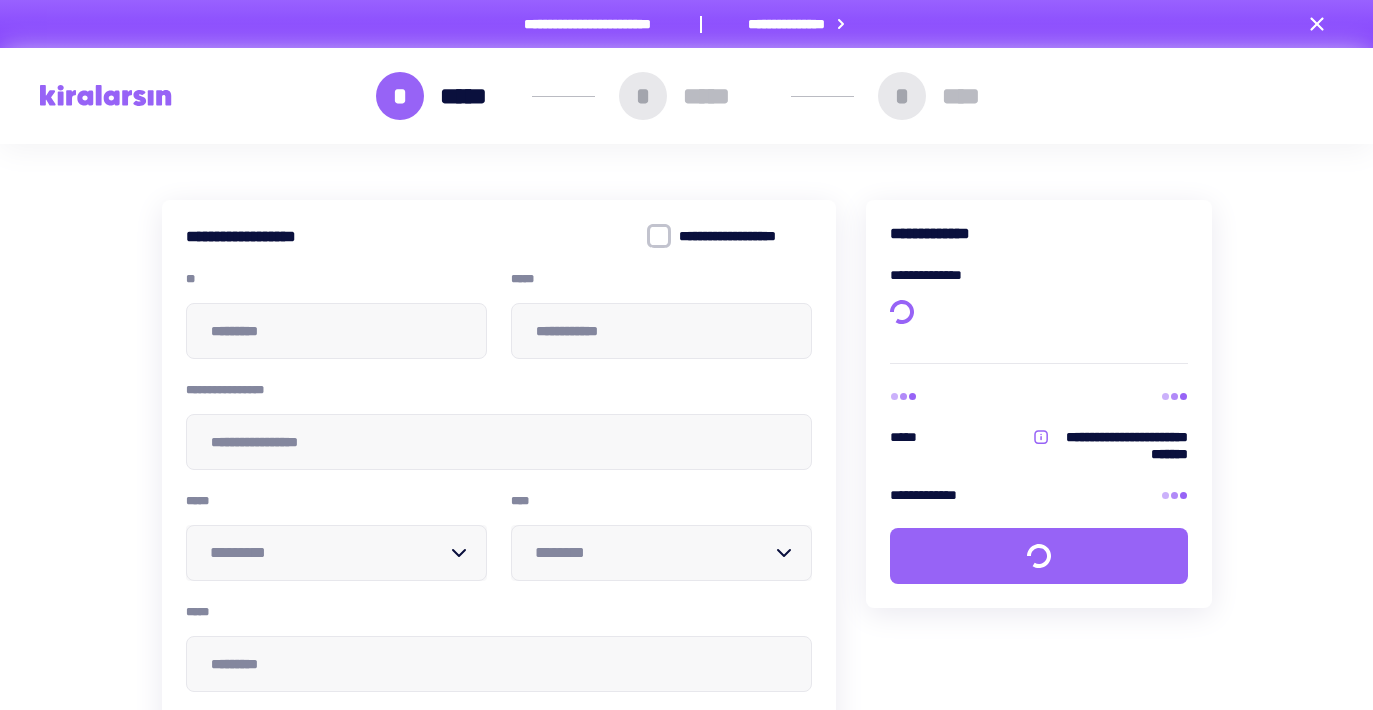 scroll, scrollTop: 0, scrollLeft: 0, axis: both 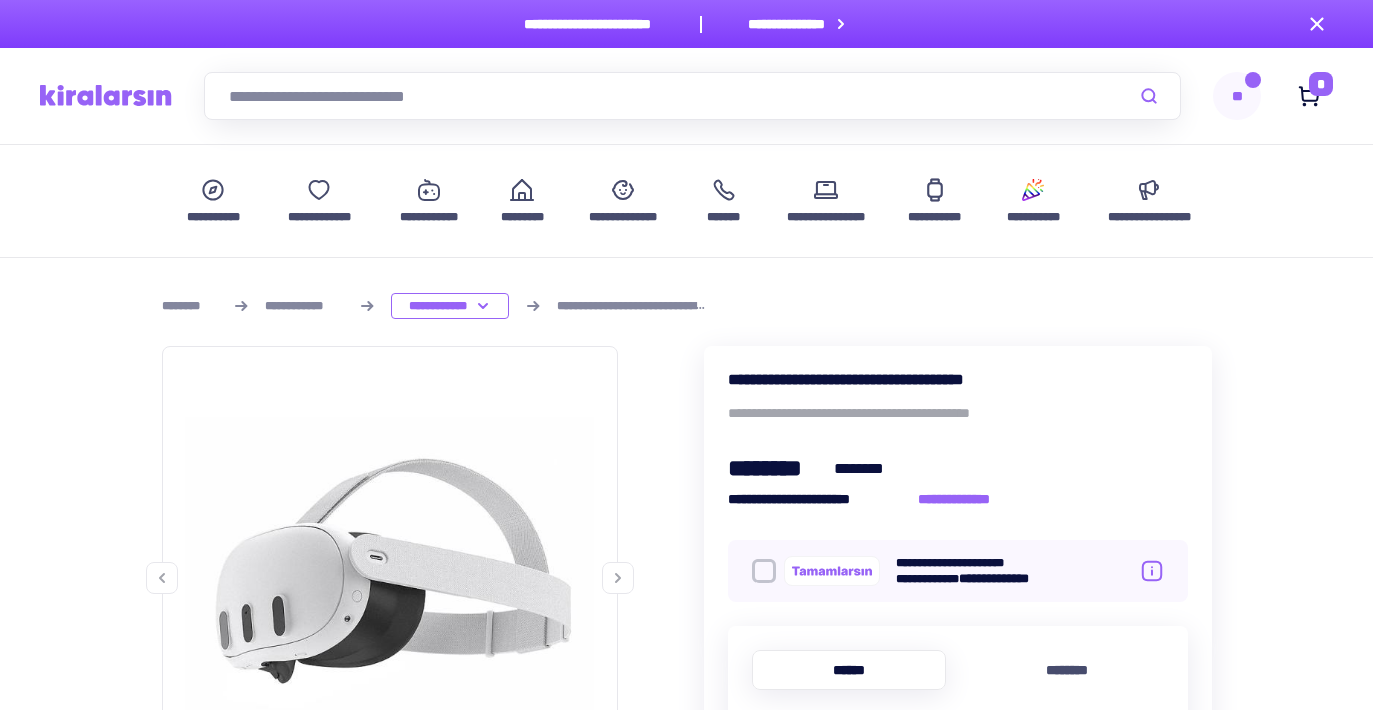 click at bounding box center [764, 571] 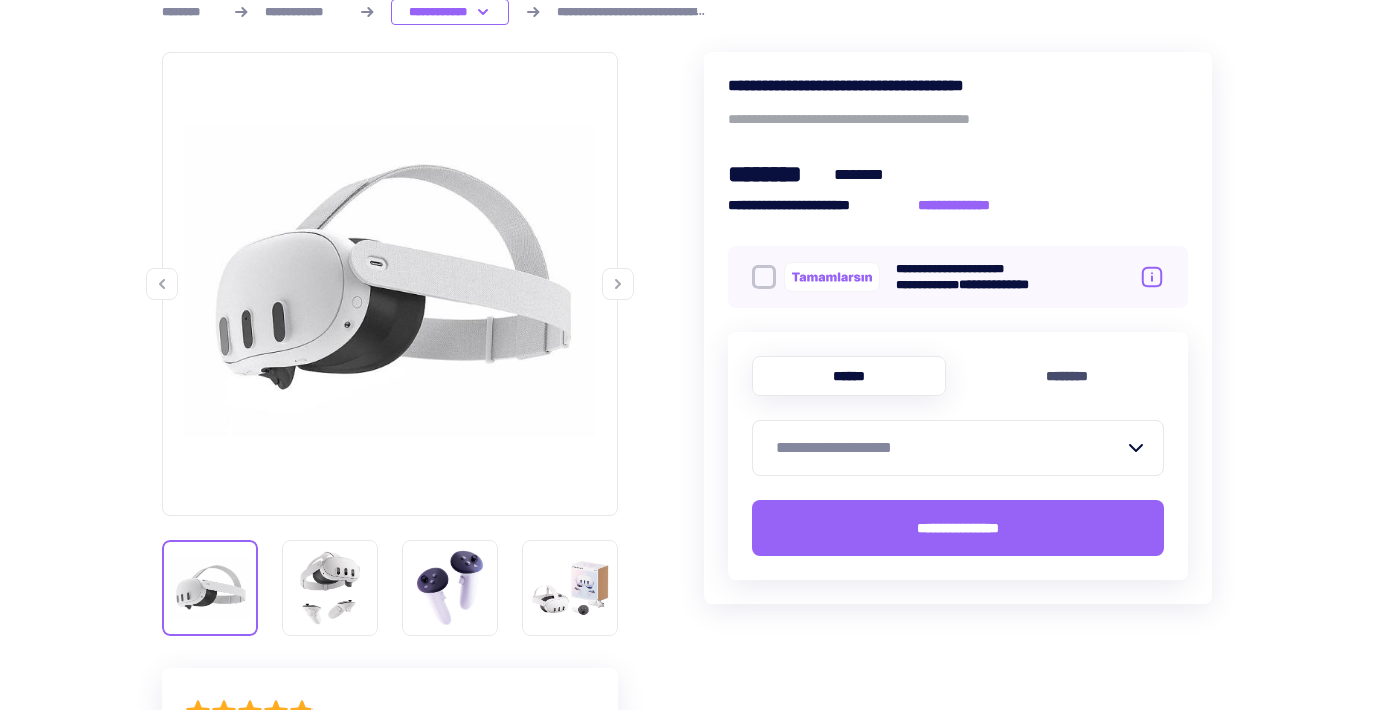 scroll, scrollTop: 295, scrollLeft: 0, axis: vertical 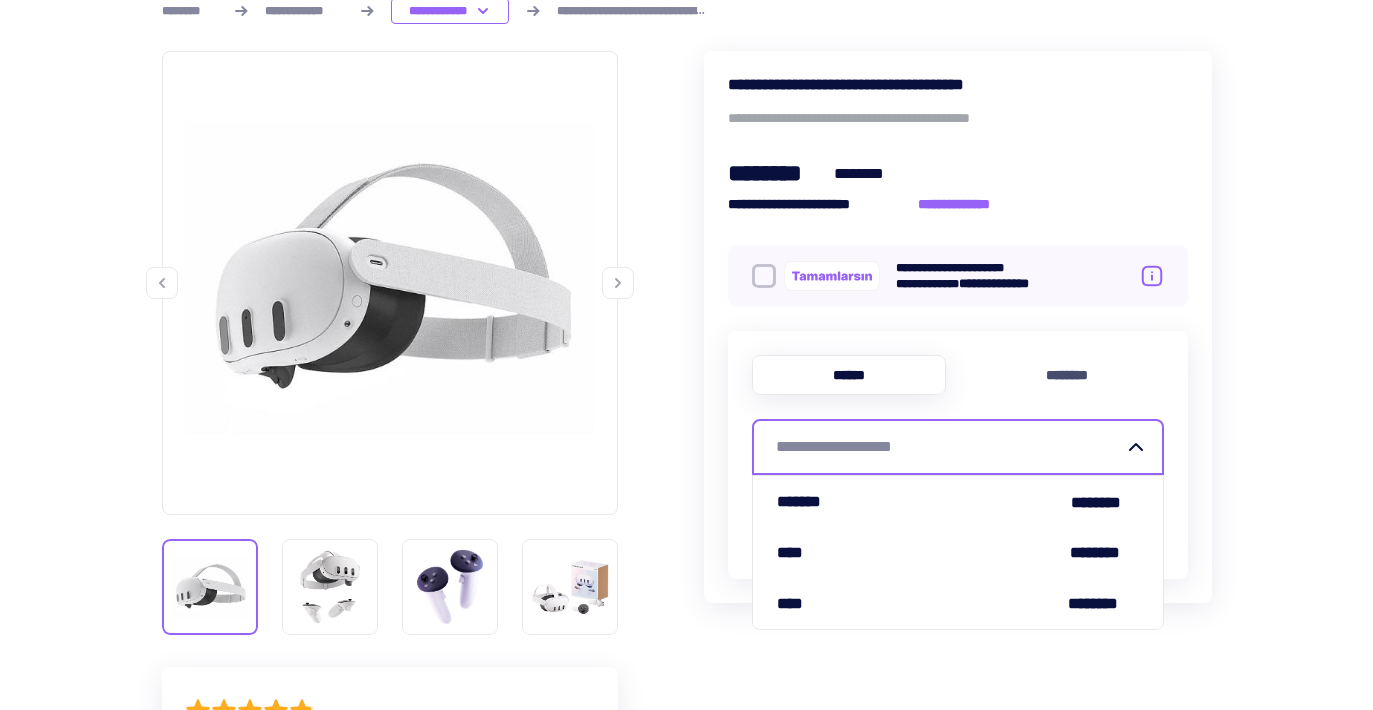 click on "**********" at bounding box center [950, 447] 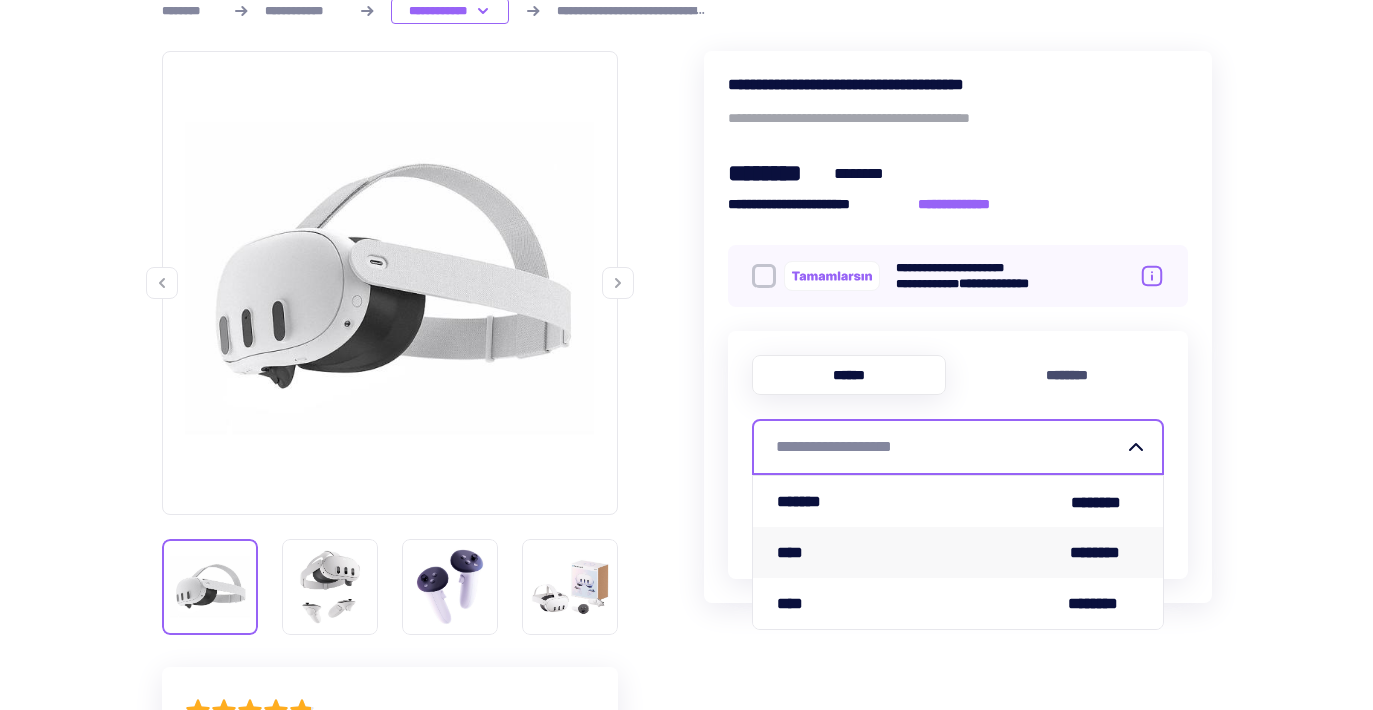 click on "**** ********" at bounding box center [958, 552] 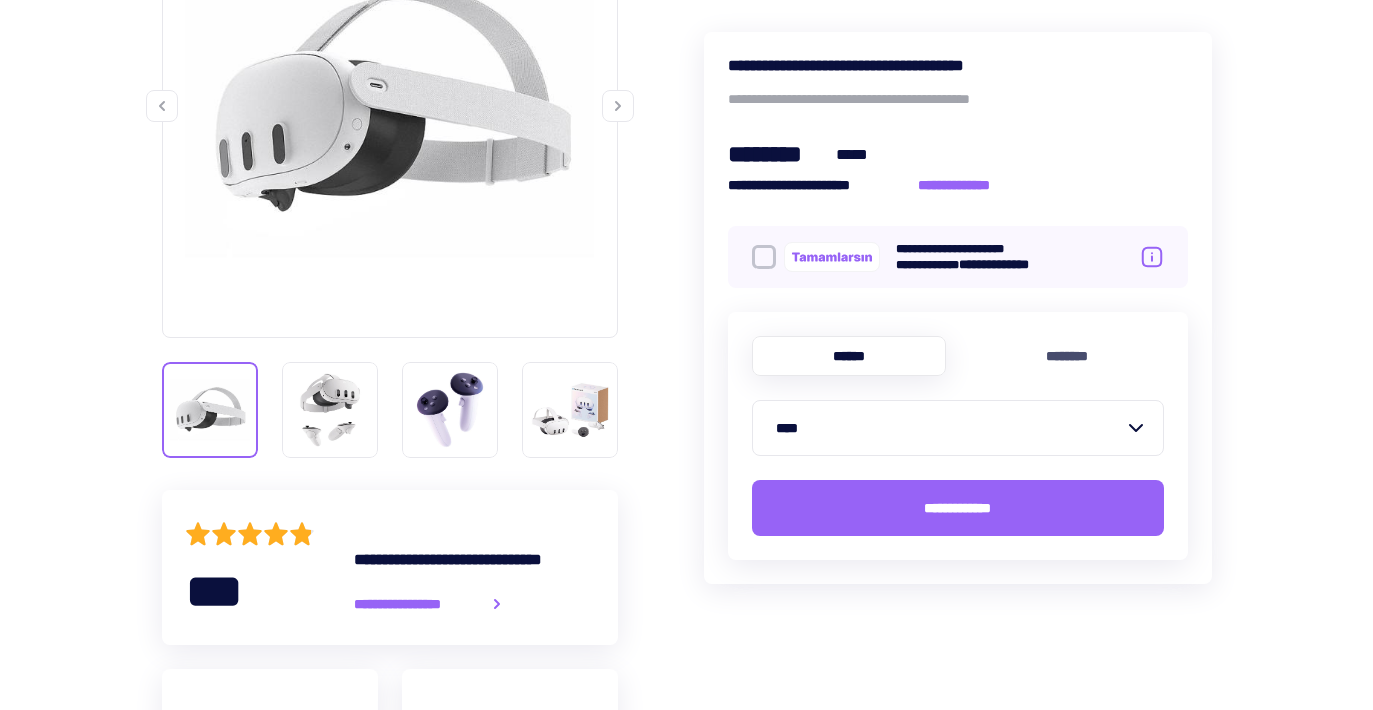 scroll, scrollTop: 480, scrollLeft: 0, axis: vertical 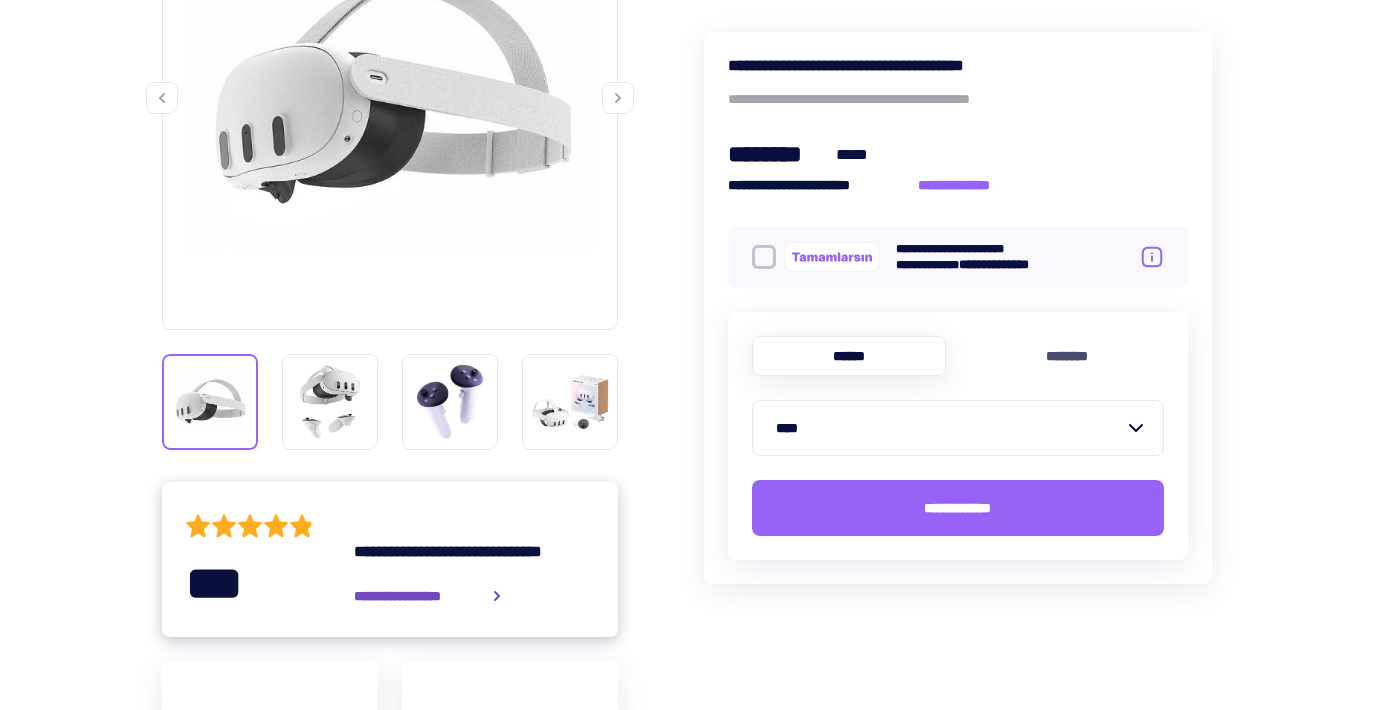 click on "**********" at bounding box center (417, 596) 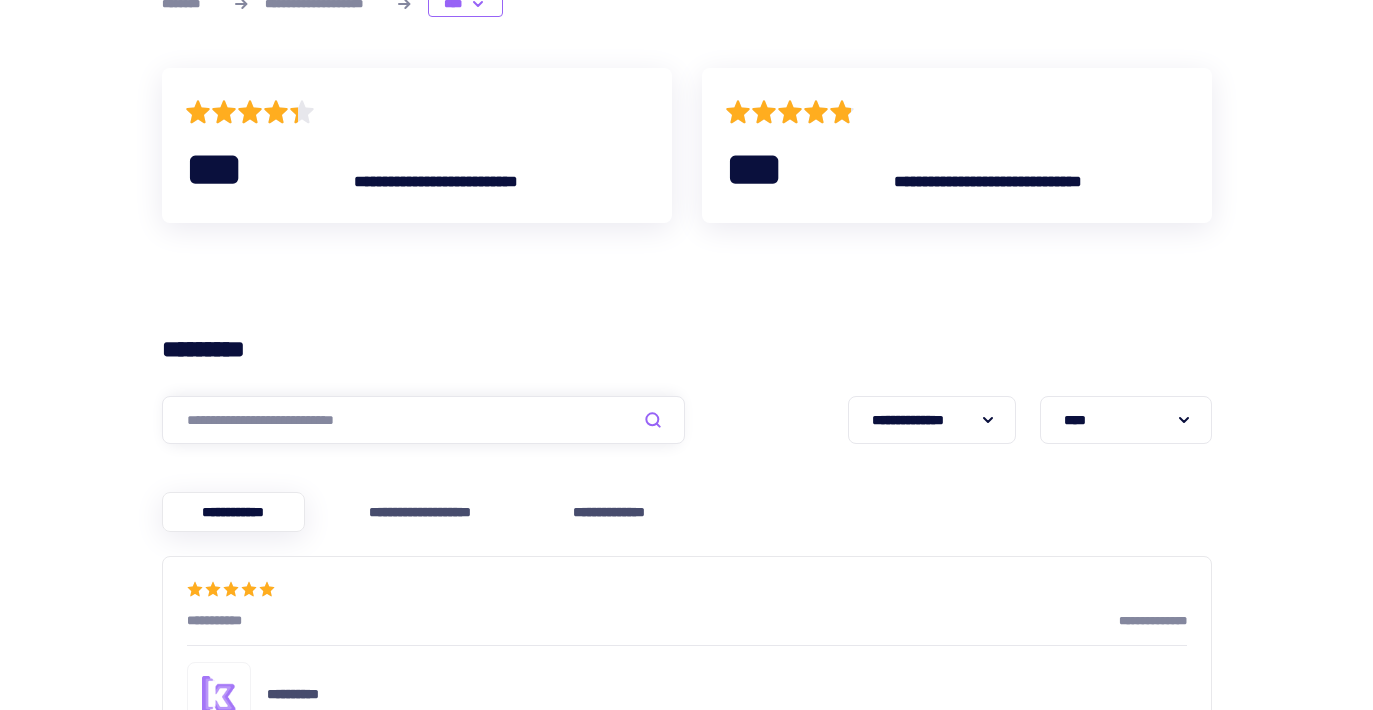 scroll, scrollTop: 0, scrollLeft: 0, axis: both 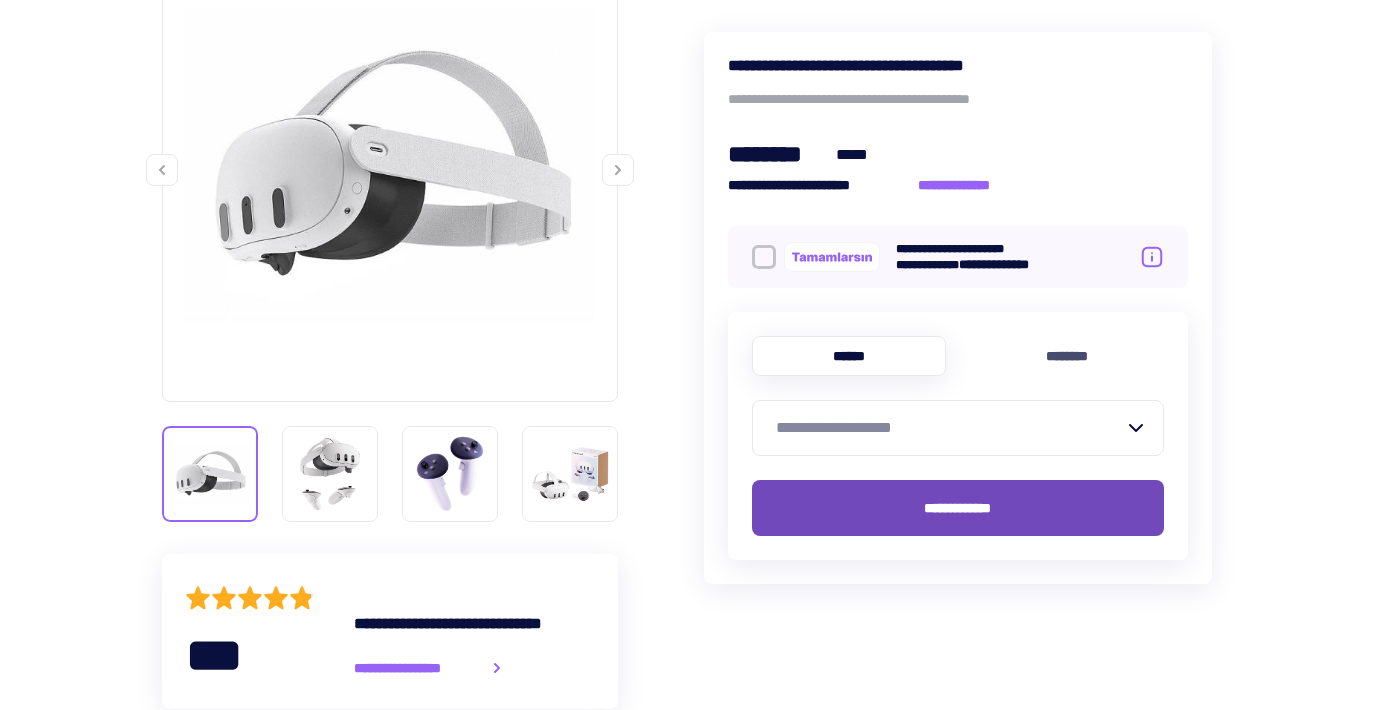 click on "**********" at bounding box center (958, 508) 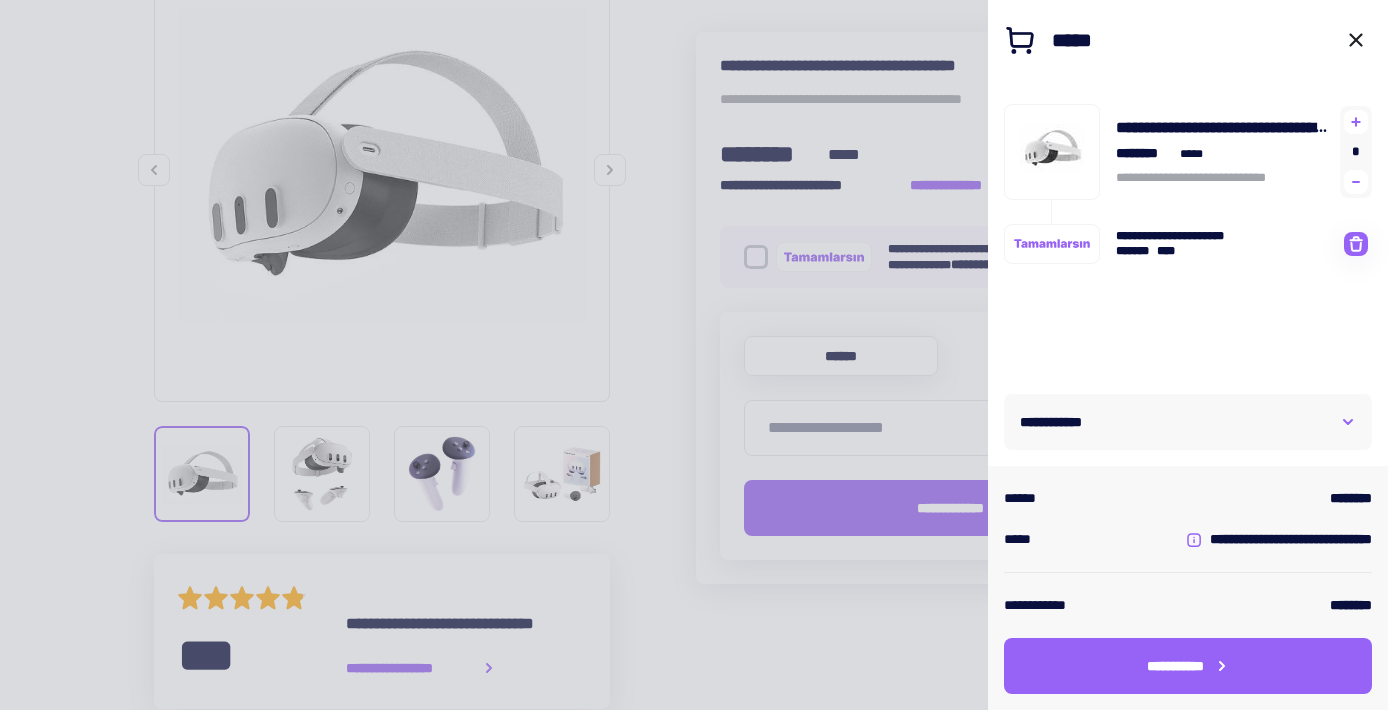 click 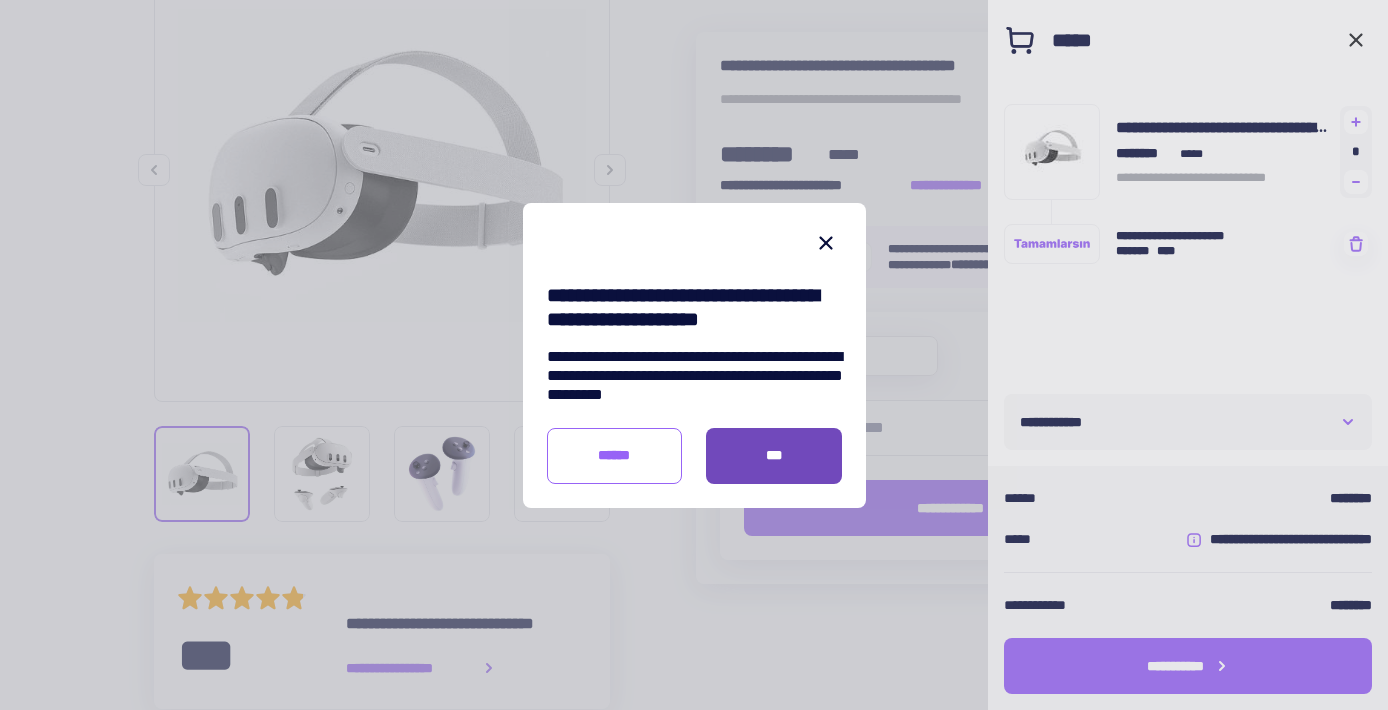 click on "***" at bounding box center [774, 456] 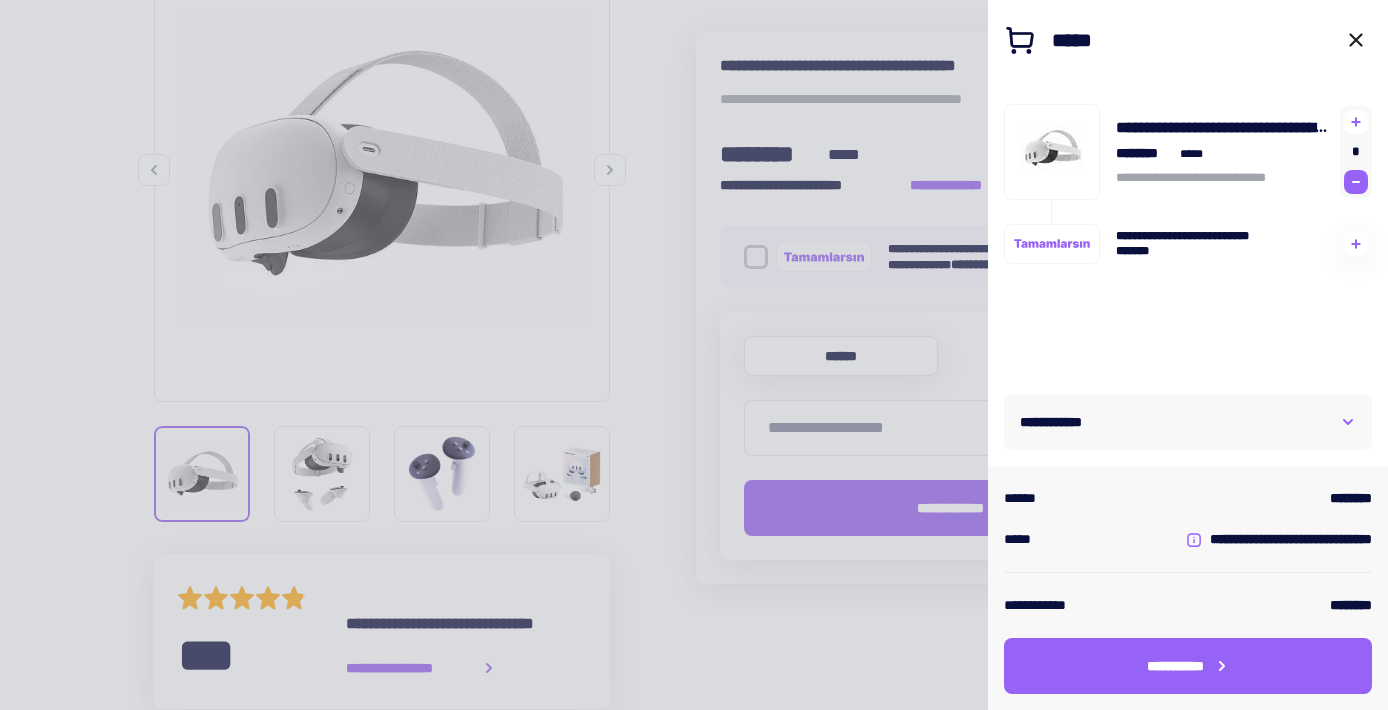 click 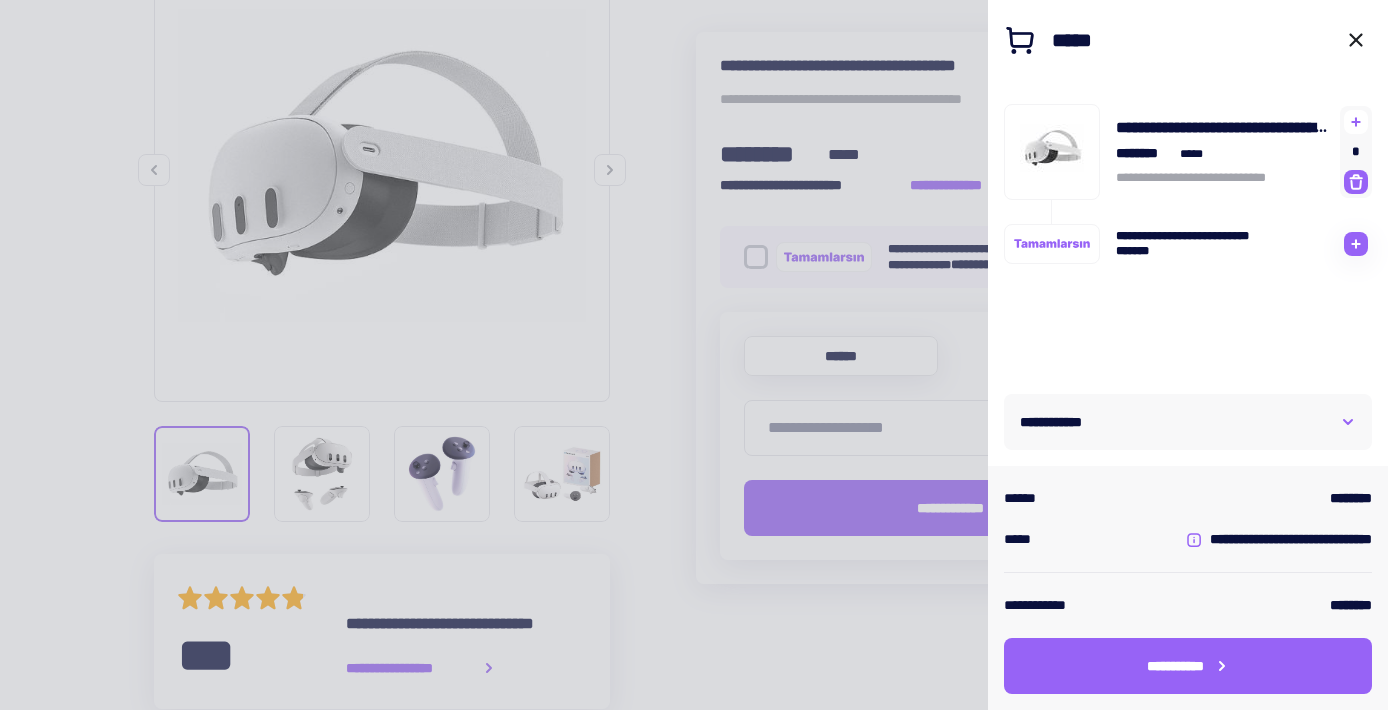 click 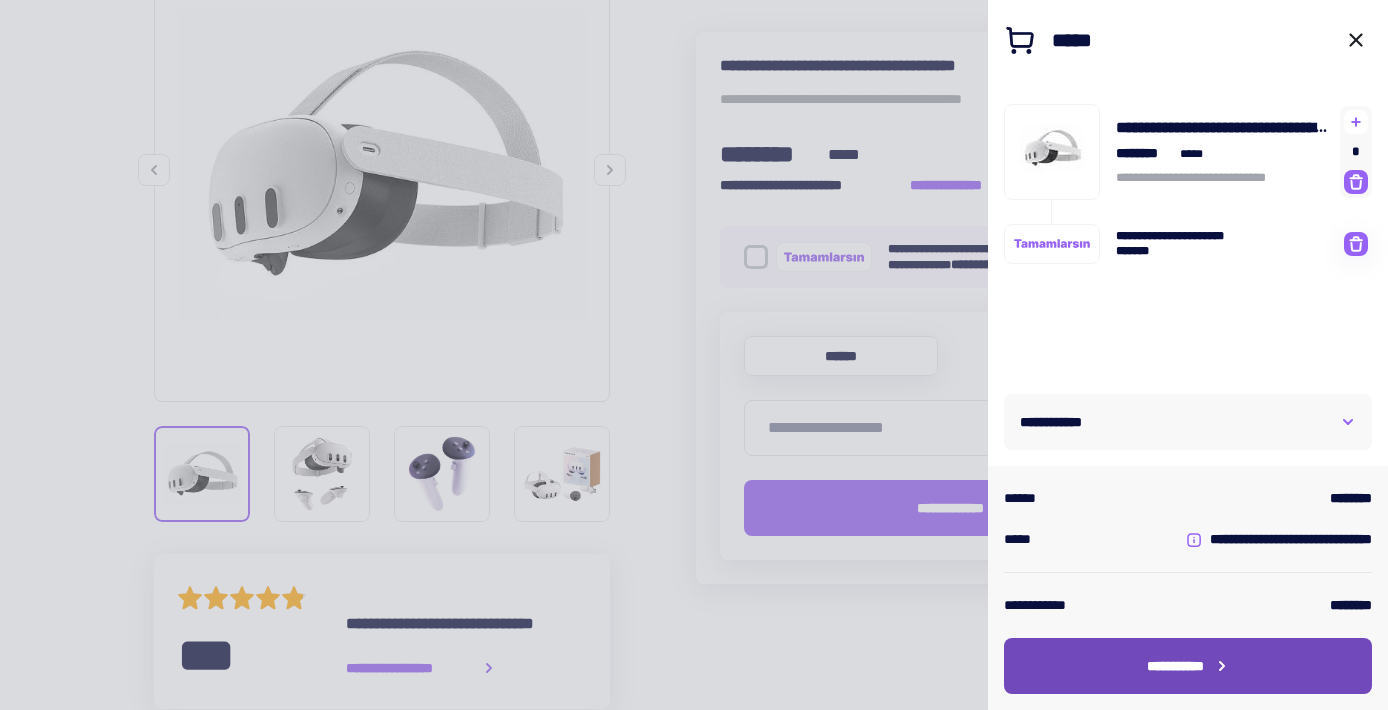 click on "**********" at bounding box center (1175, 666) 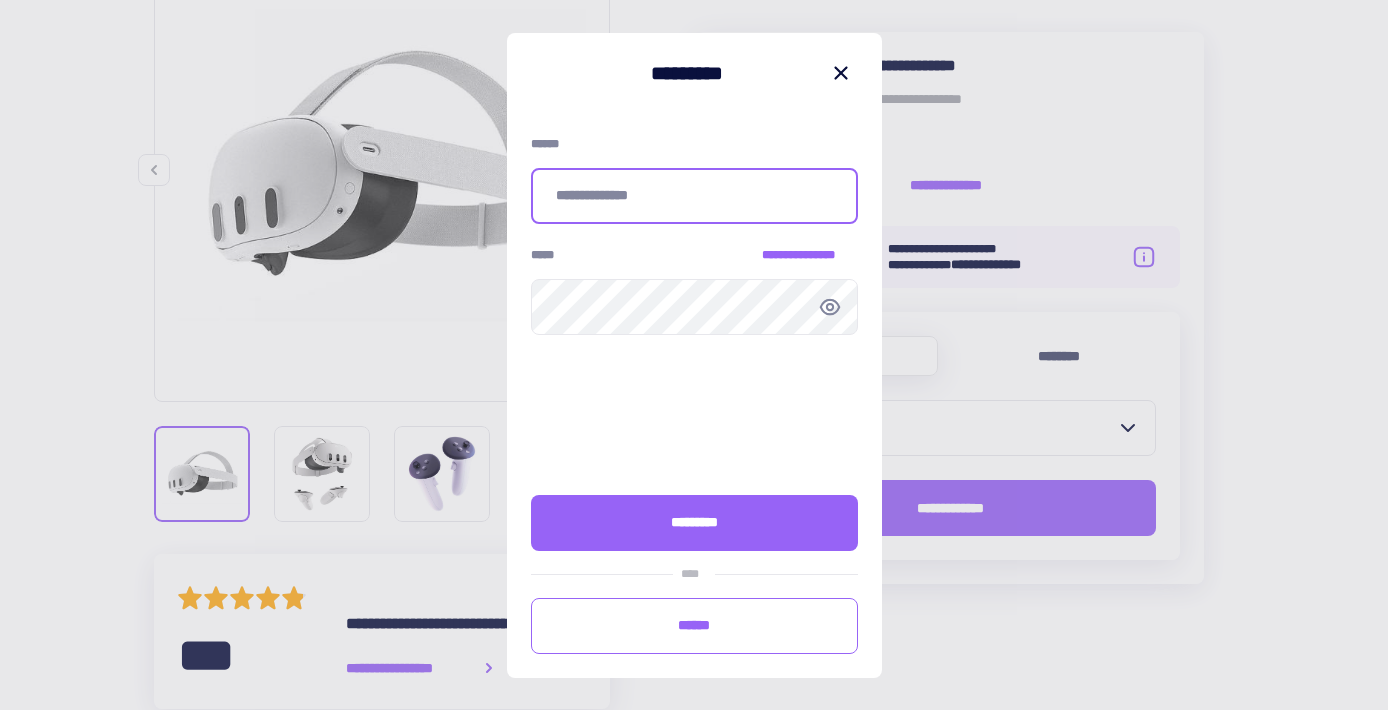 click at bounding box center (694, 196) 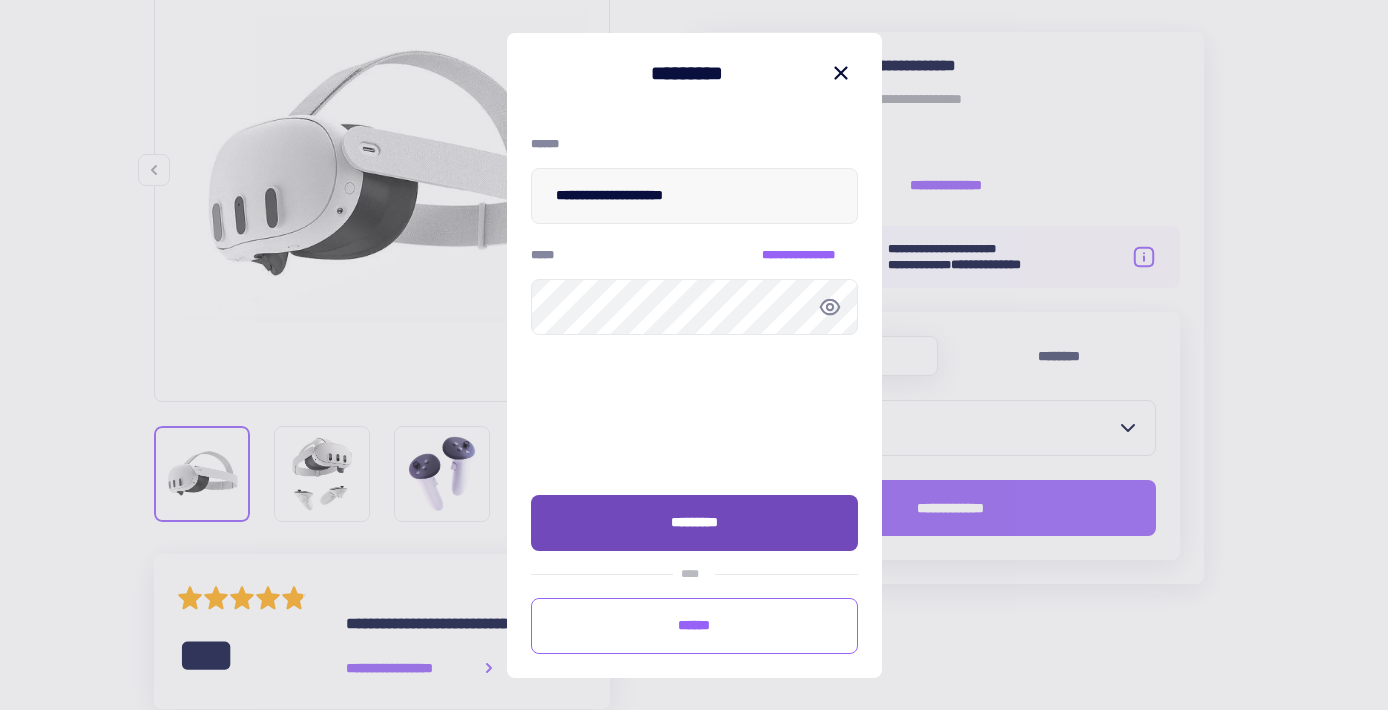 click on "*********" at bounding box center [694, 523] 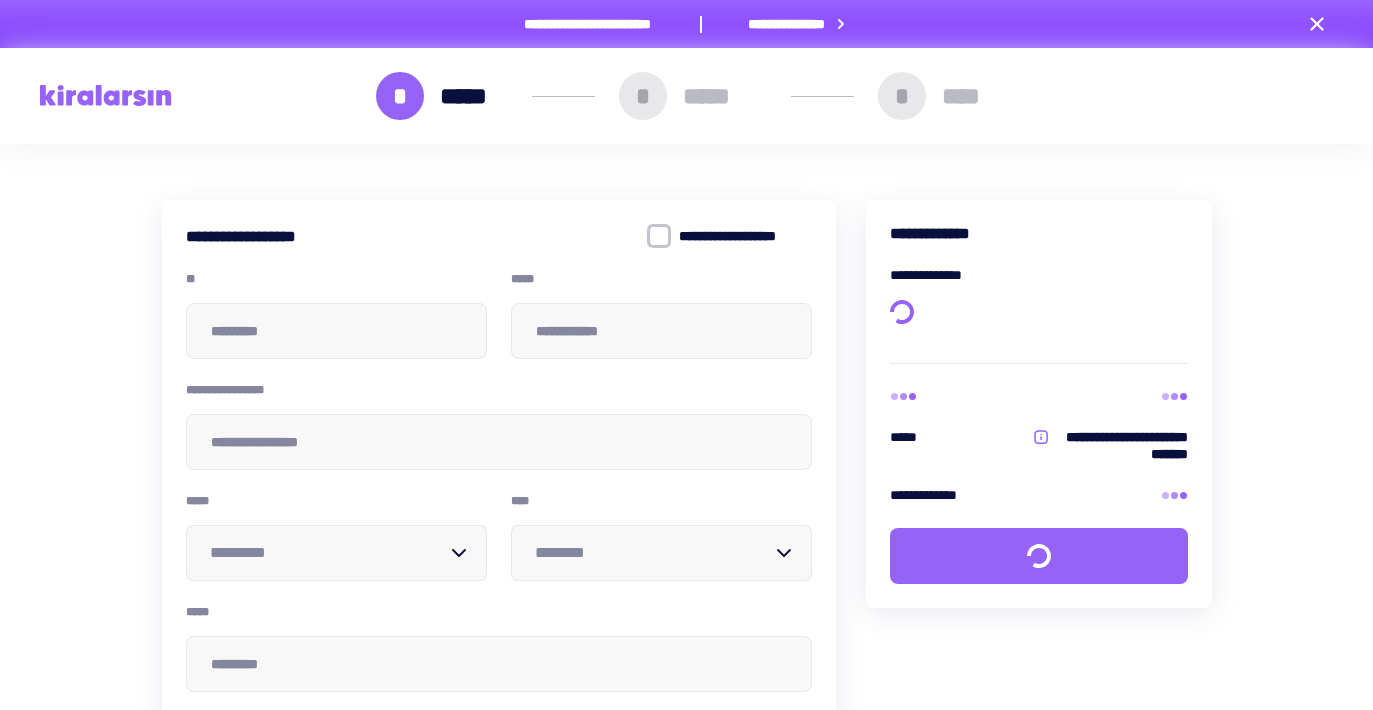 scroll, scrollTop: 0, scrollLeft: 0, axis: both 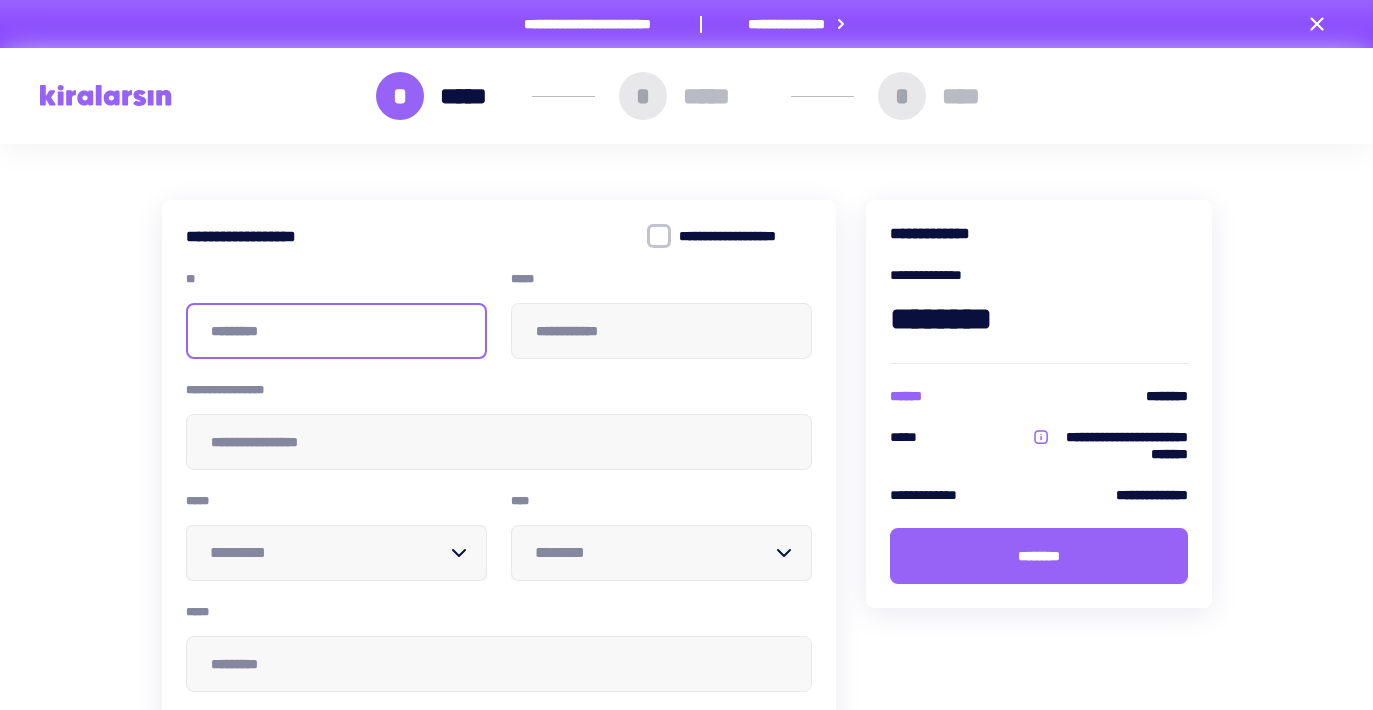 click at bounding box center (336, 331) 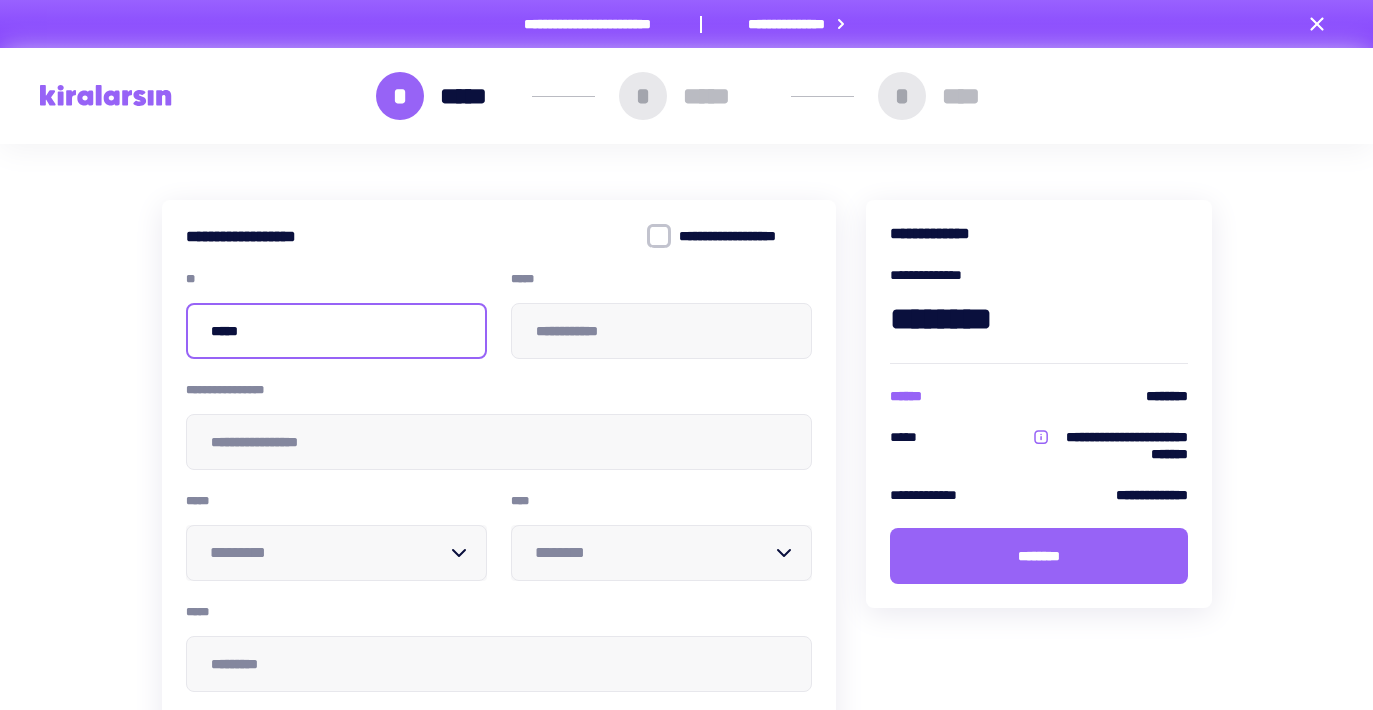 type on "*****" 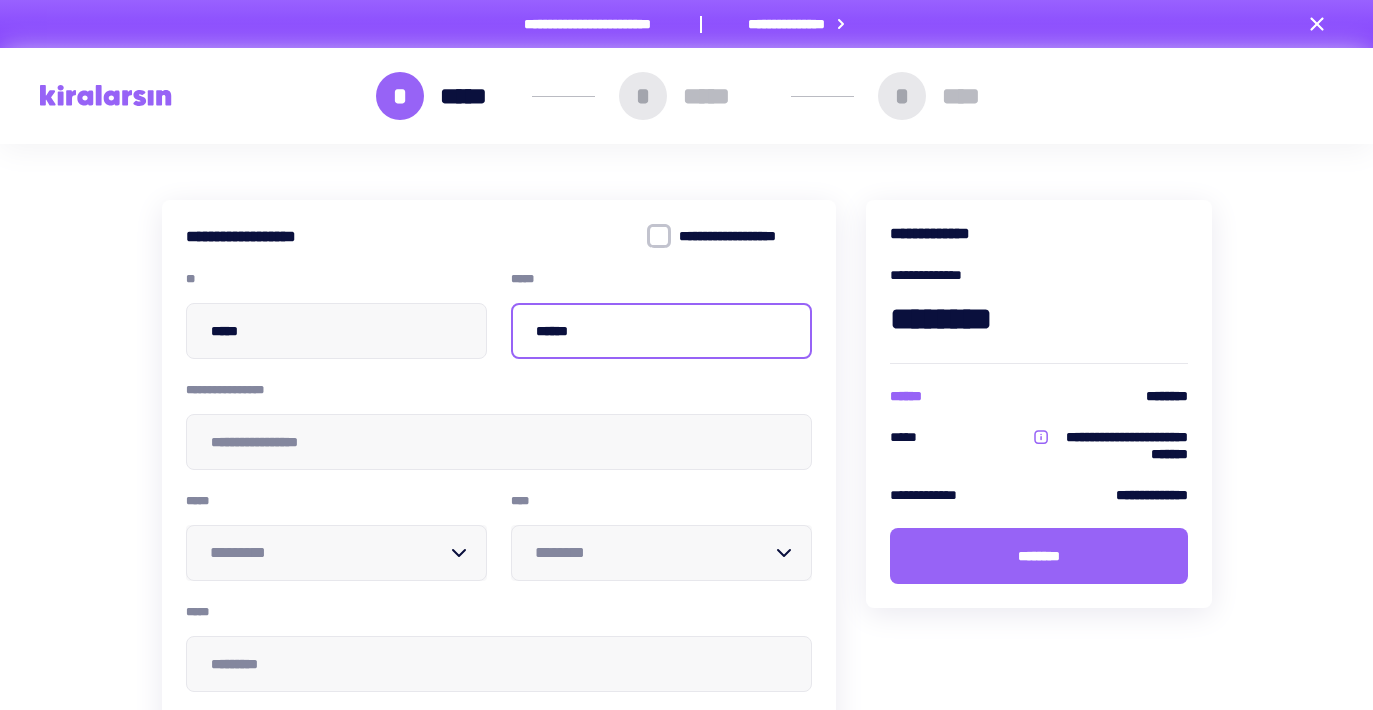 type on "******" 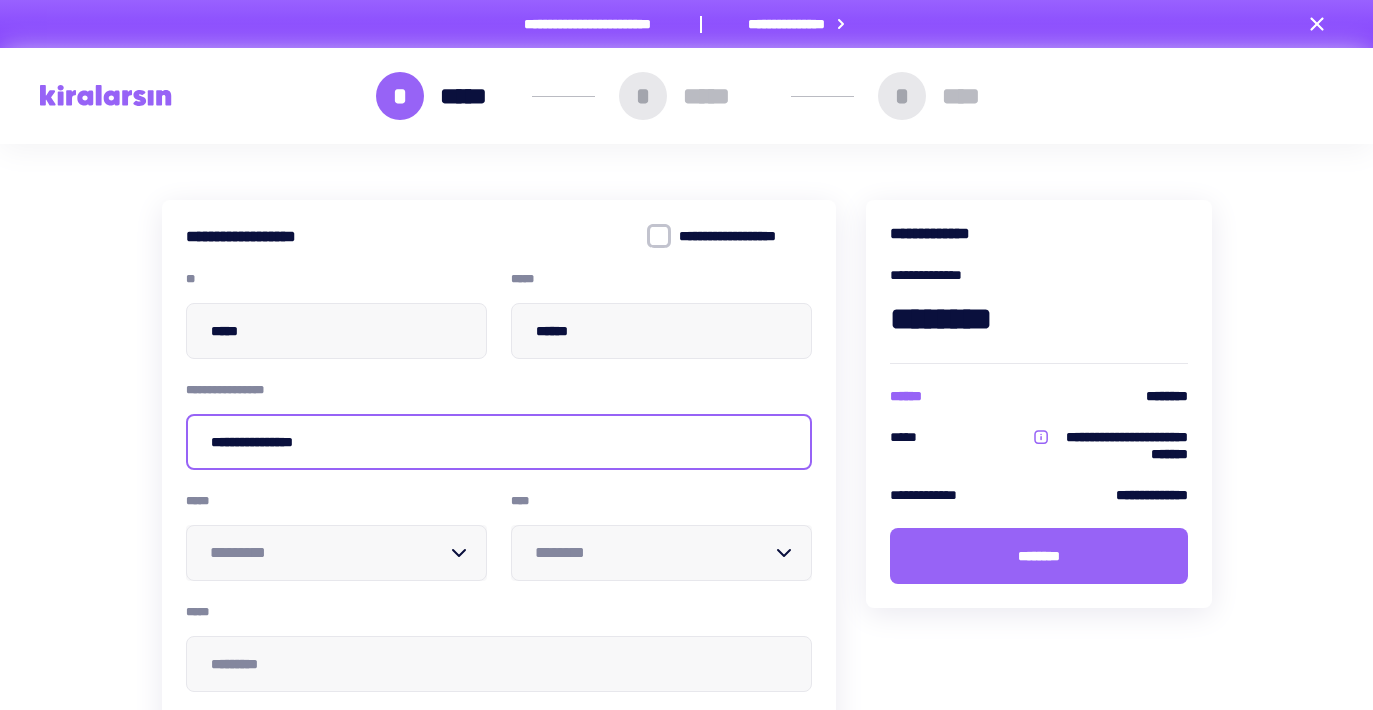 type on "**********" 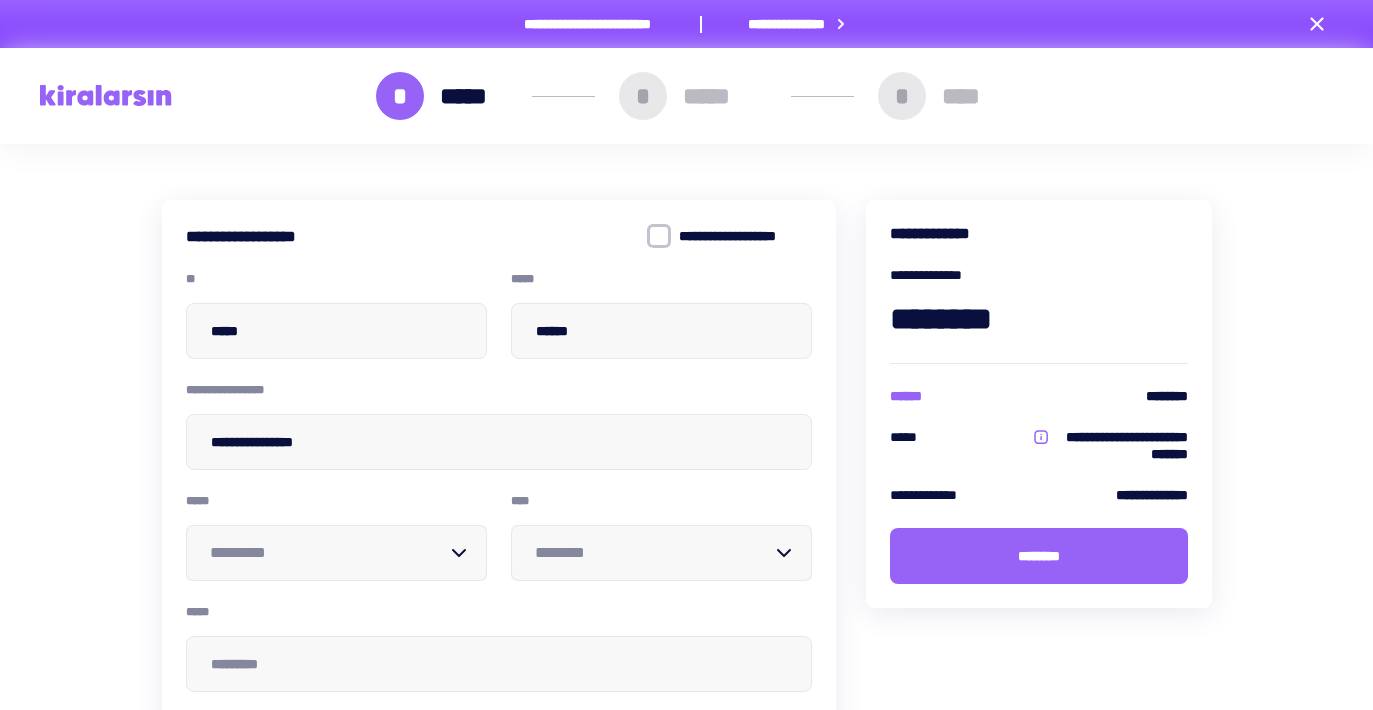 click at bounding box center (328, 553) 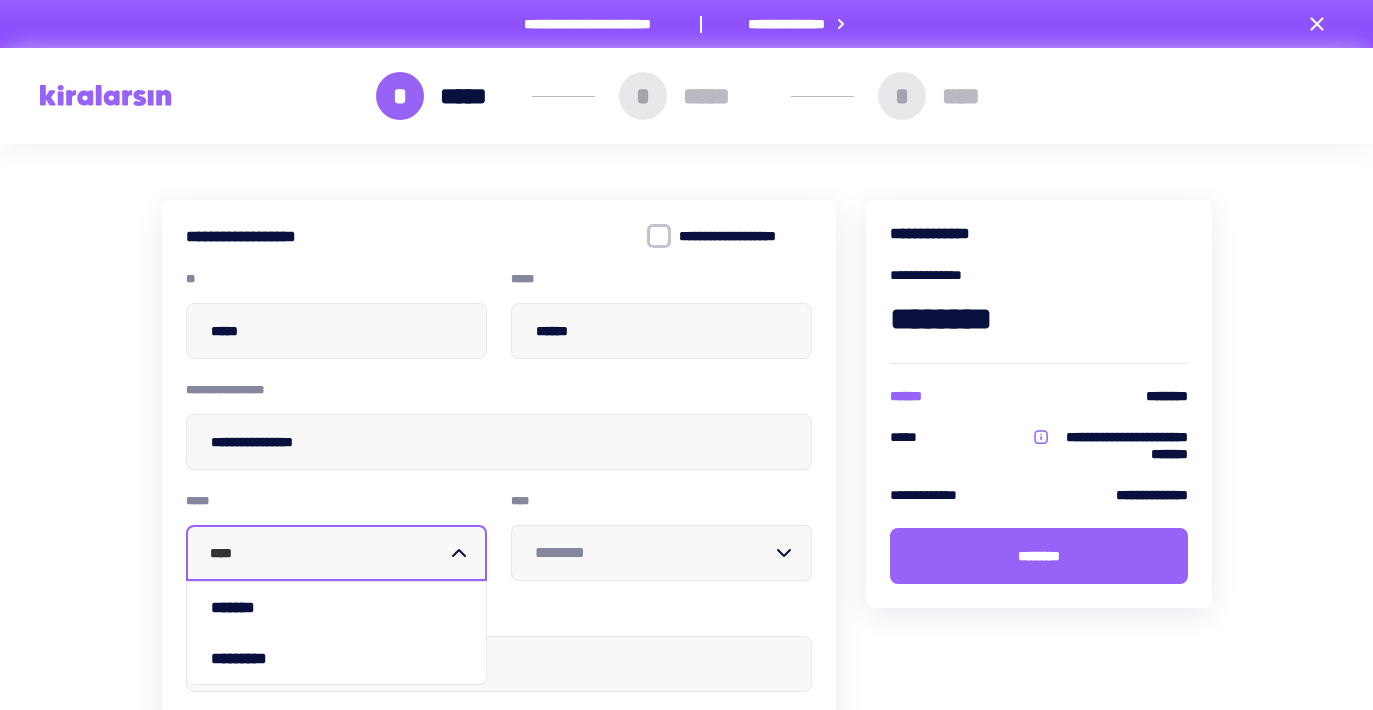 type on "*****" 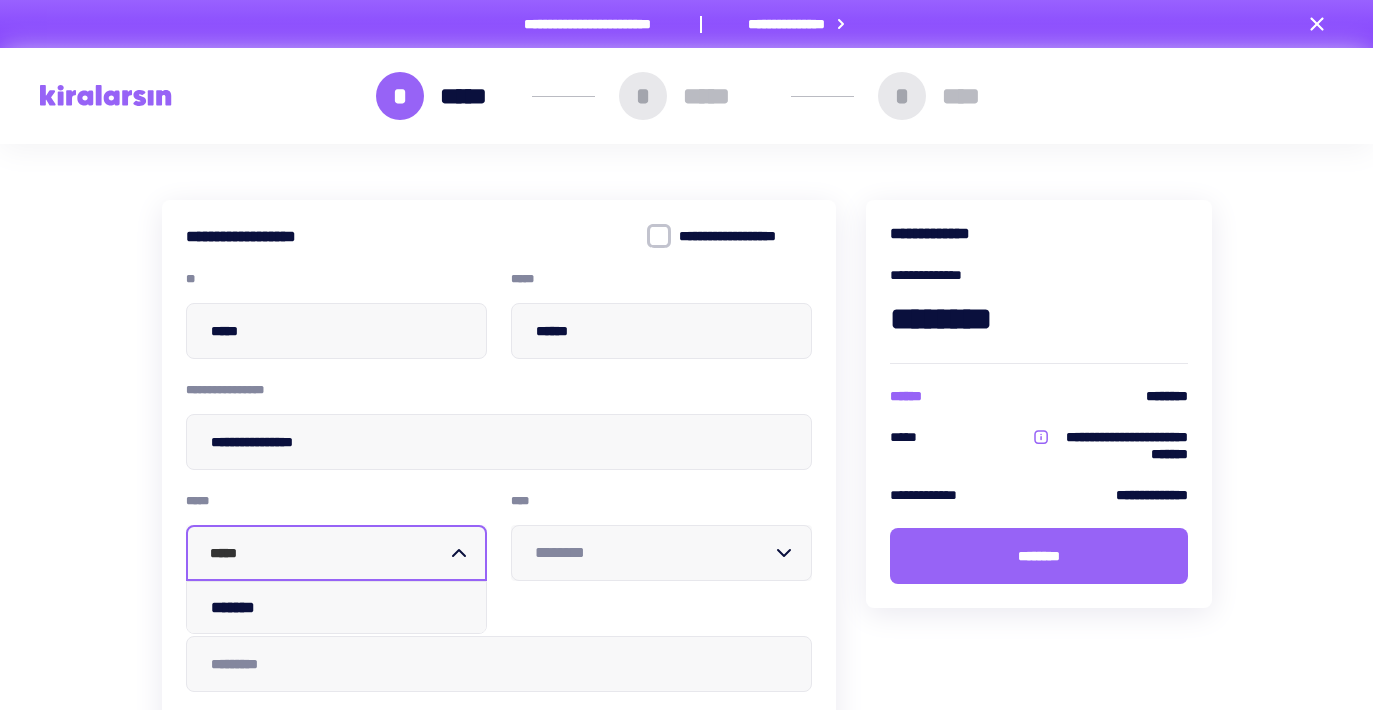 click on "*******" at bounding box center [336, 607] 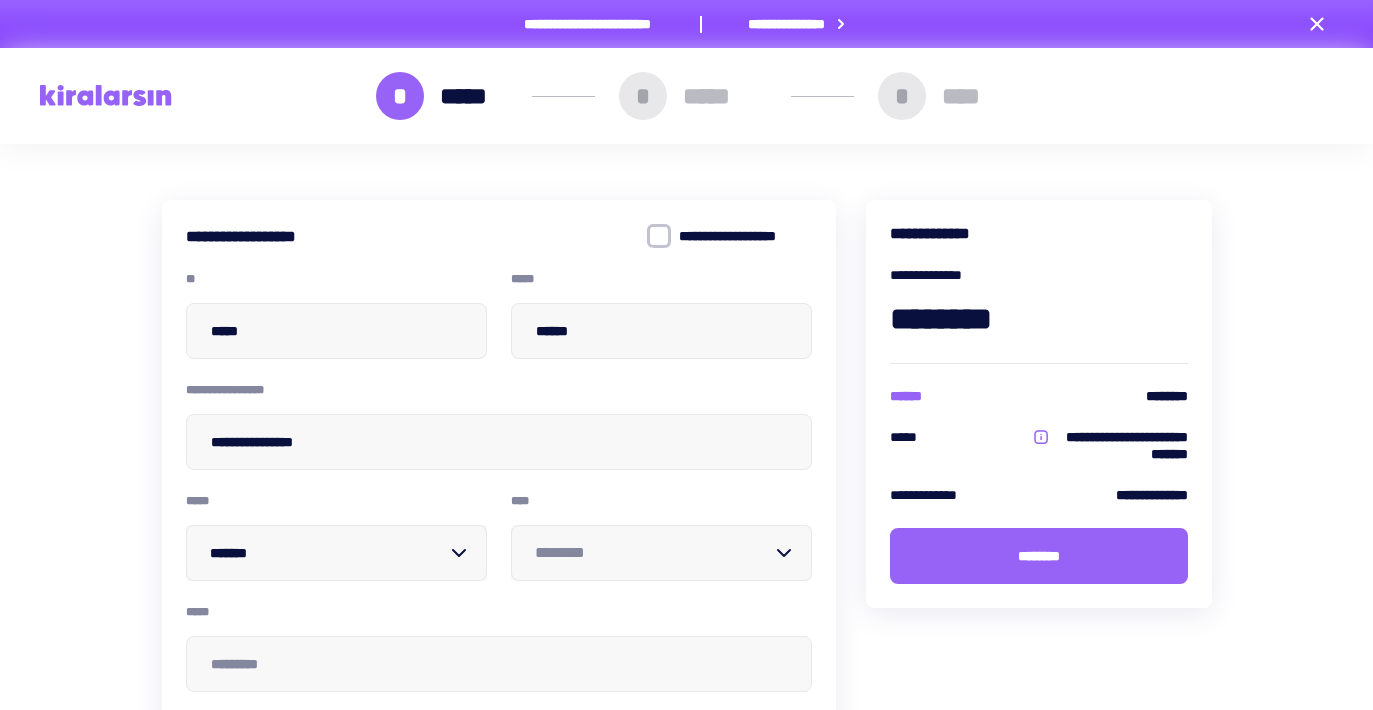 click at bounding box center [653, 553] 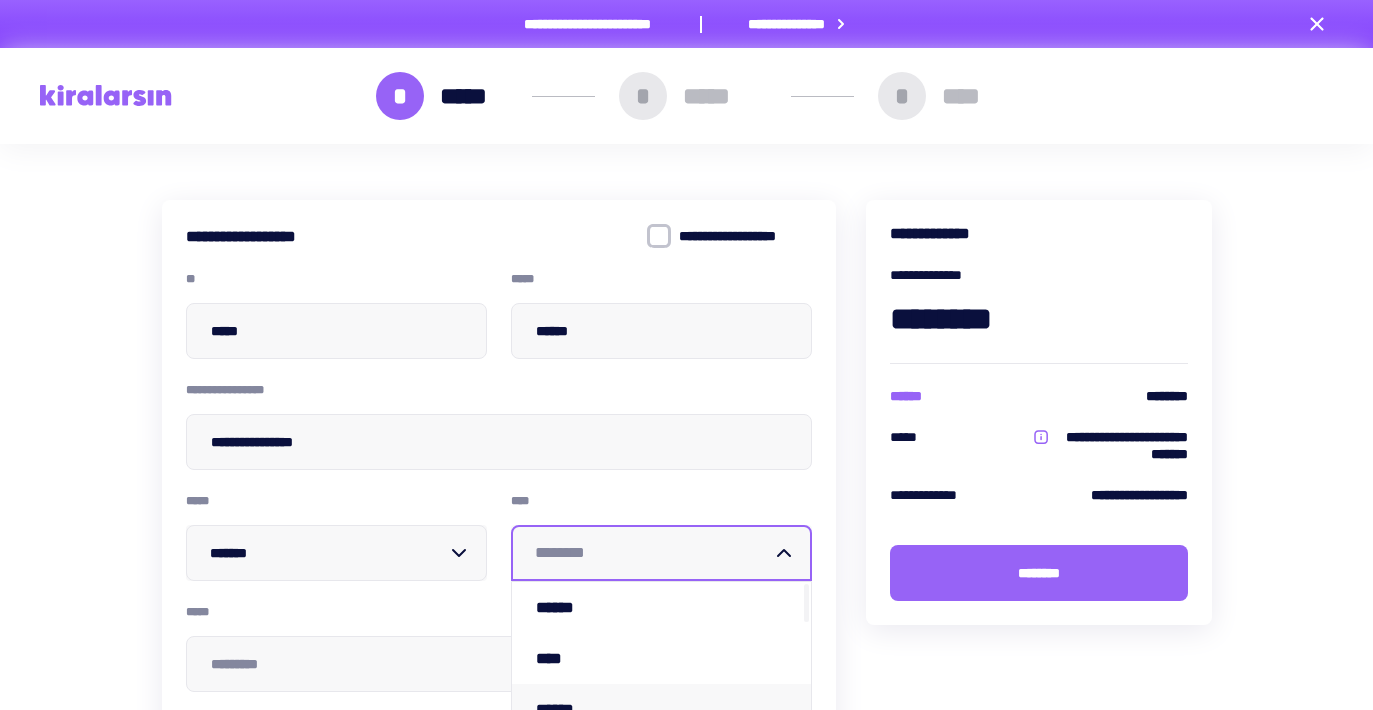 click on "******" at bounding box center [569, 709] 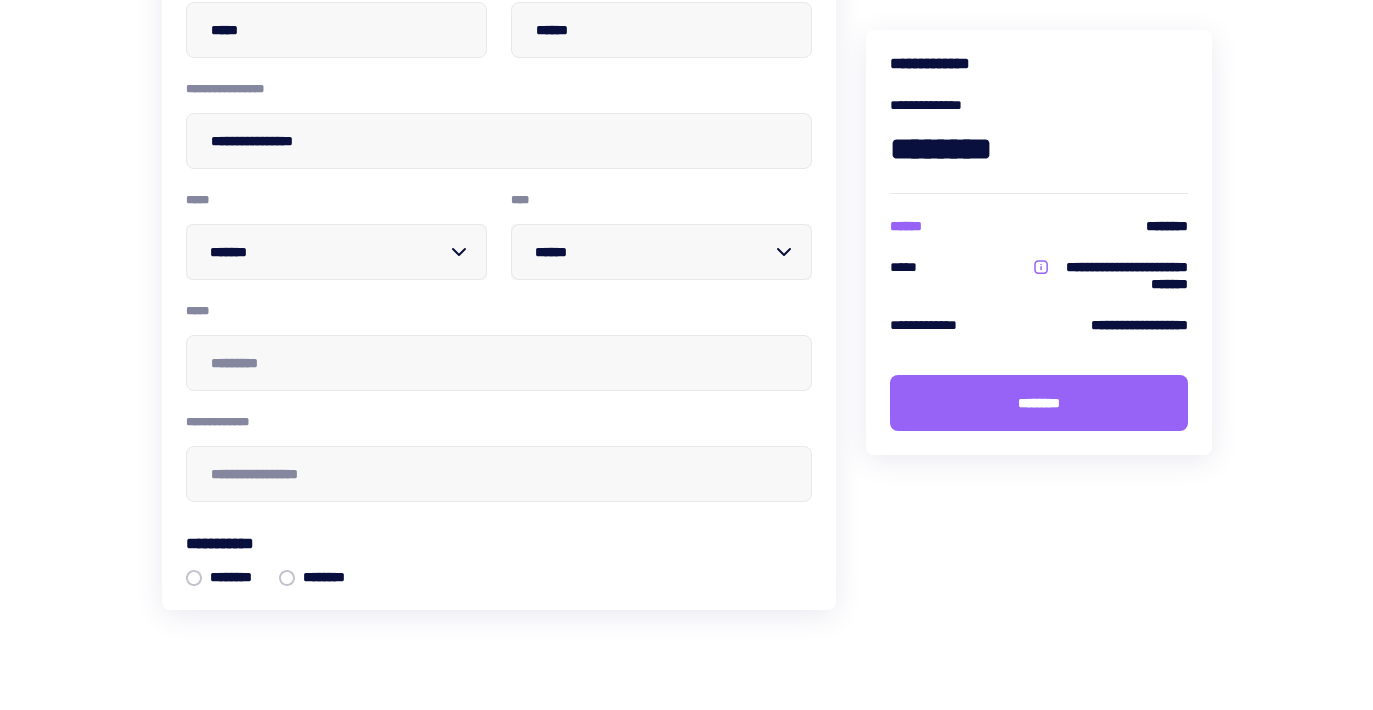 scroll, scrollTop: 301, scrollLeft: 0, axis: vertical 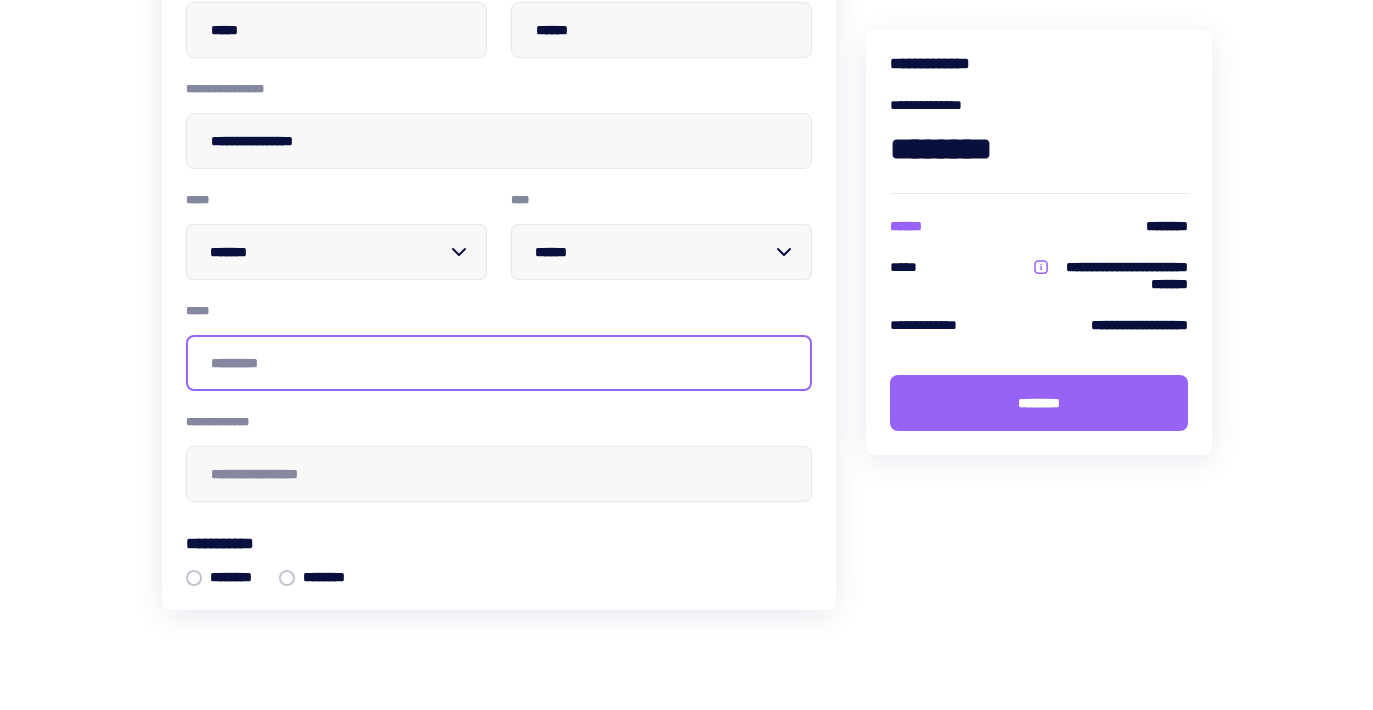 click at bounding box center (499, 363) 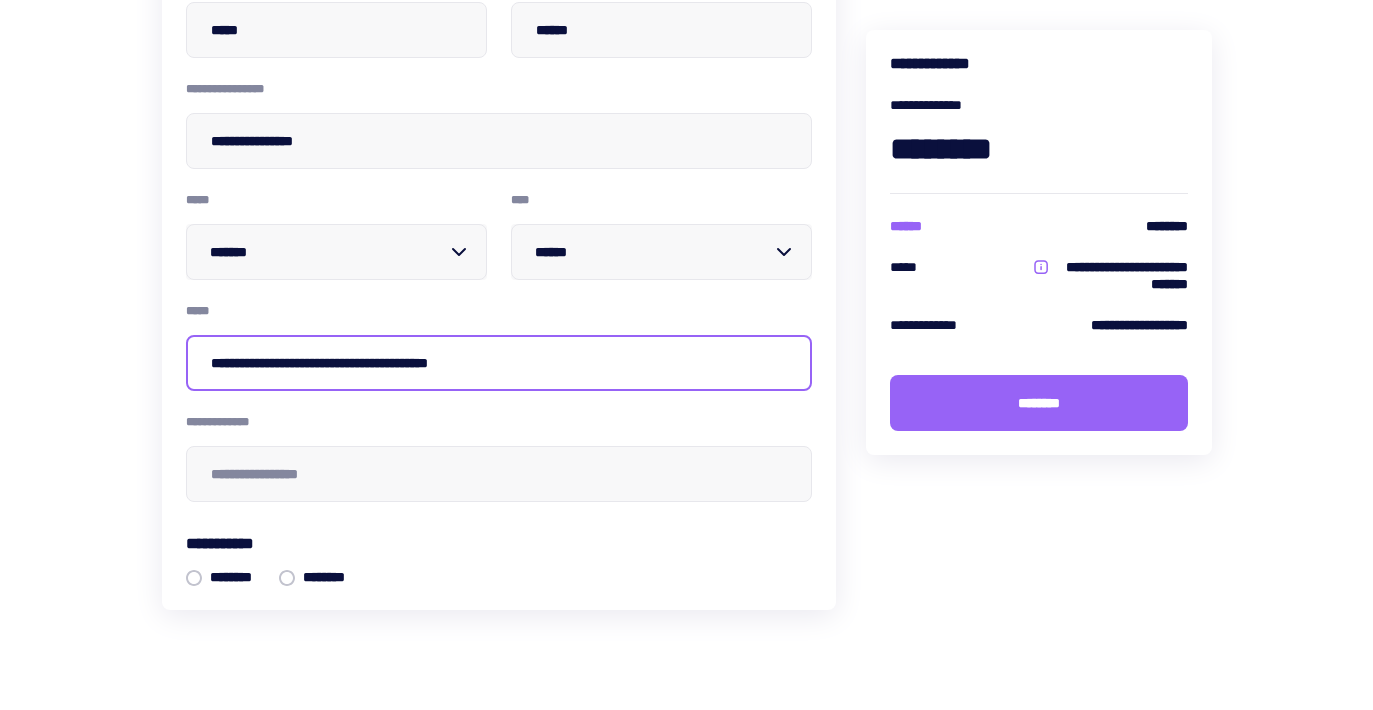 drag, startPoint x: 511, startPoint y: 362, endPoint x: 358, endPoint y: 365, distance: 153.0294 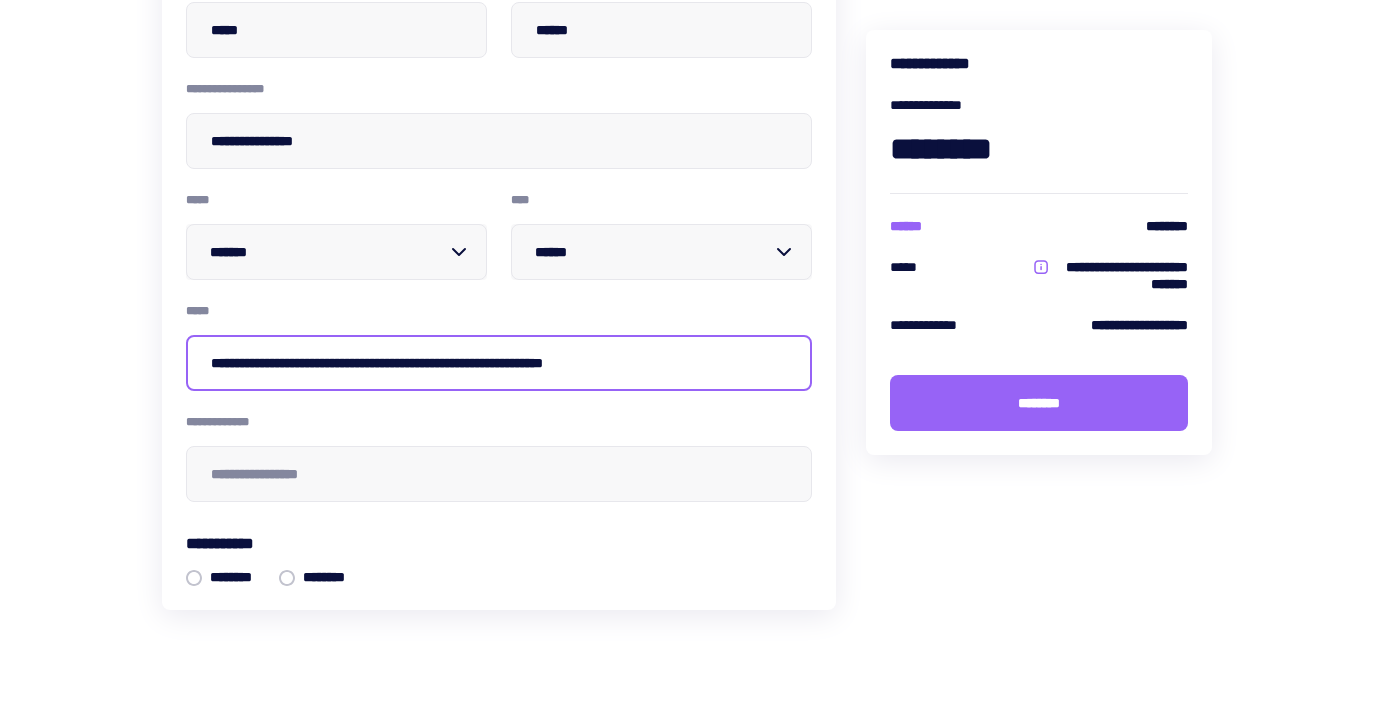drag, startPoint x: 675, startPoint y: 358, endPoint x: 648, endPoint y: 359, distance: 27.018513 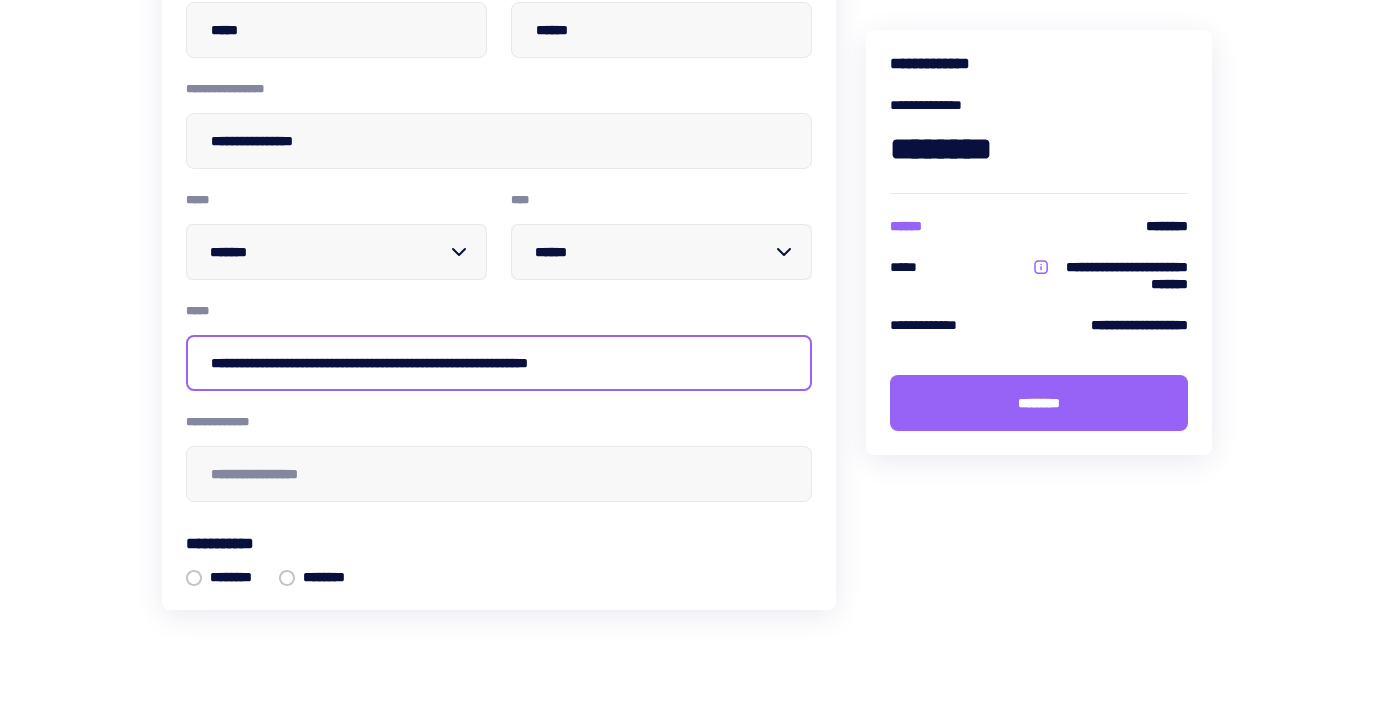 click on "**********" at bounding box center [499, 363] 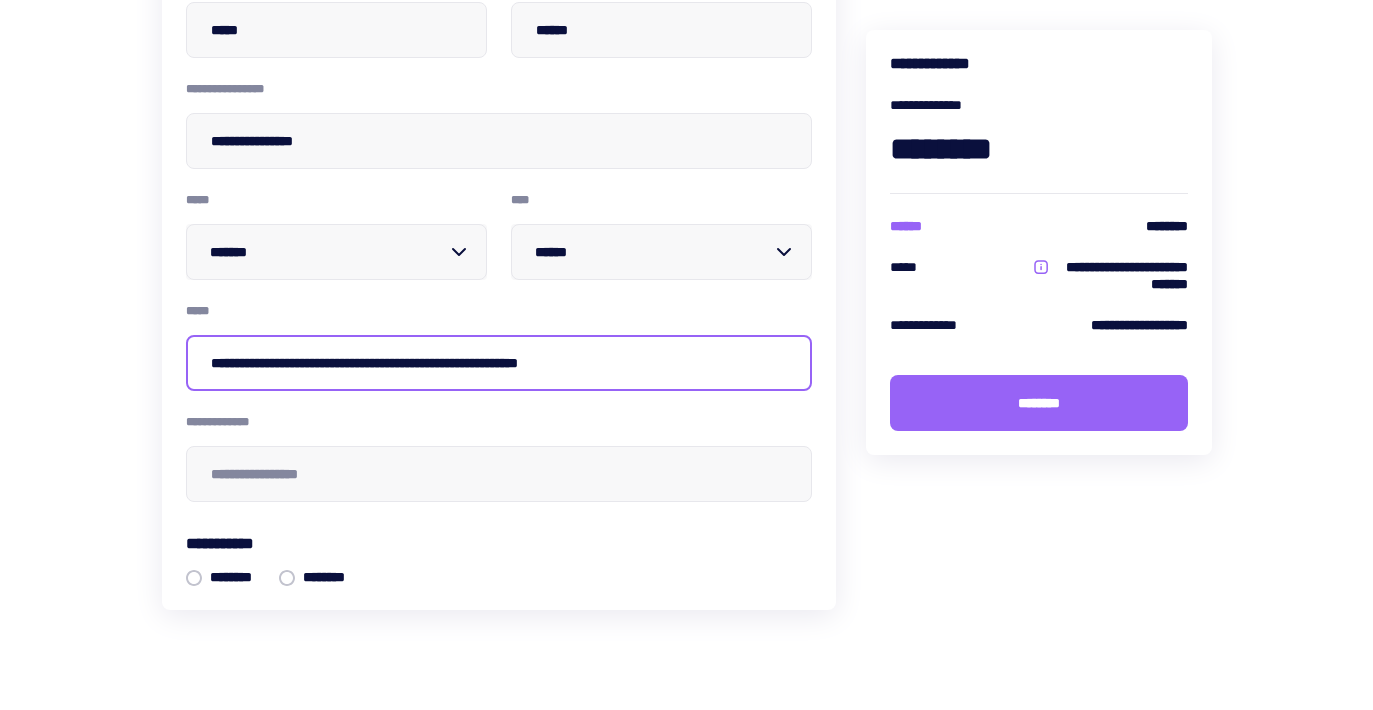 click on "**********" at bounding box center (499, 363) 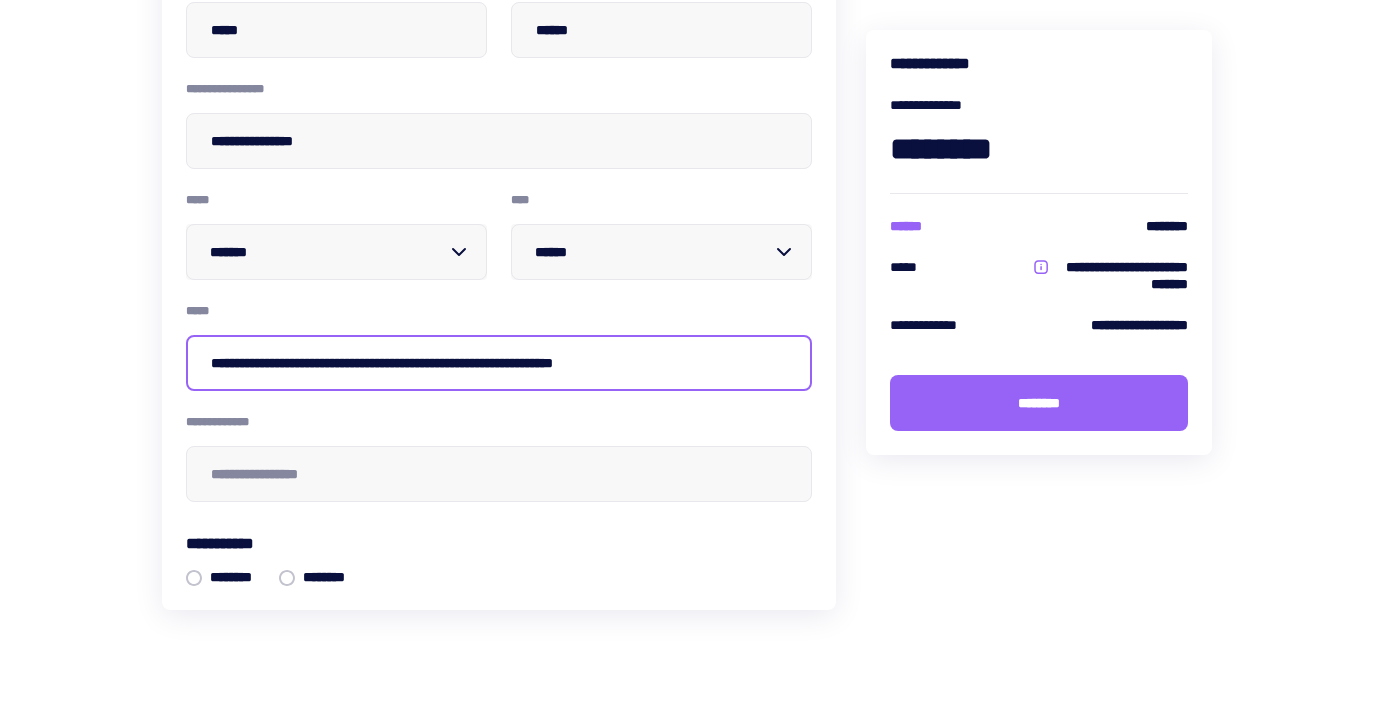 click on "**********" at bounding box center [499, 363] 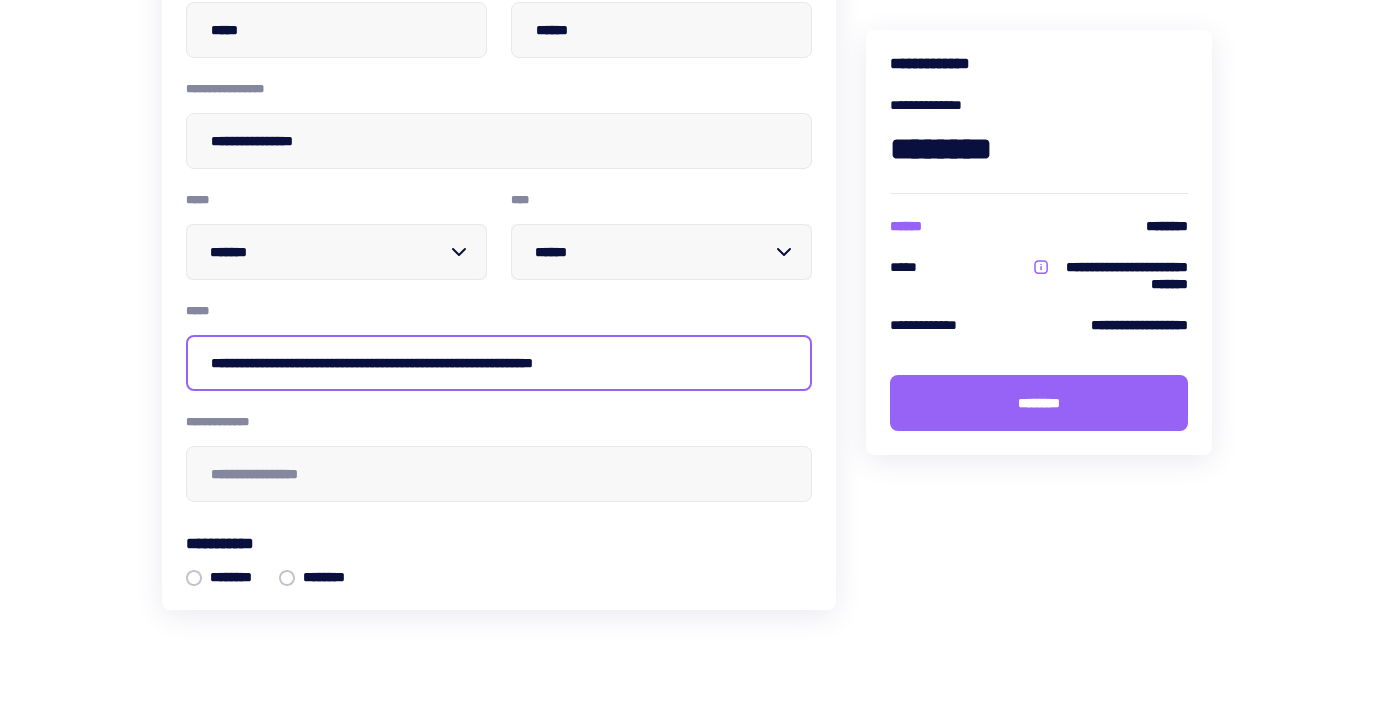 type on "**********" 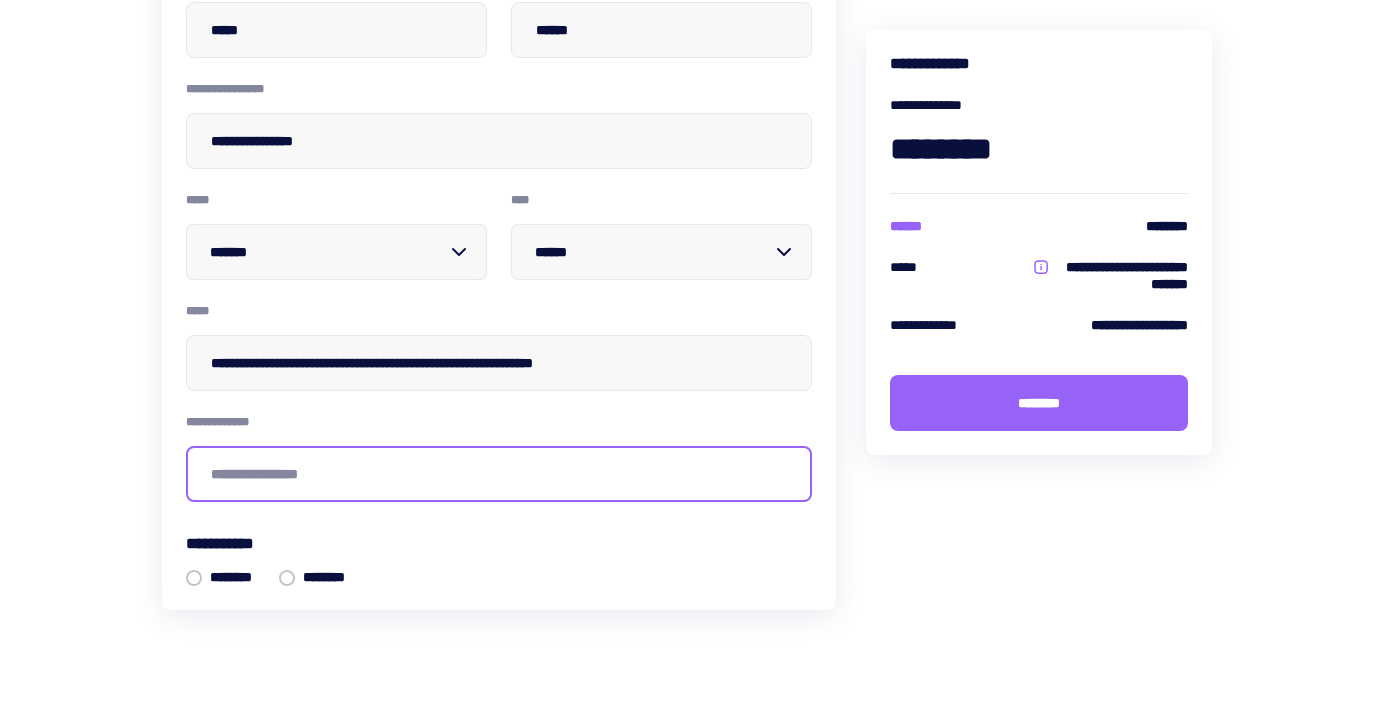 click at bounding box center [499, 474] 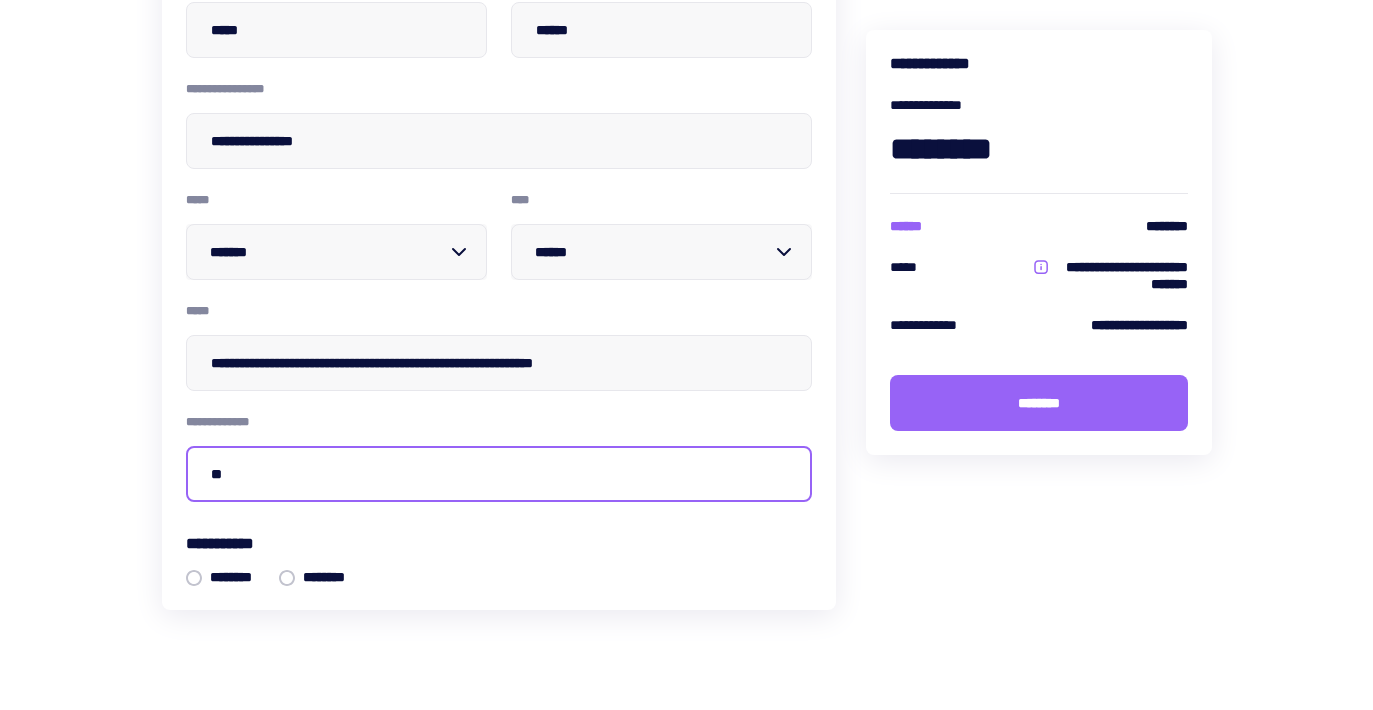 type on "**" 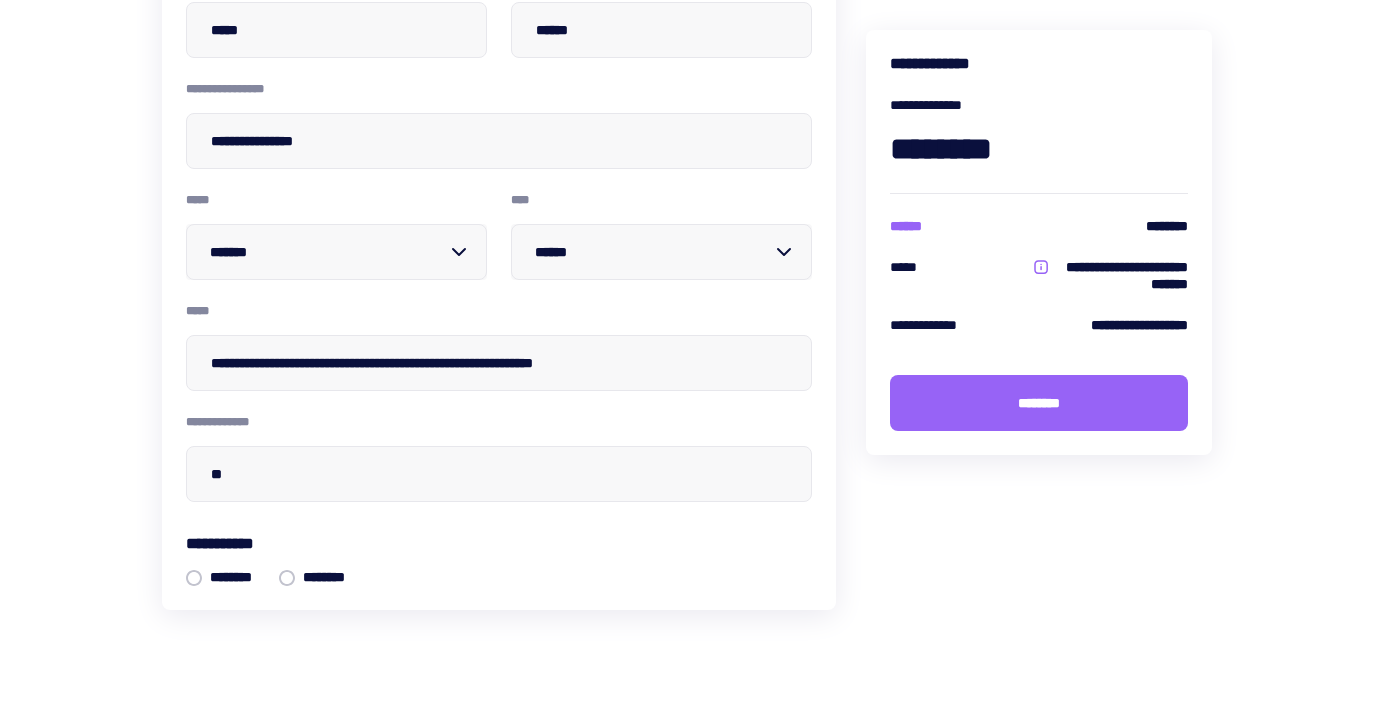 click on "**********" at bounding box center (686, 317) 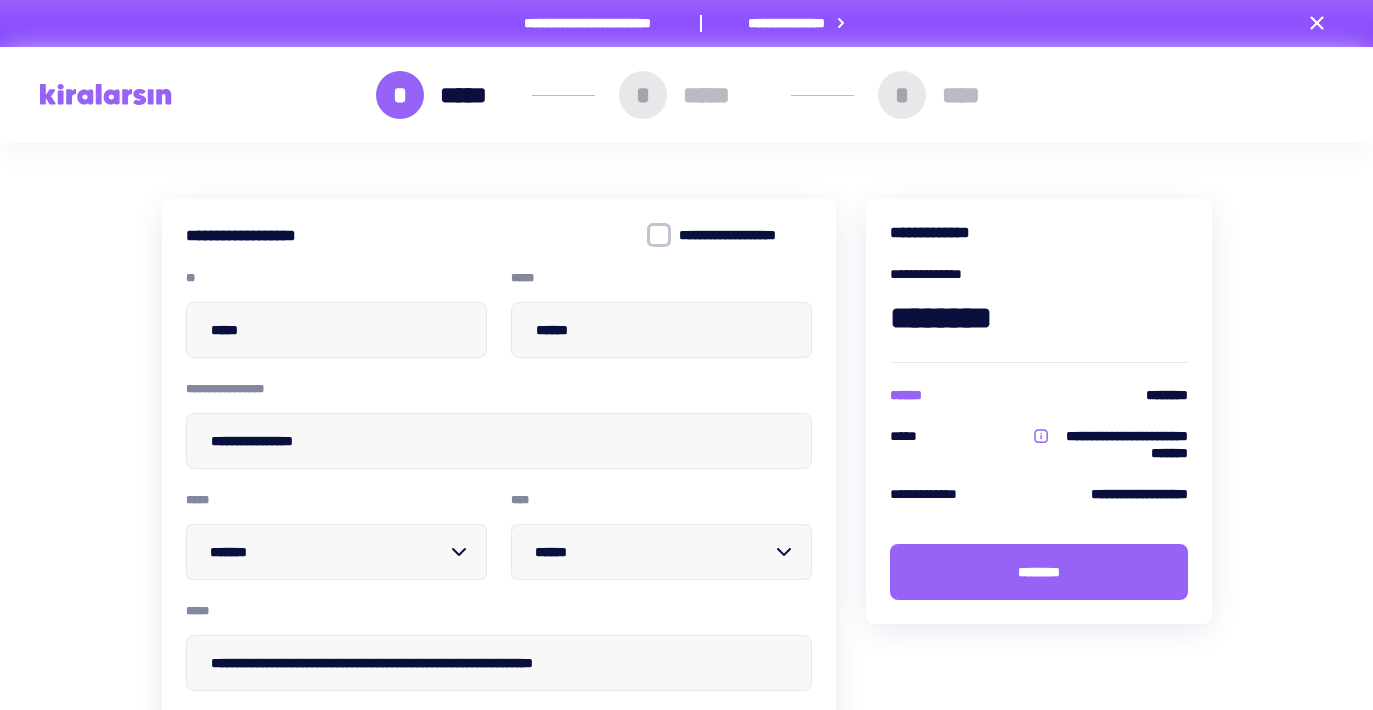 scroll, scrollTop: 0, scrollLeft: 0, axis: both 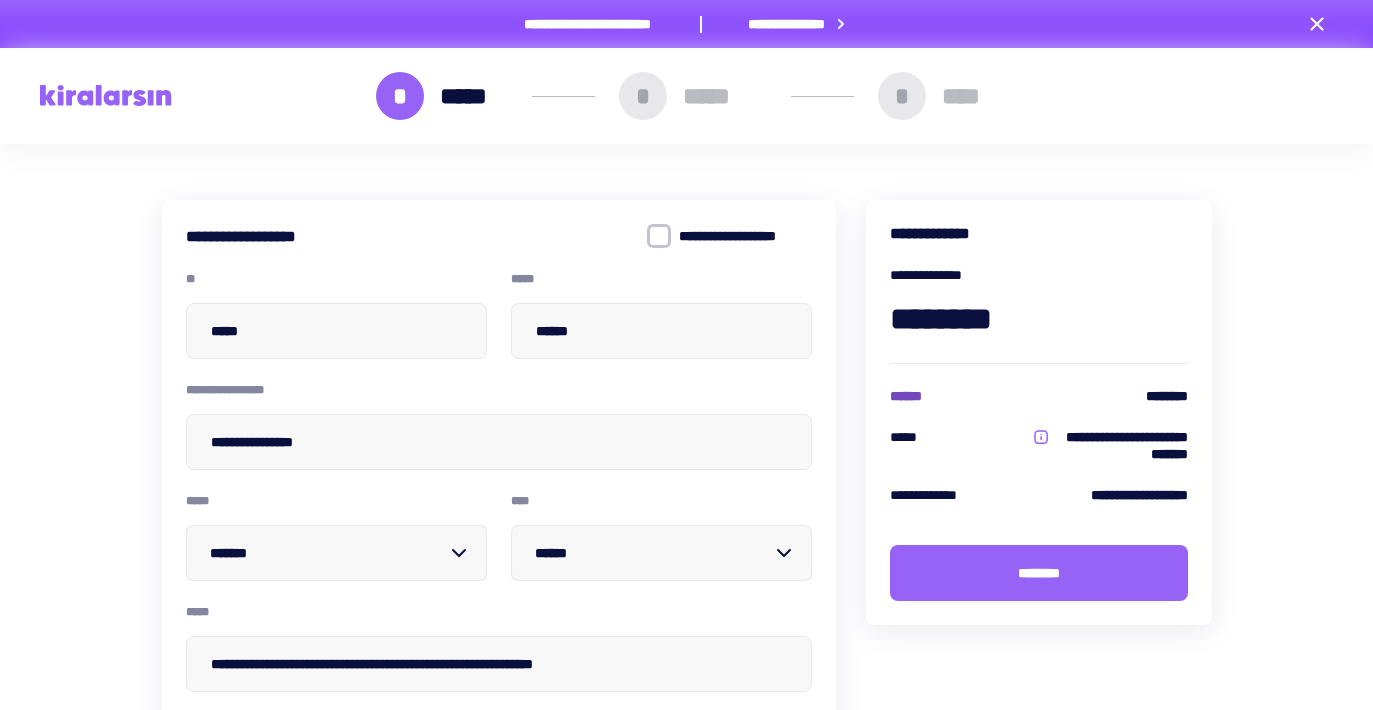 click on "******" at bounding box center [912, 396] 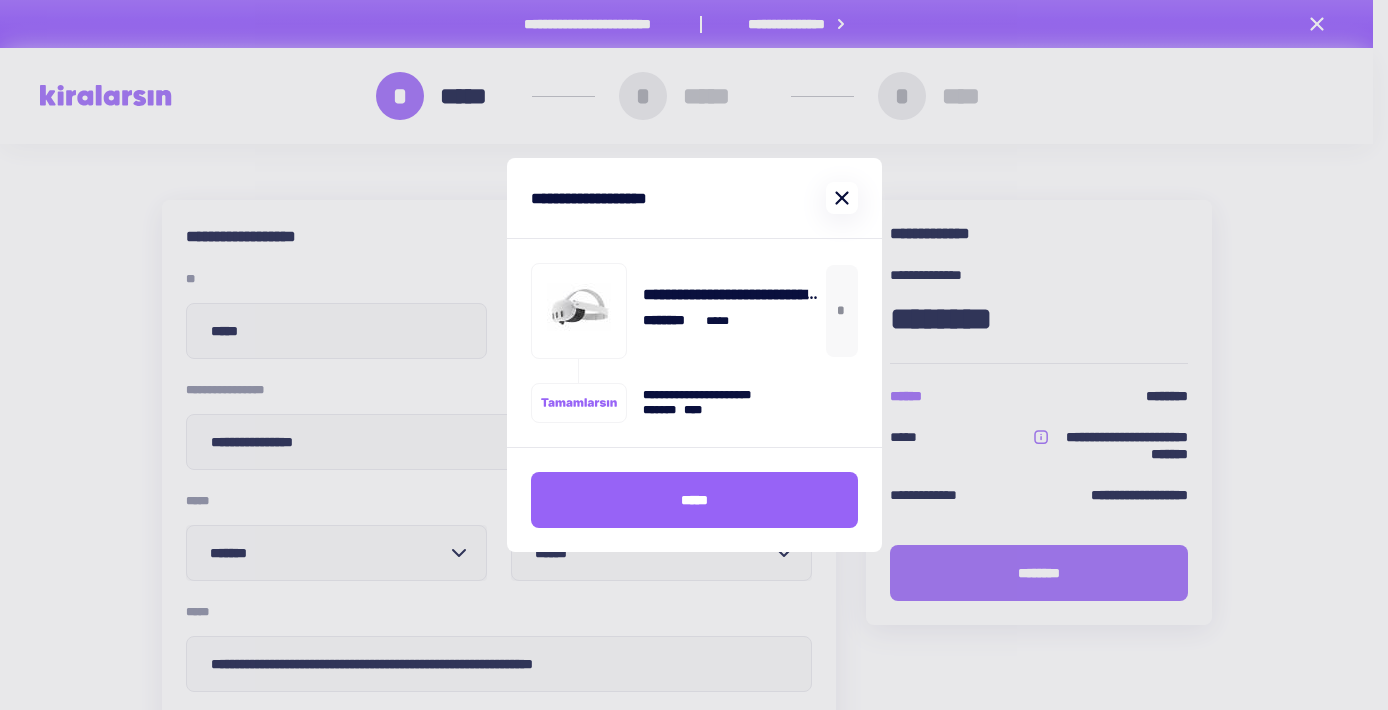 click 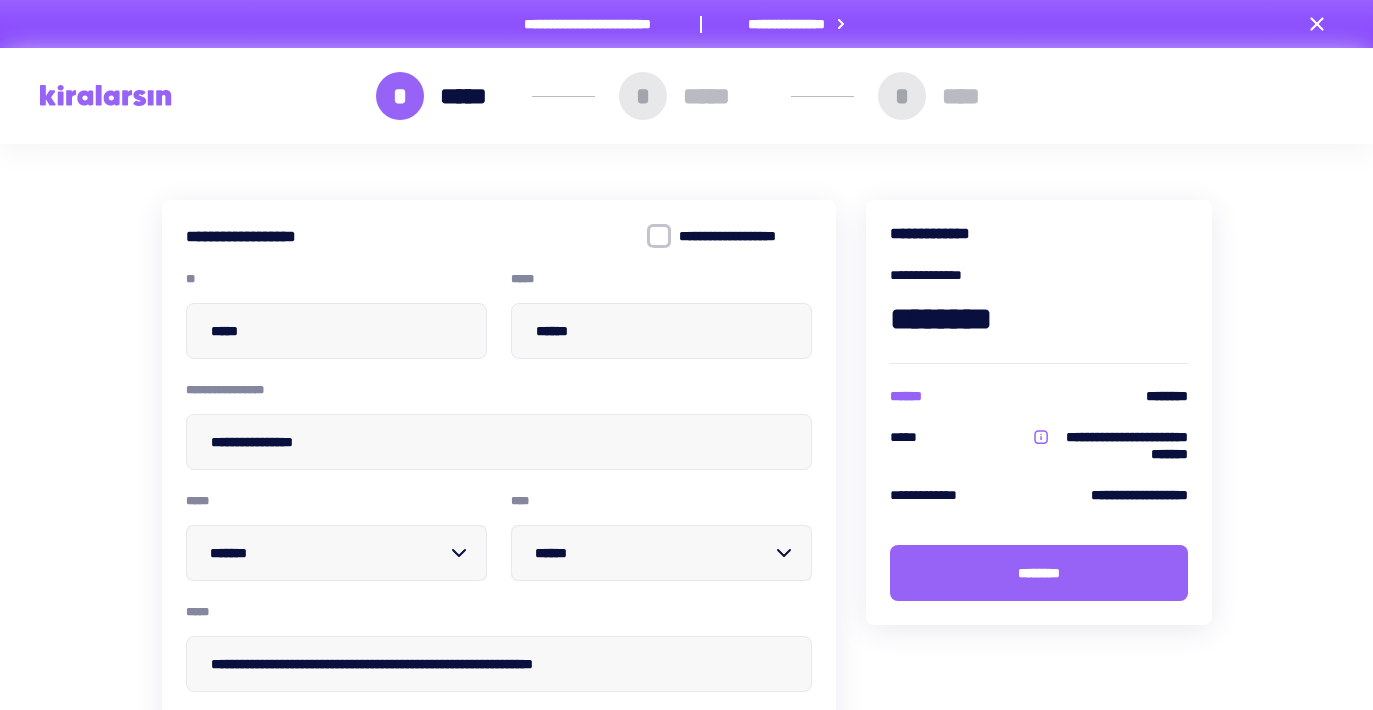 click at bounding box center [208, 96] 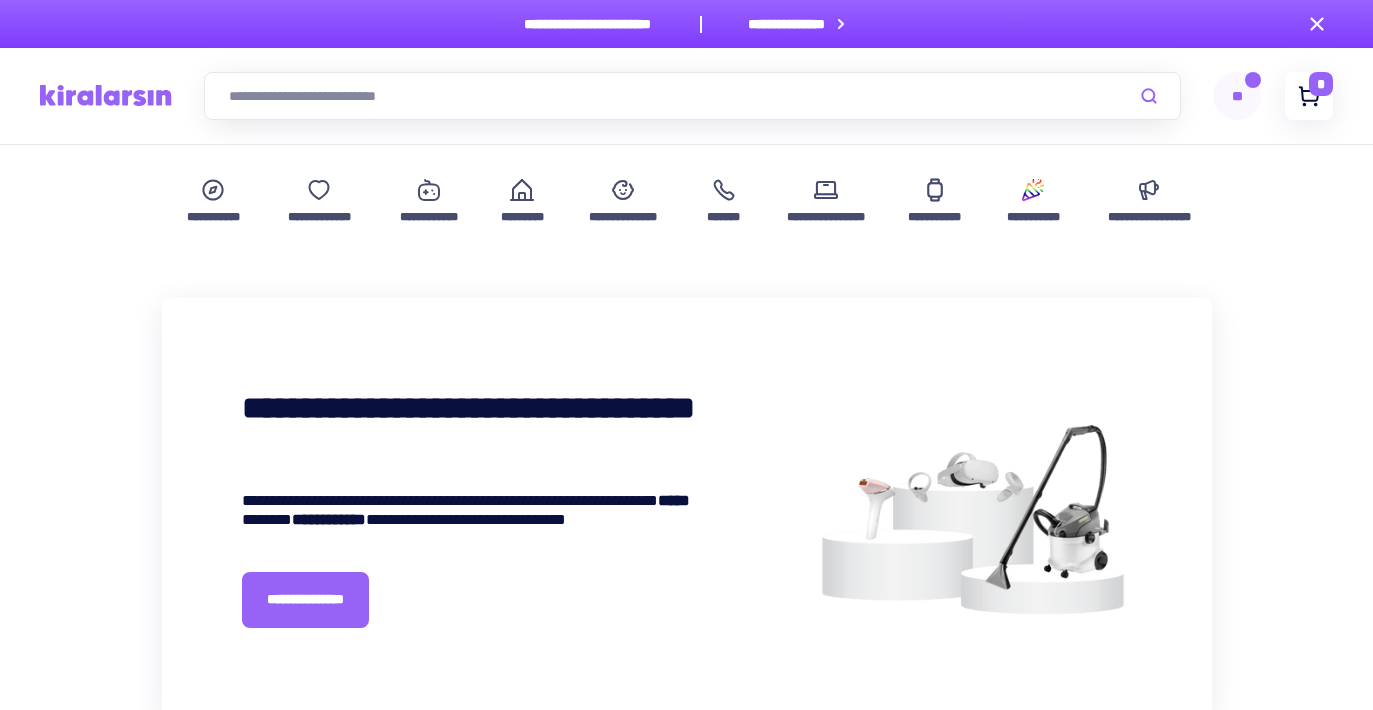 click on "*" at bounding box center (1321, 84) 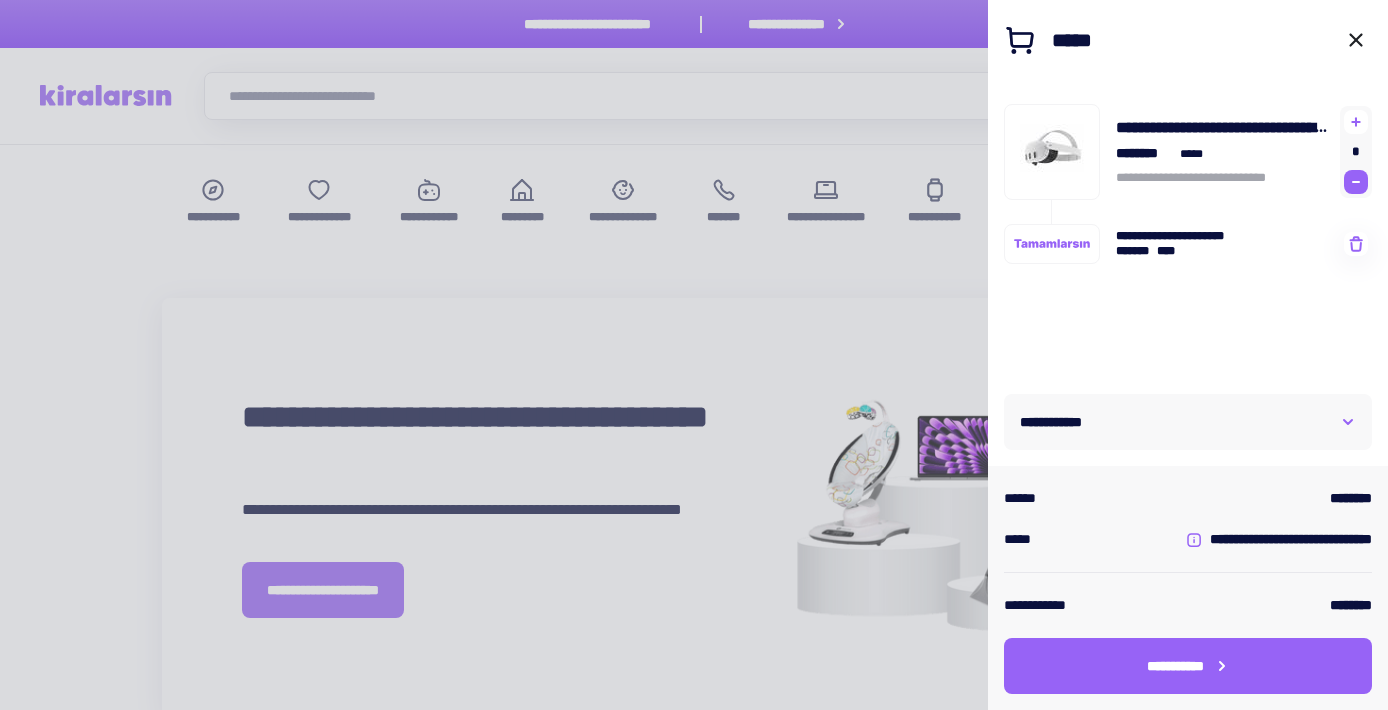 click 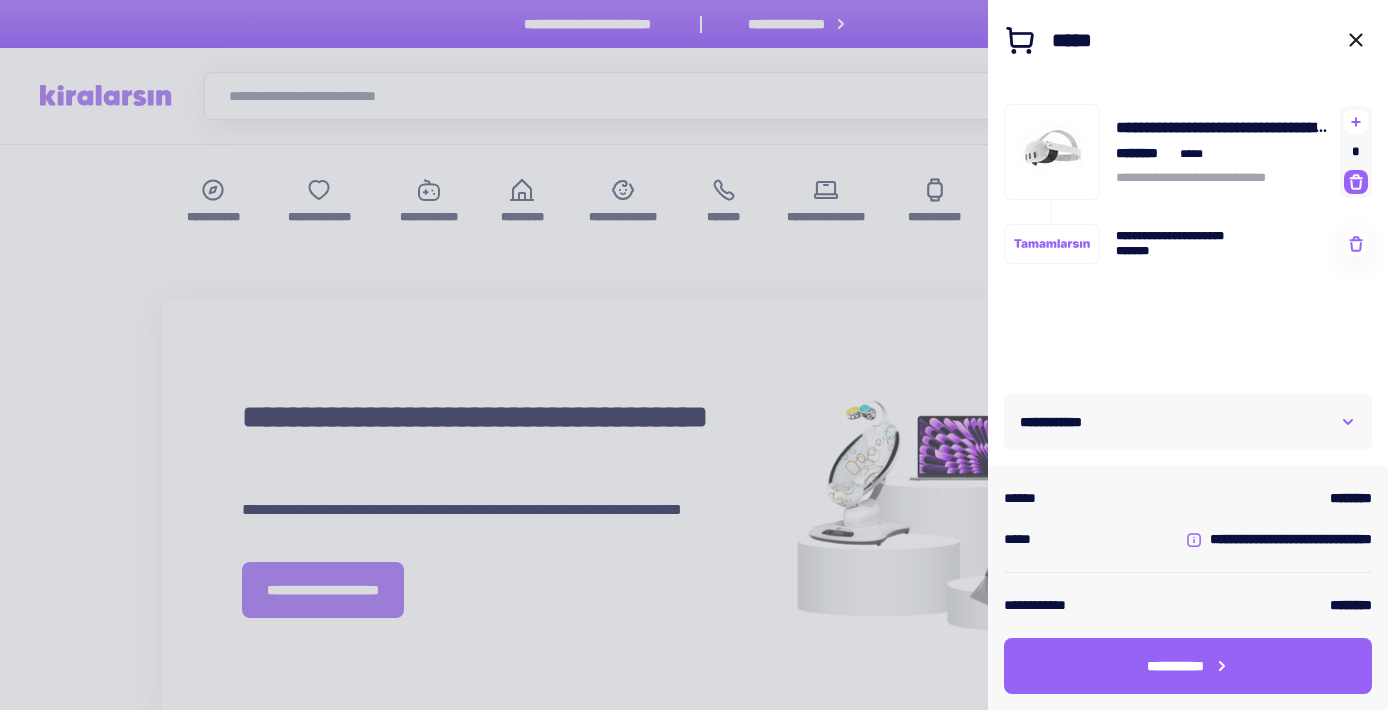 click at bounding box center [694, 355] 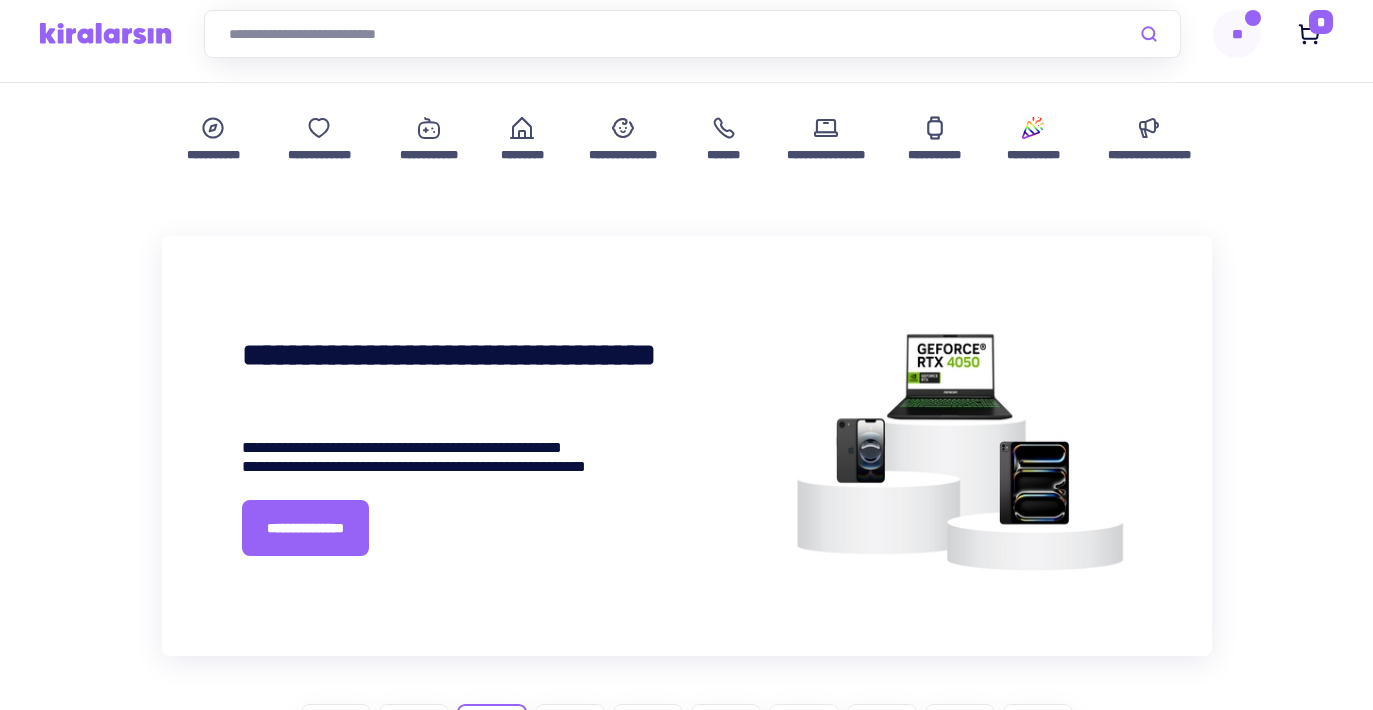 scroll, scrollTop: 175, scrollLeft: 0, axis: vertical 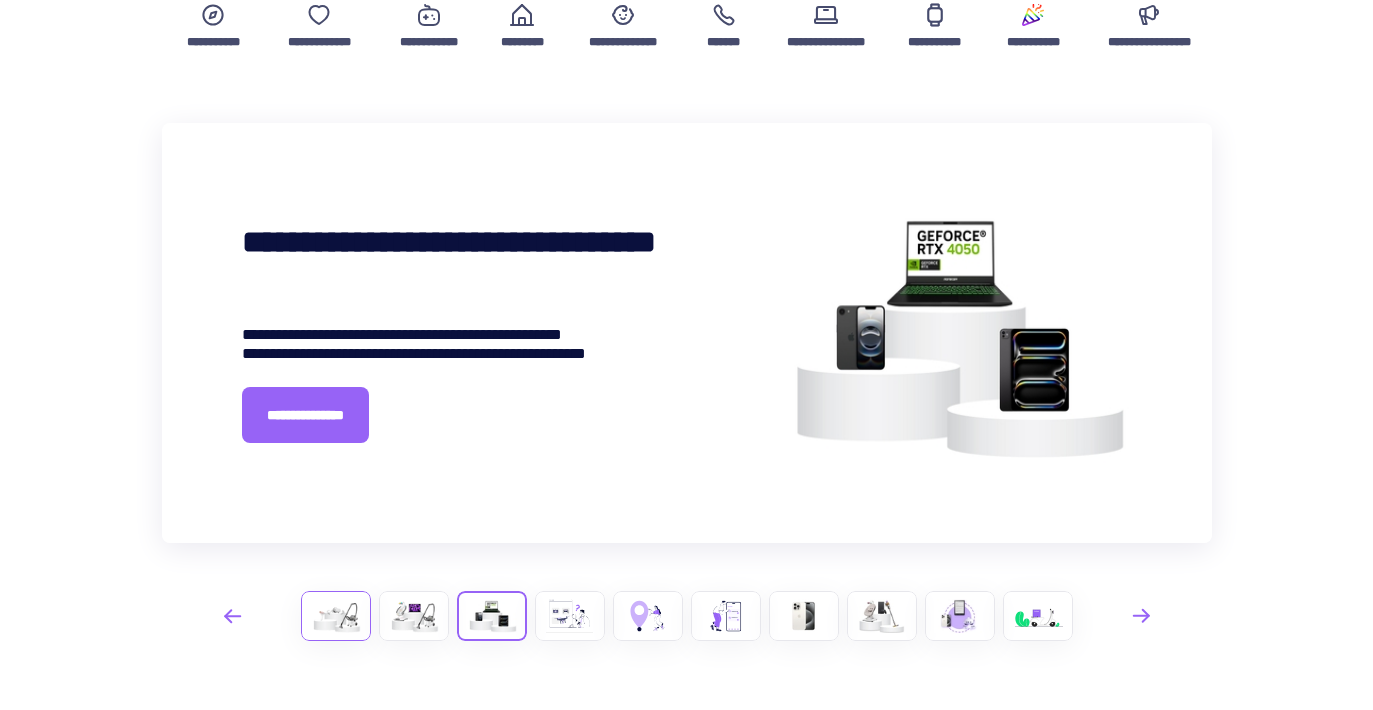 click at bounding box center [336, 616] 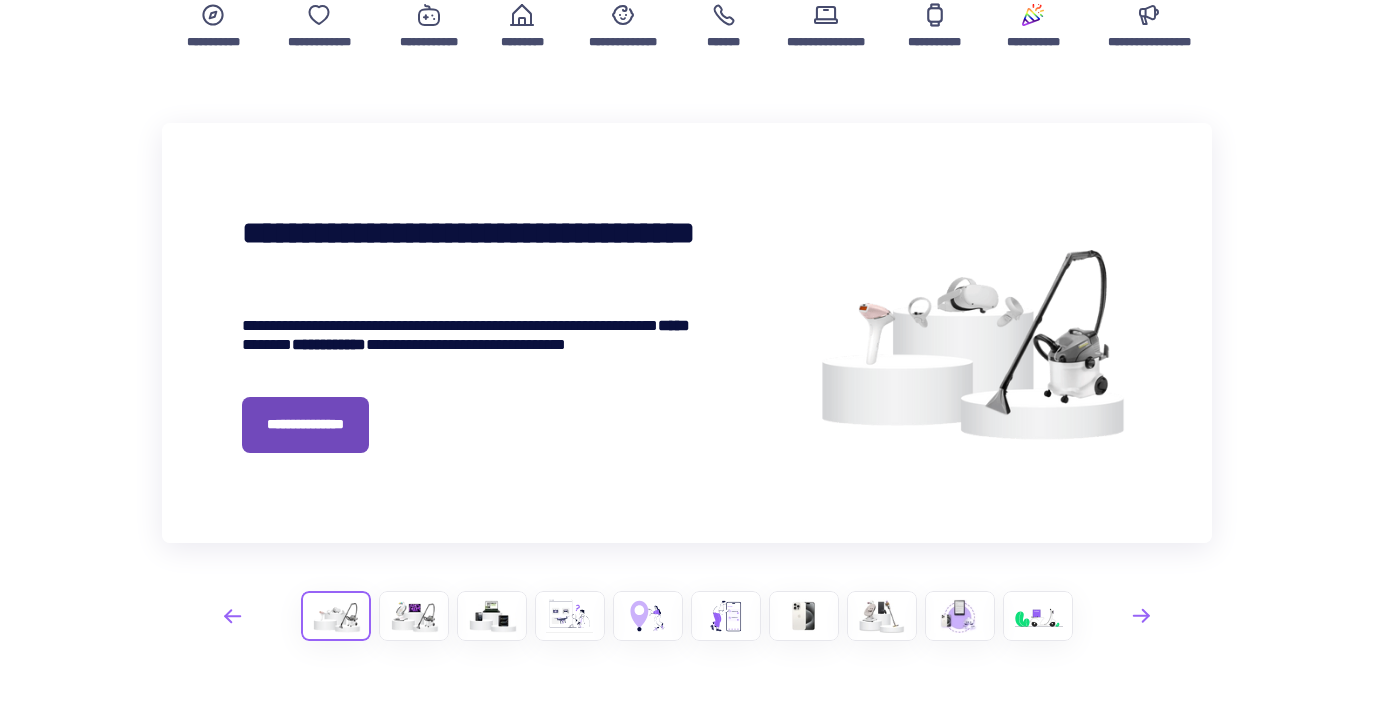 click on "**********" at bounding box center (305, 425) 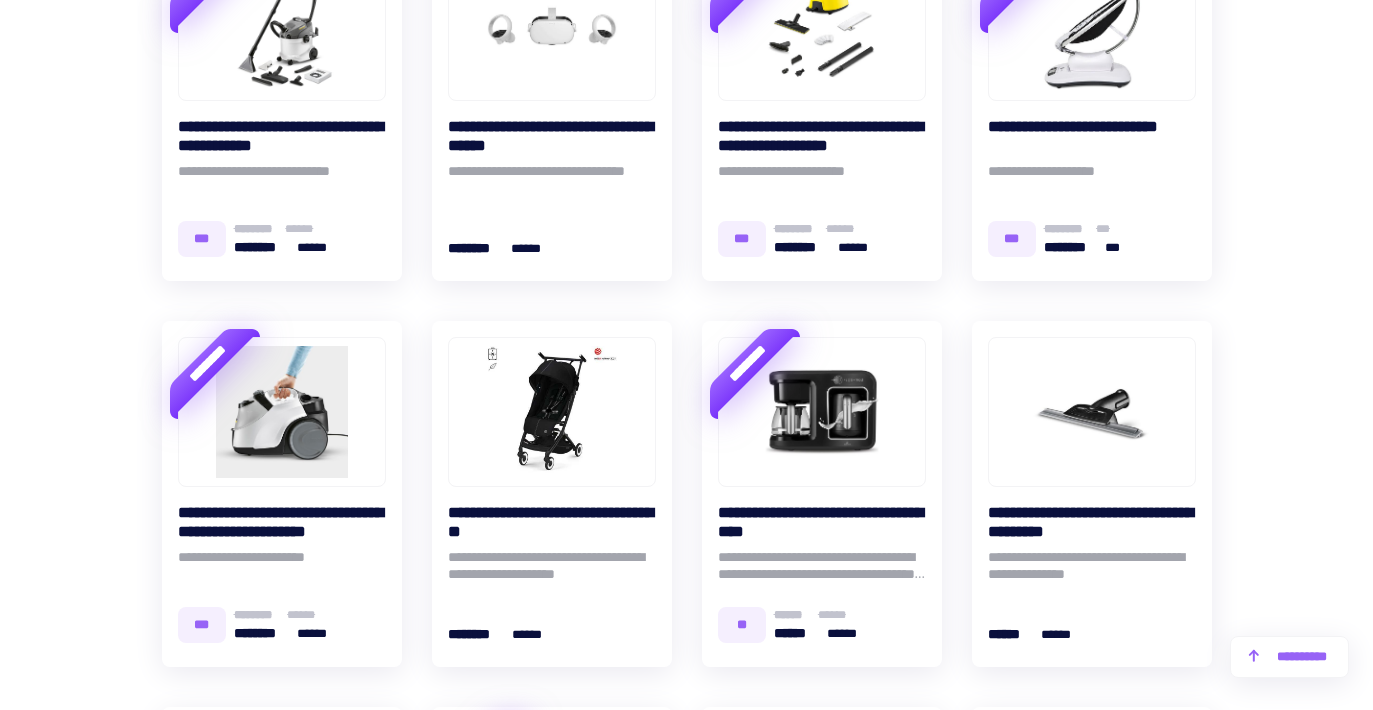 scroll, scrollTop: 2270, scrollLeft: 0, axis: vertical 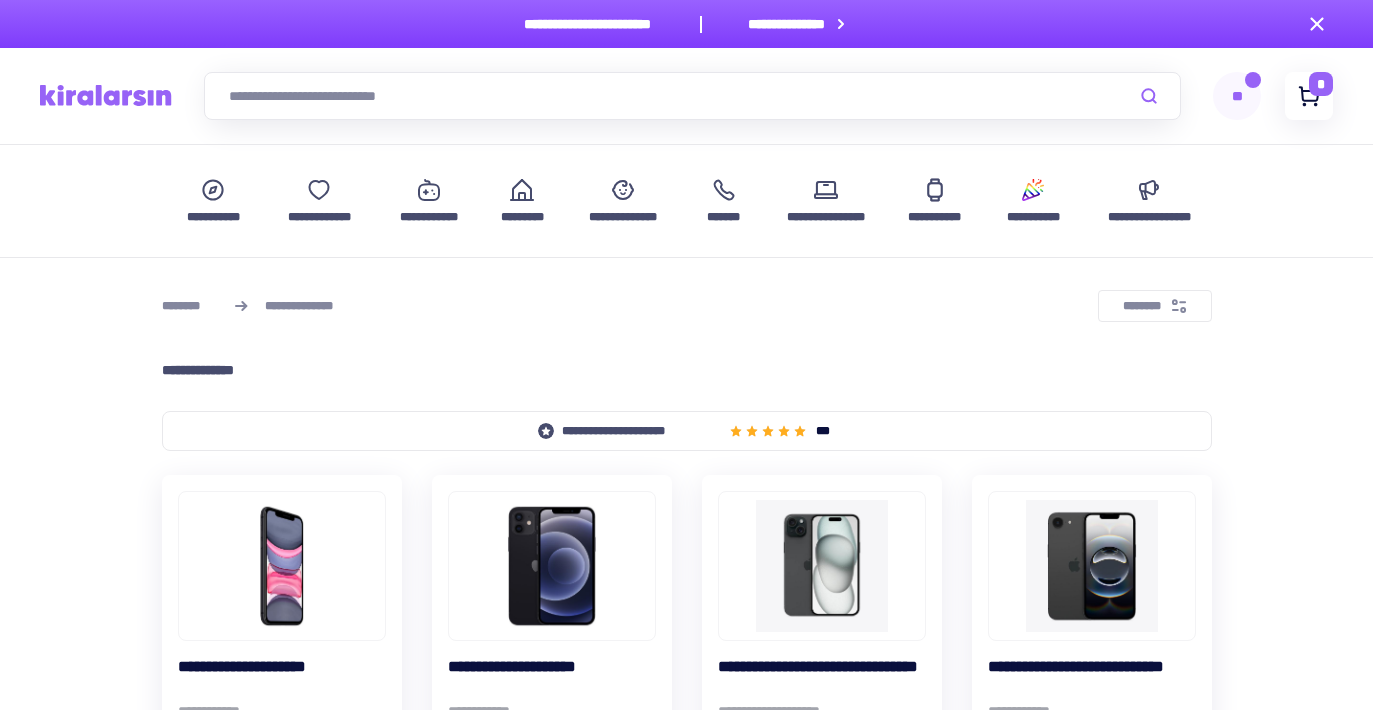 click on "*" at bounding box center (1321, 84) 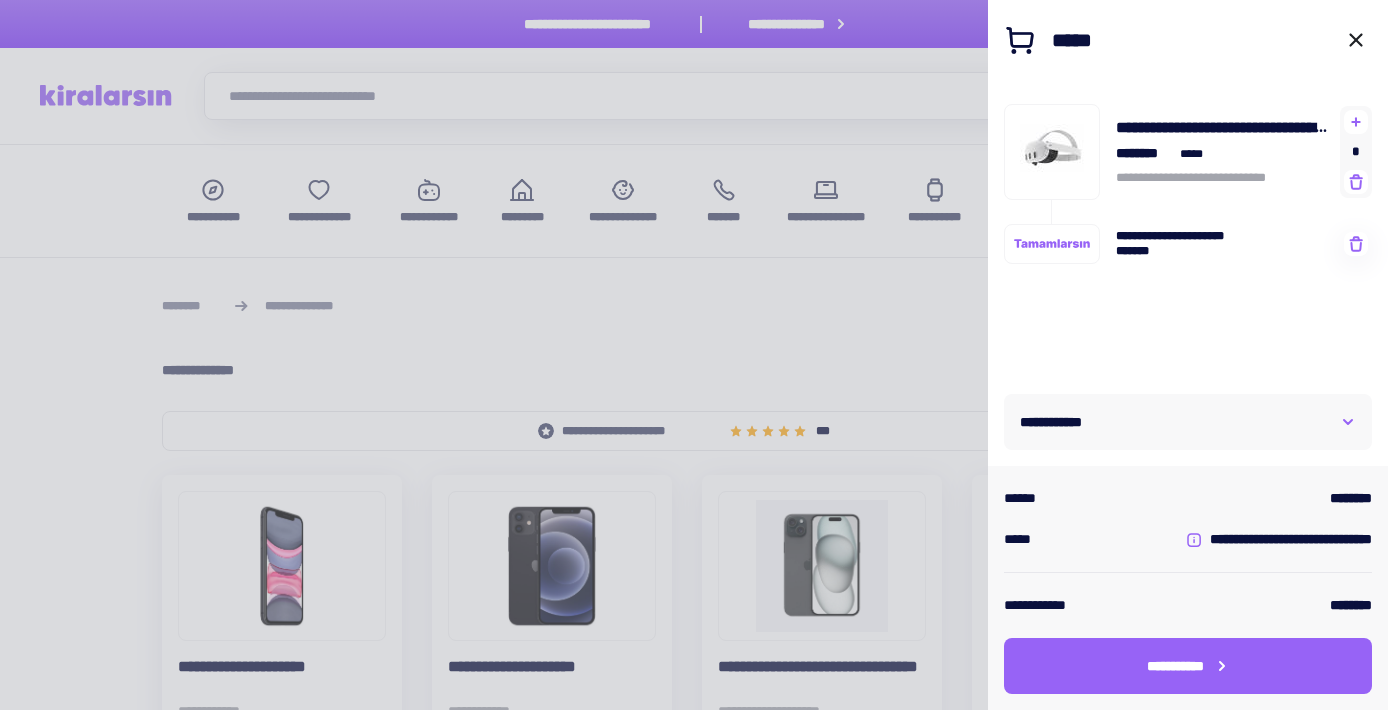 click 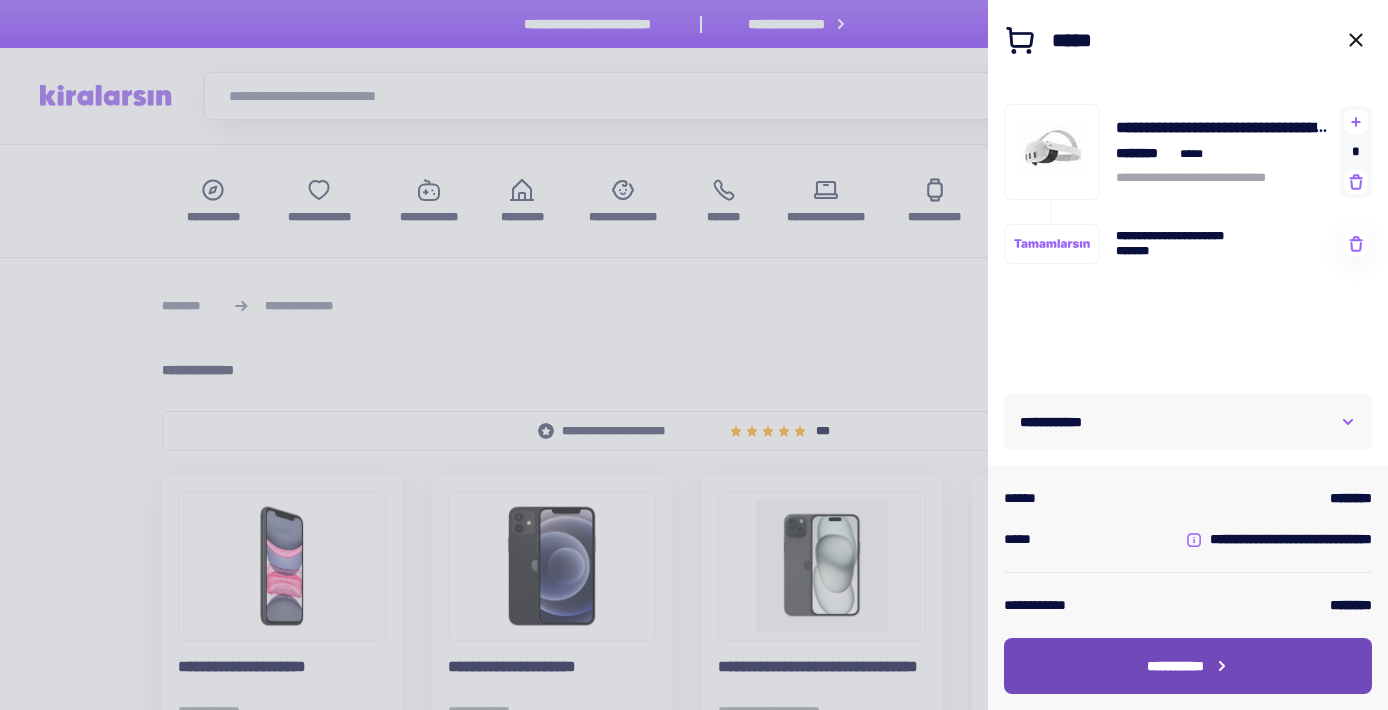 click on "**********" at bounding box center [1175, 666] 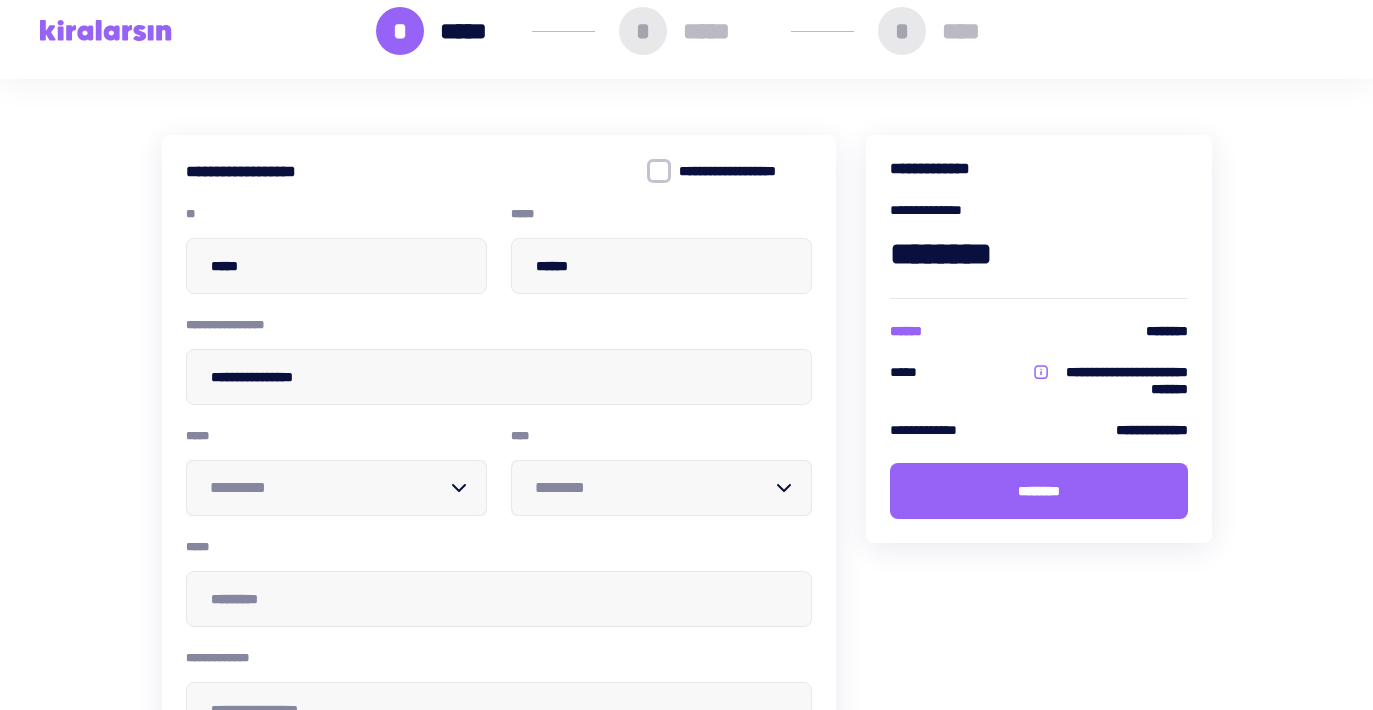 scroll, scrollTop: 157, scrollLeft: 0, axis: vertical 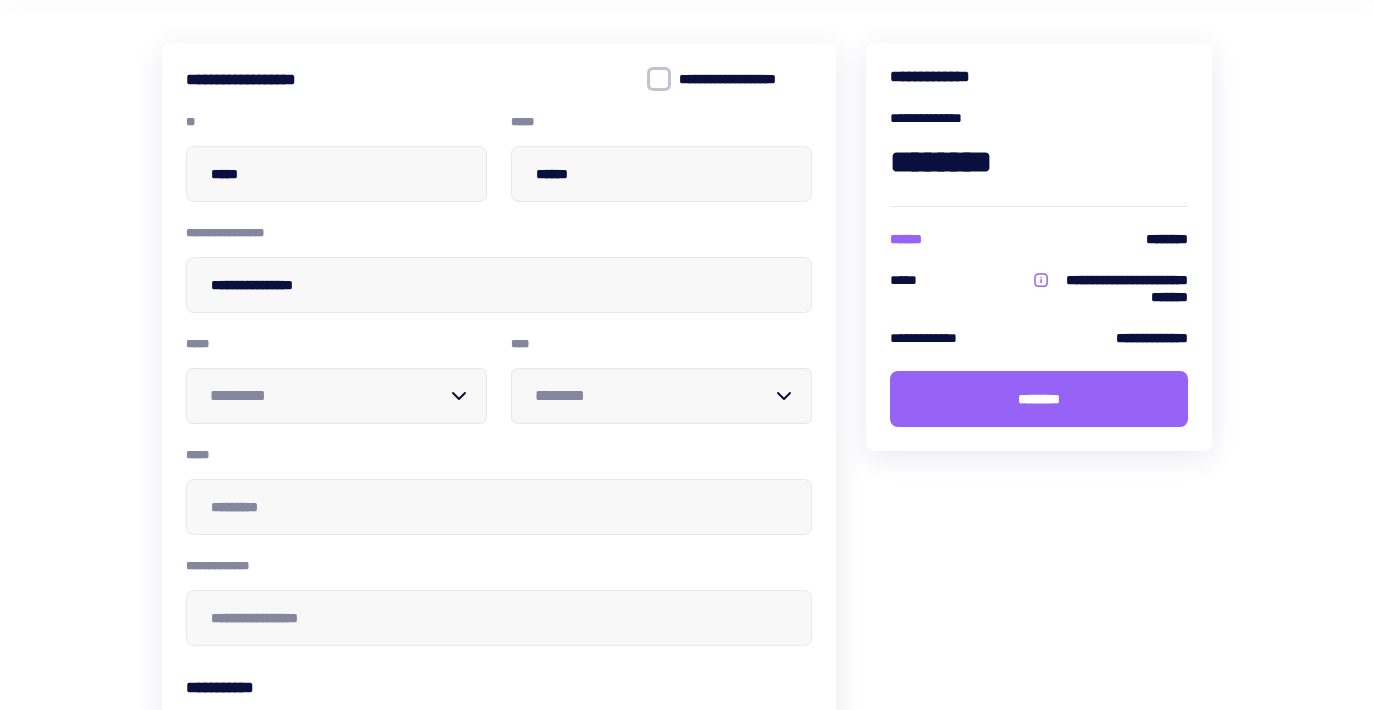 click at bounding box center [328, 396] 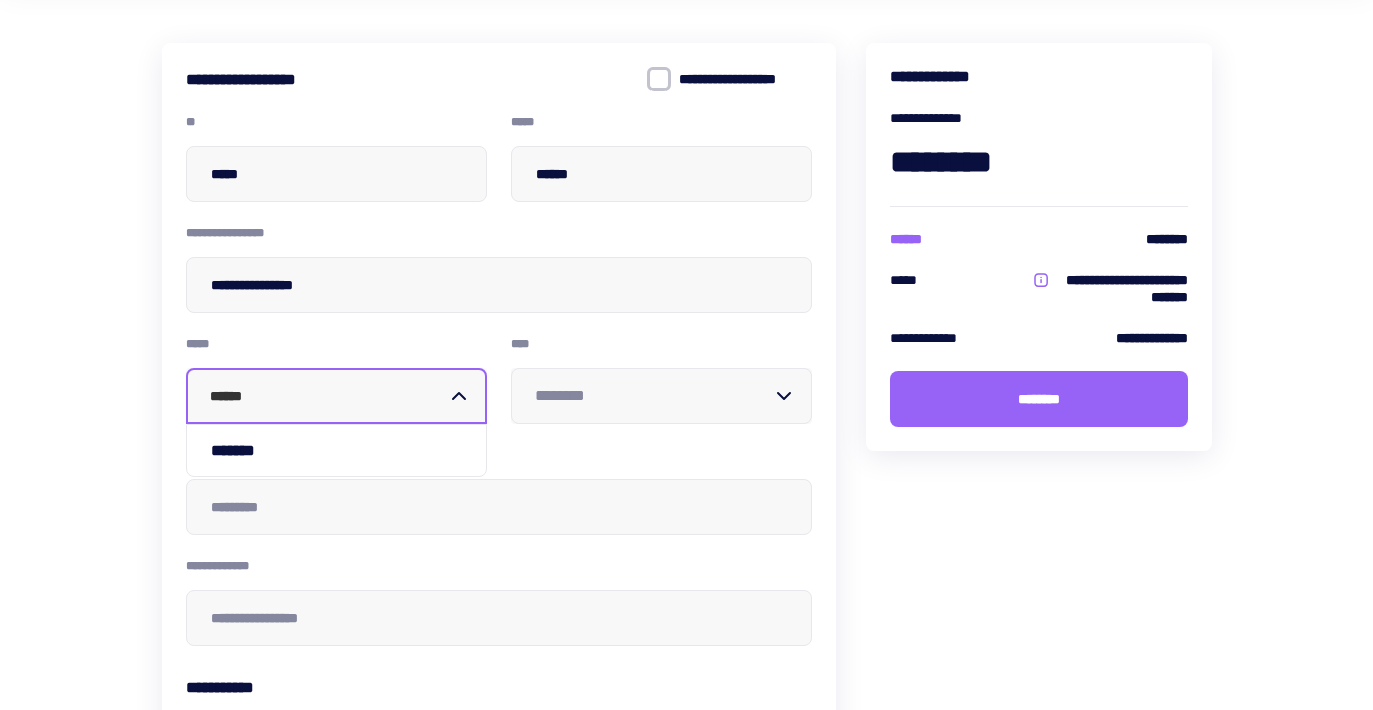 type on "*******" 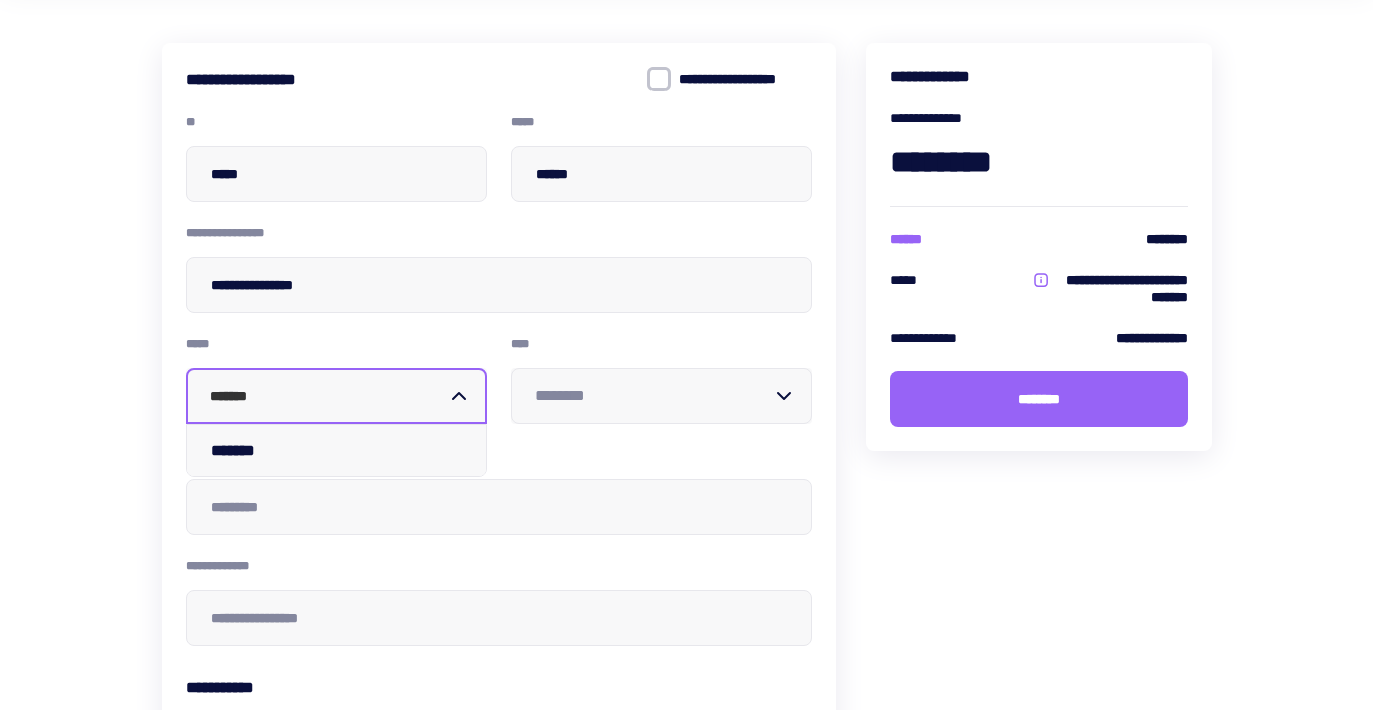 click on "*******" at bounding box center [336, 450] 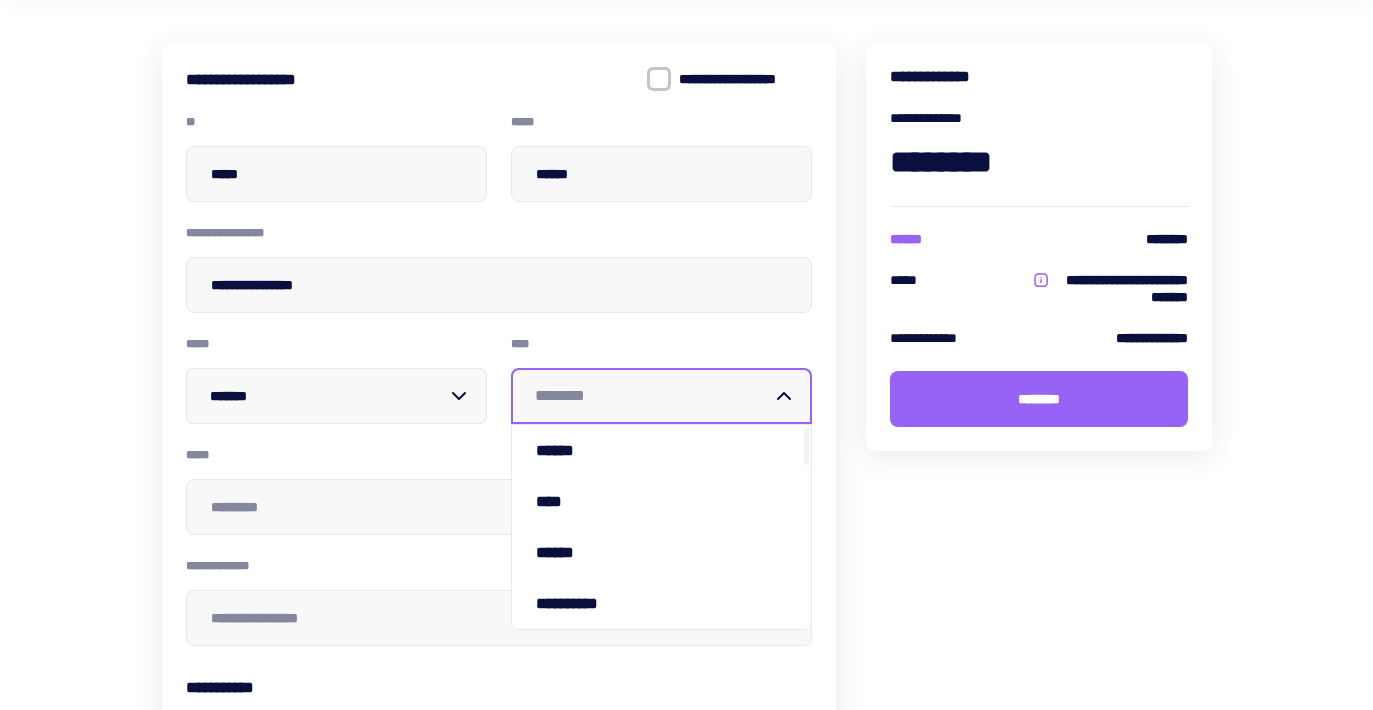 click at bounding box center (653, 396) 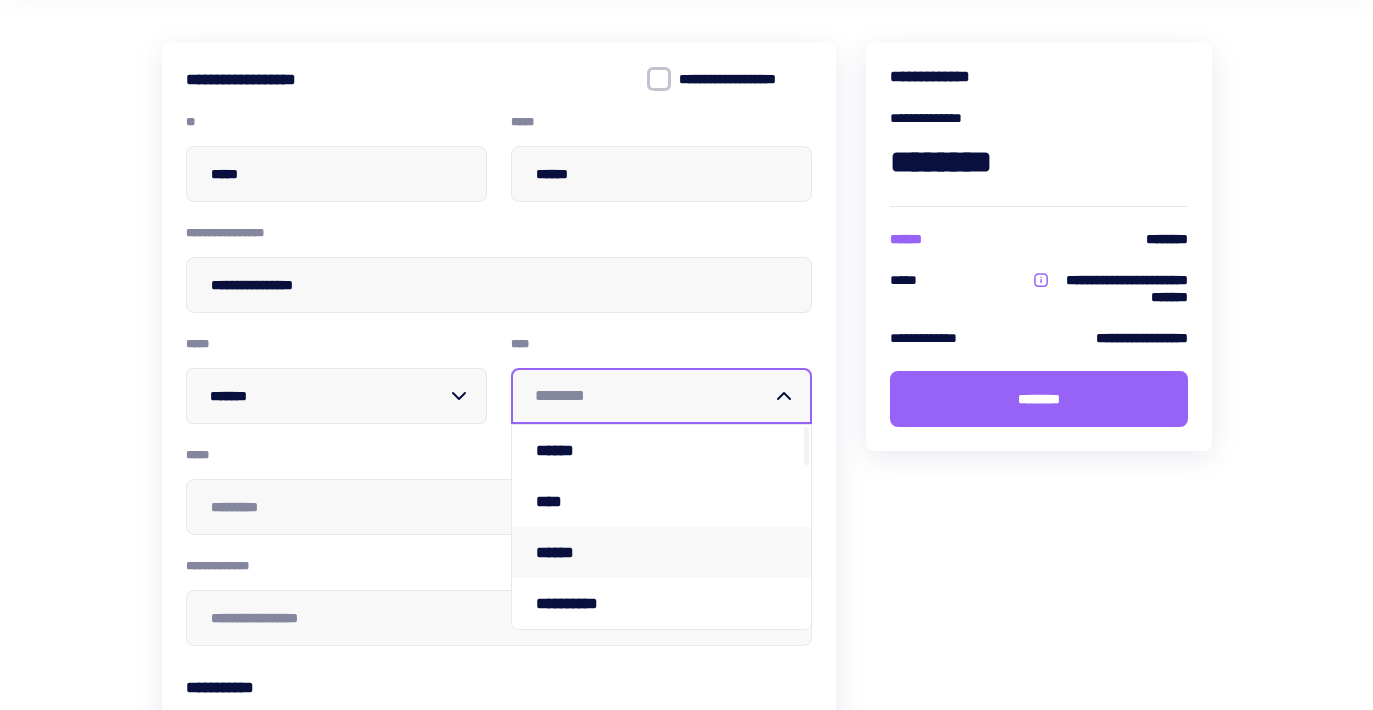 click on "******" at bounding box center [661, 552] 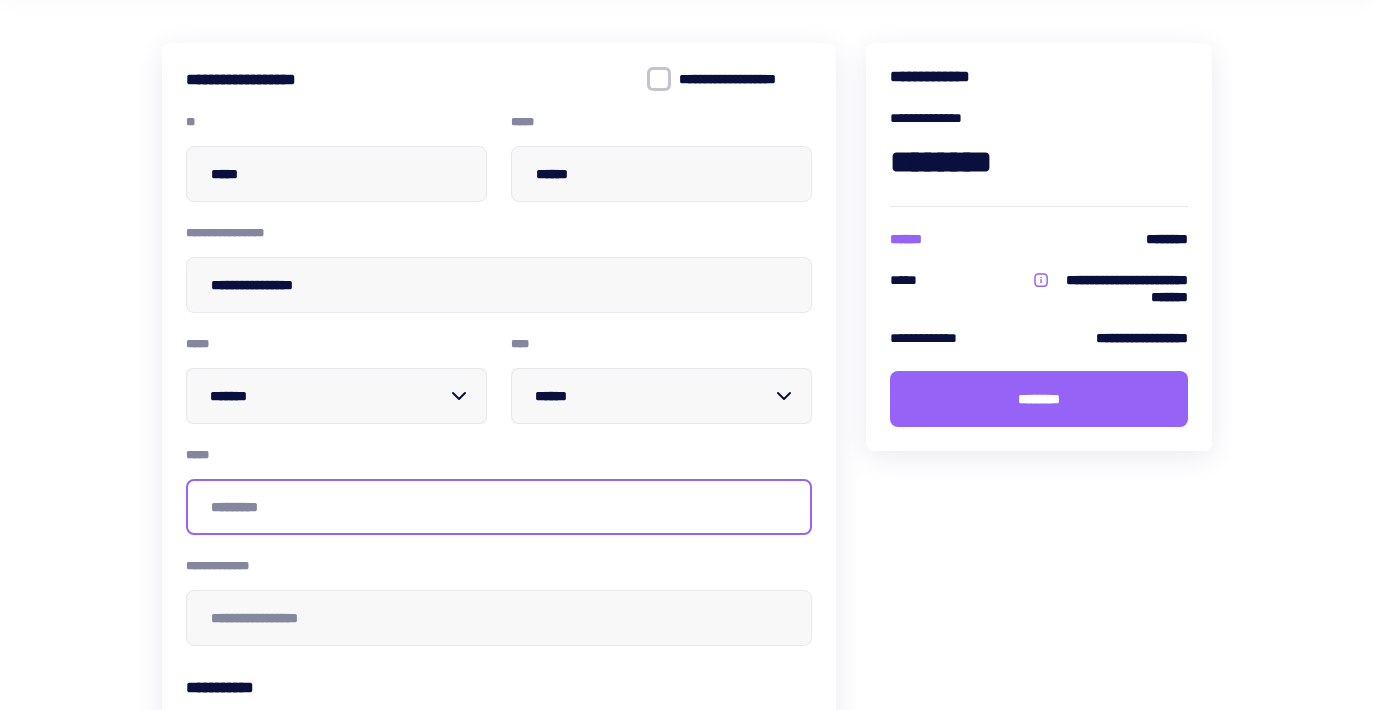 click at bounding box center (499, 507) 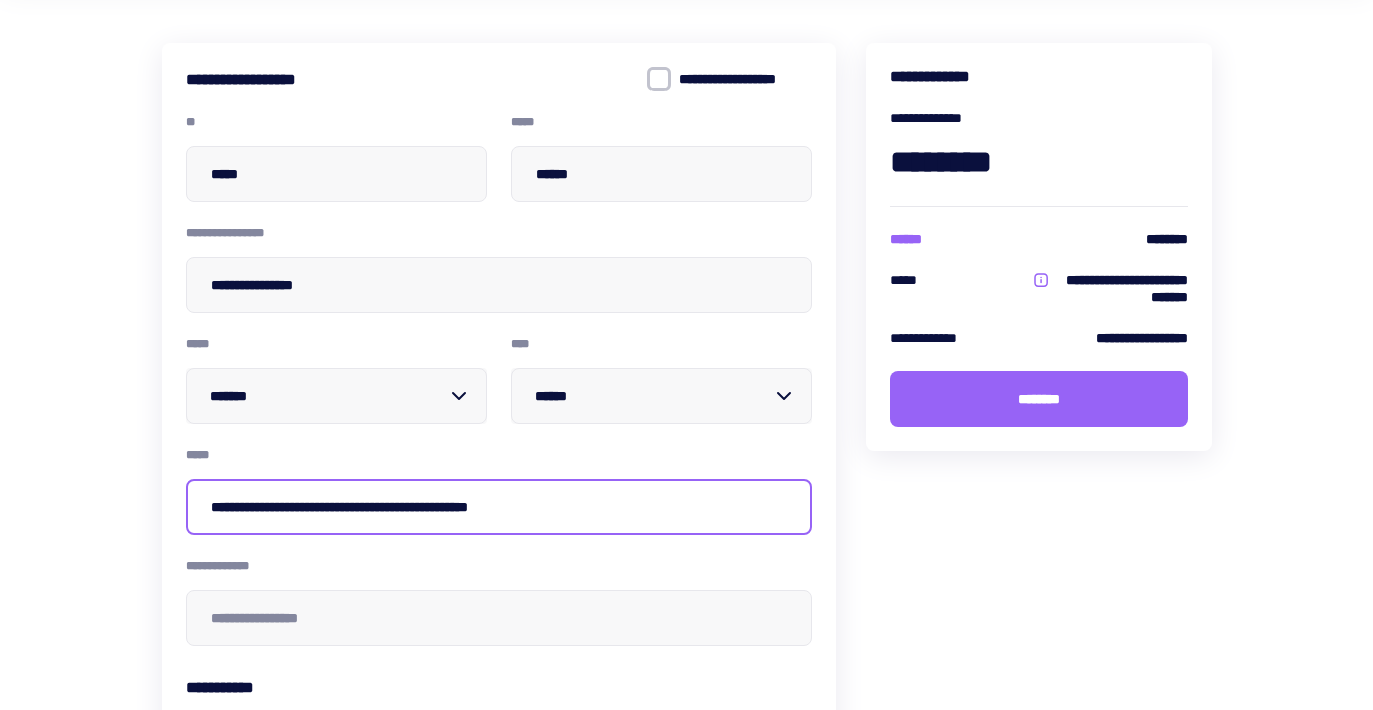 drag, startPoint x: 382, startPoint y: 502, endPoint x: 366, endPoint y: 501, distance: 16.03122 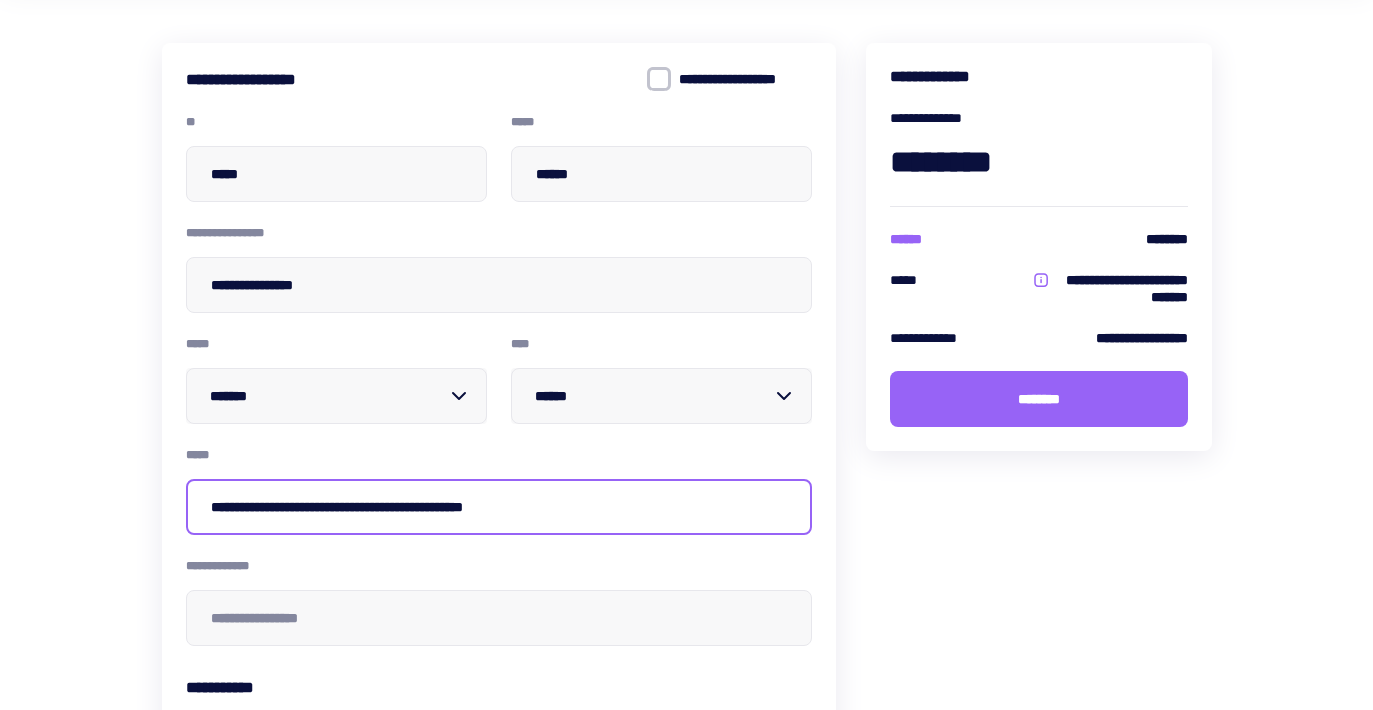 drag, startPoint x: 415, startPoint y: 505, endPoint x: 394, endPoint y: 502, distance: 21.213203 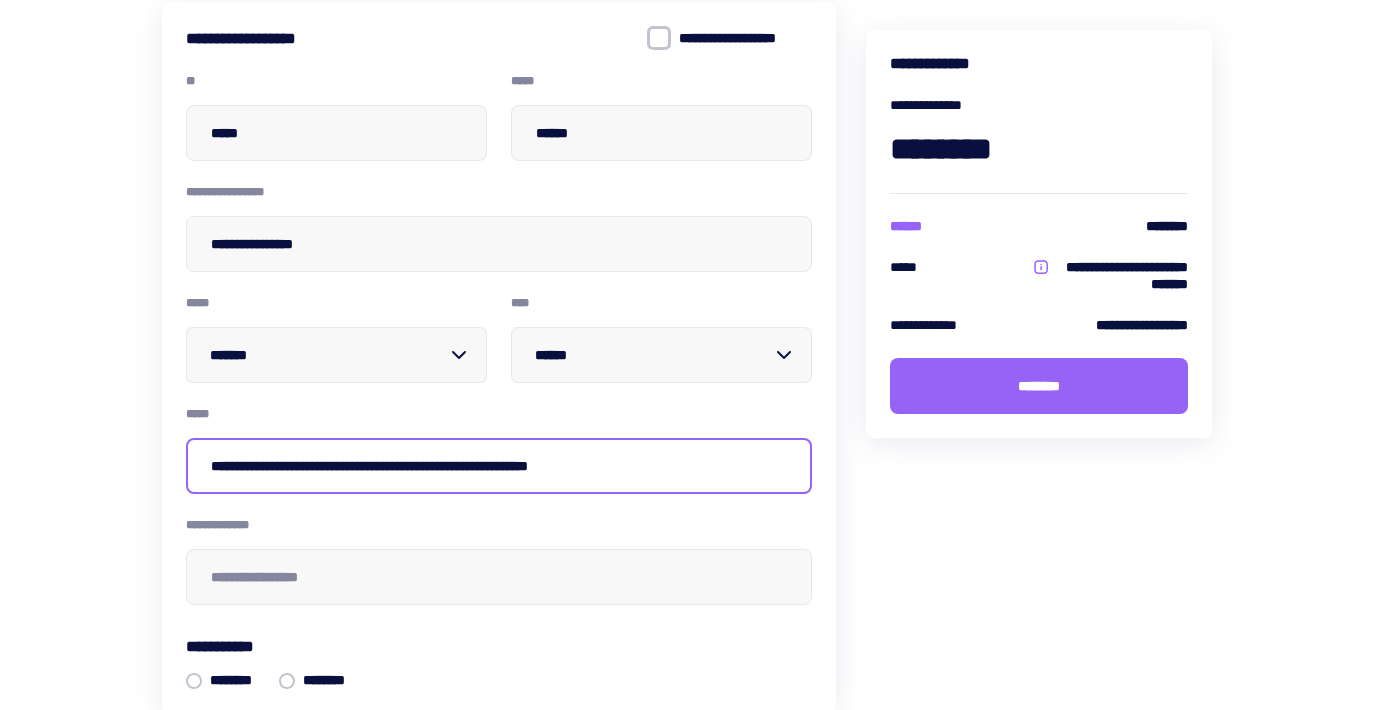 scroll, scrollTop: 227, scrollLeft: 0, axis: vertical 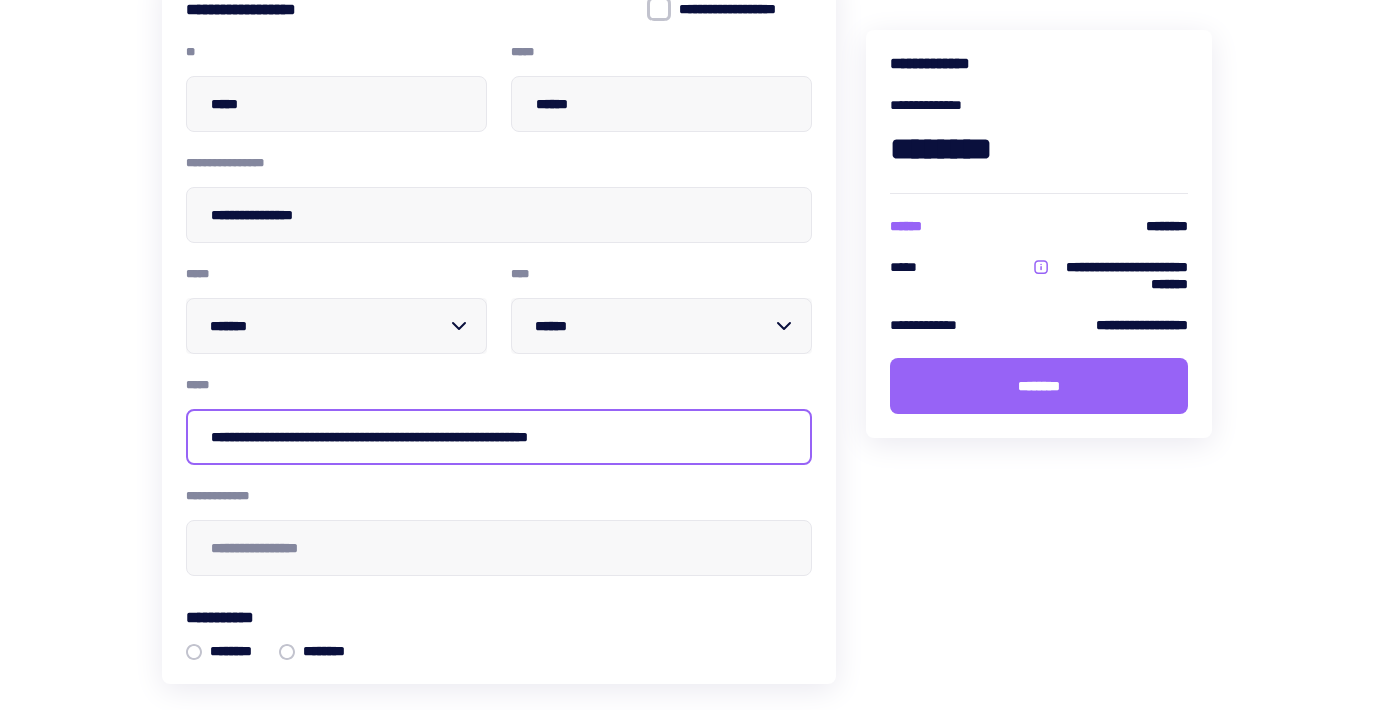 type on "**********" 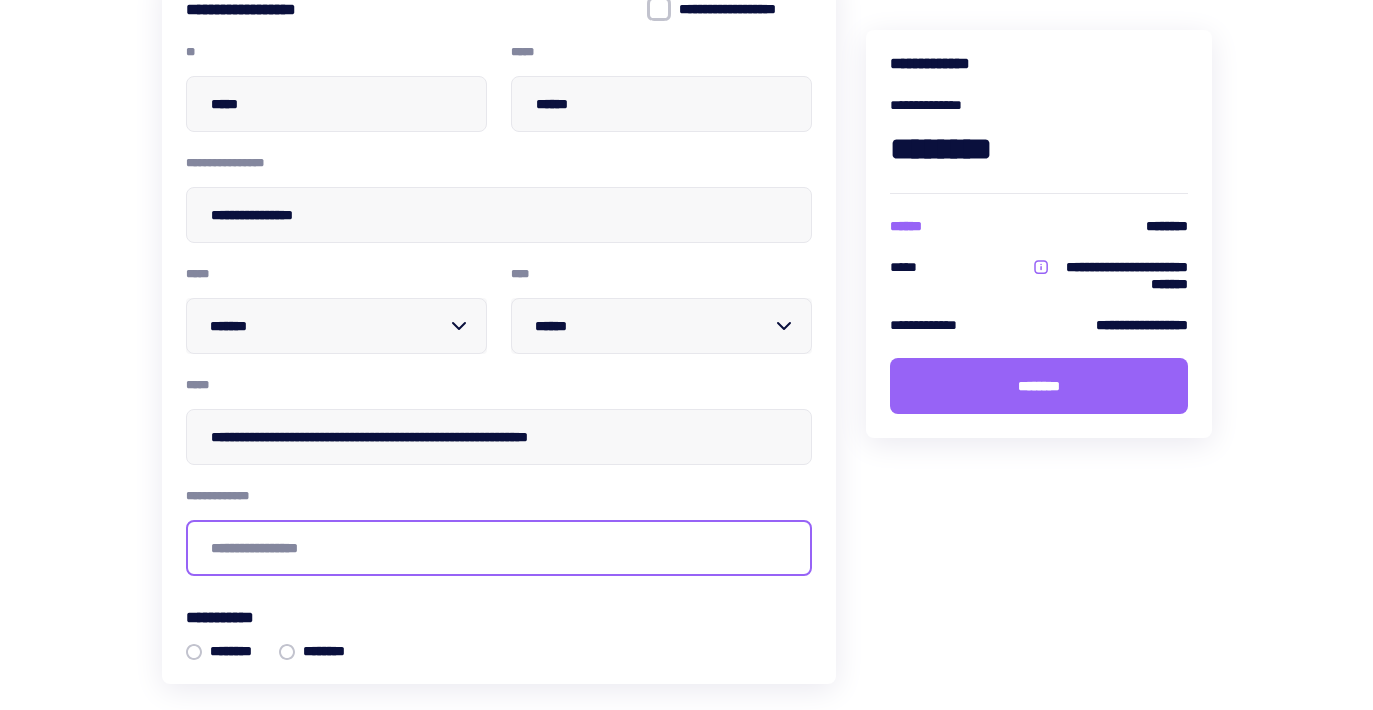 click at bounding box center [499, 548] 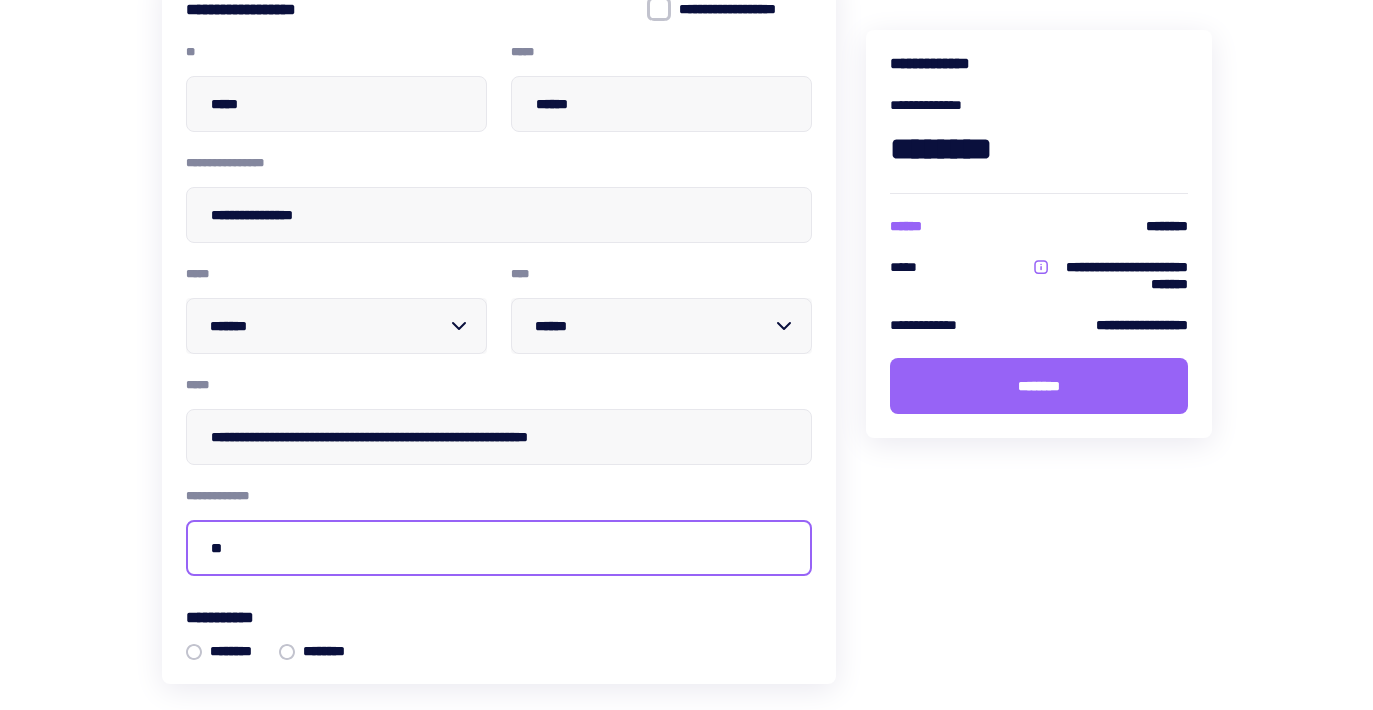 type on "**" 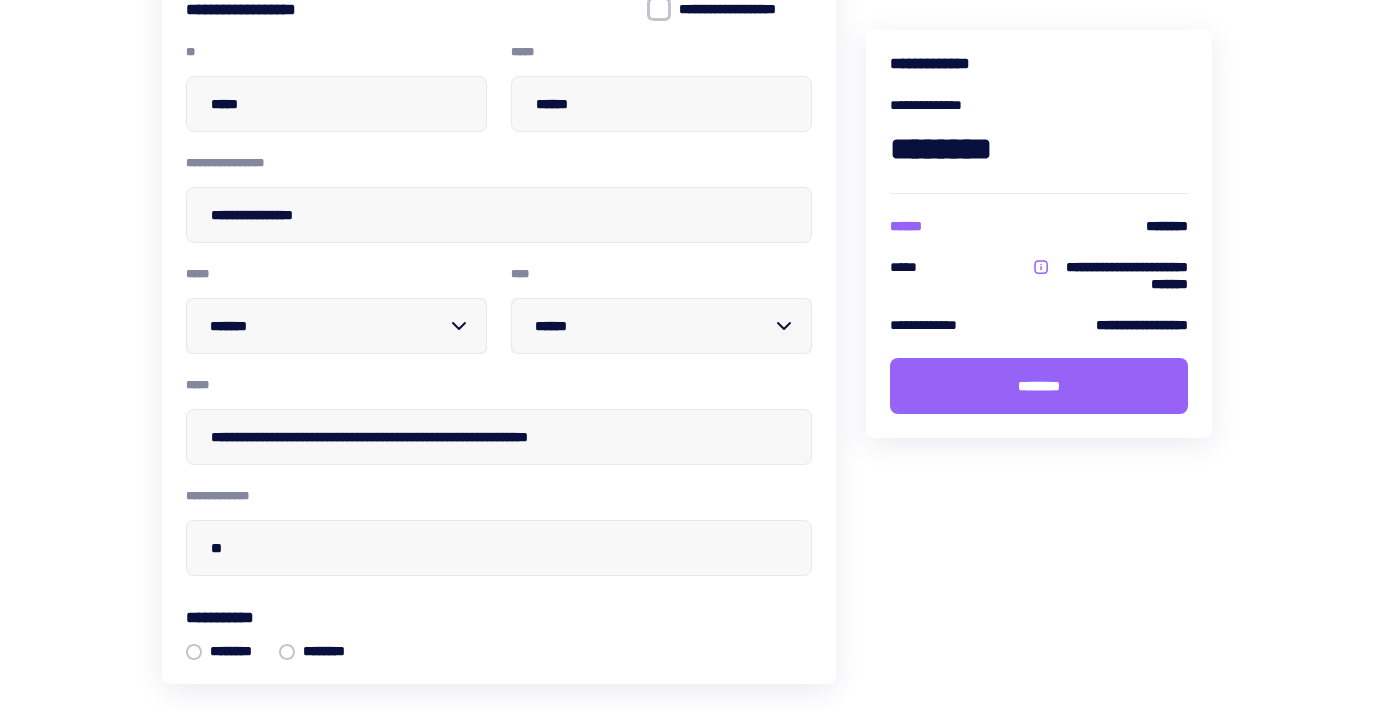 click on "**********" at bounding box center [686, 391] 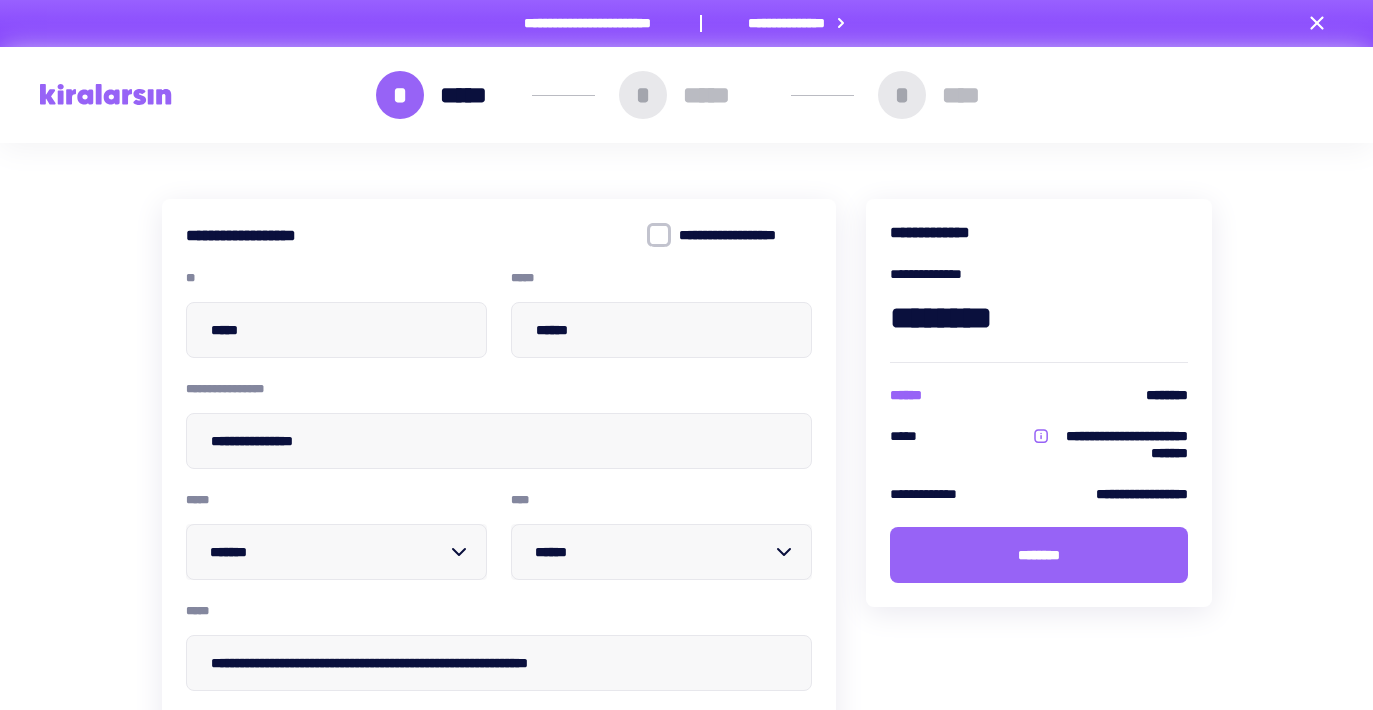 scroll, scrollTop: 0, scrollLeft: 0, axis: both 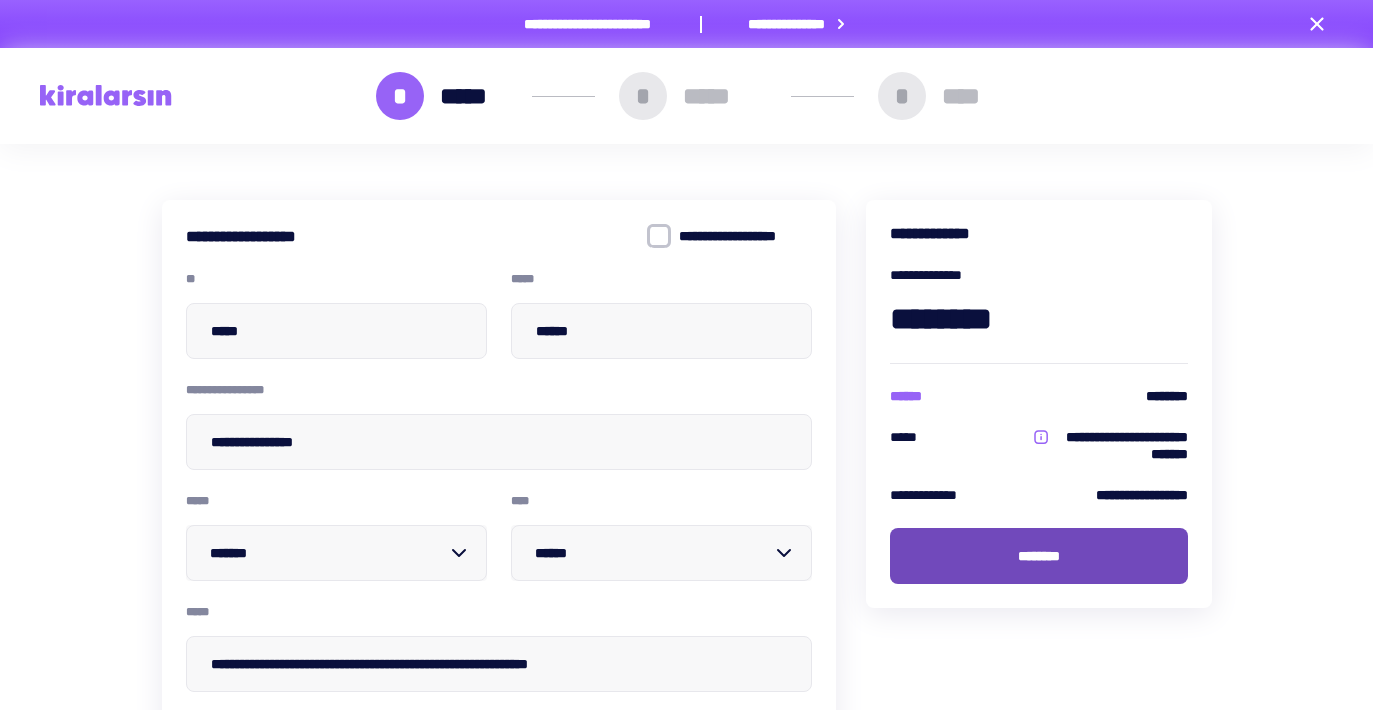 click on "********" at bounding box center (1039, 556) 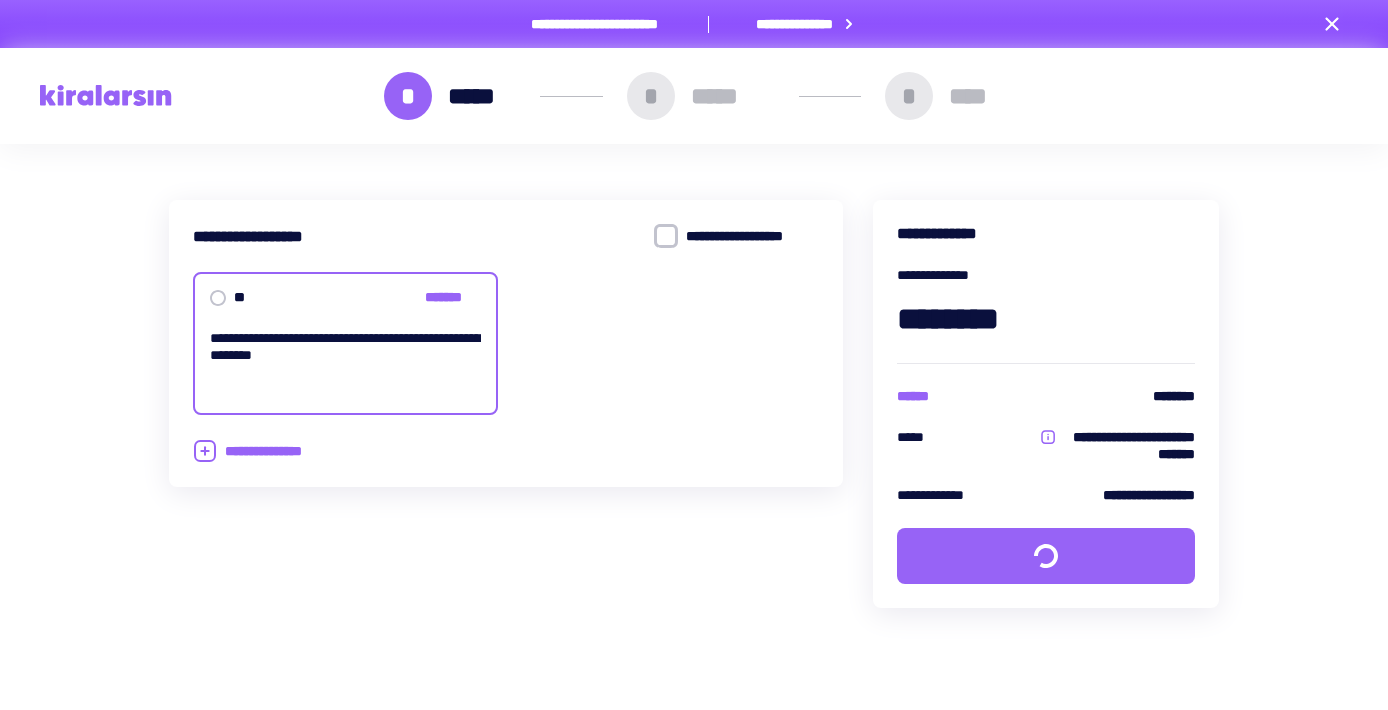 click on "**********" at bounding box center [345, 364] 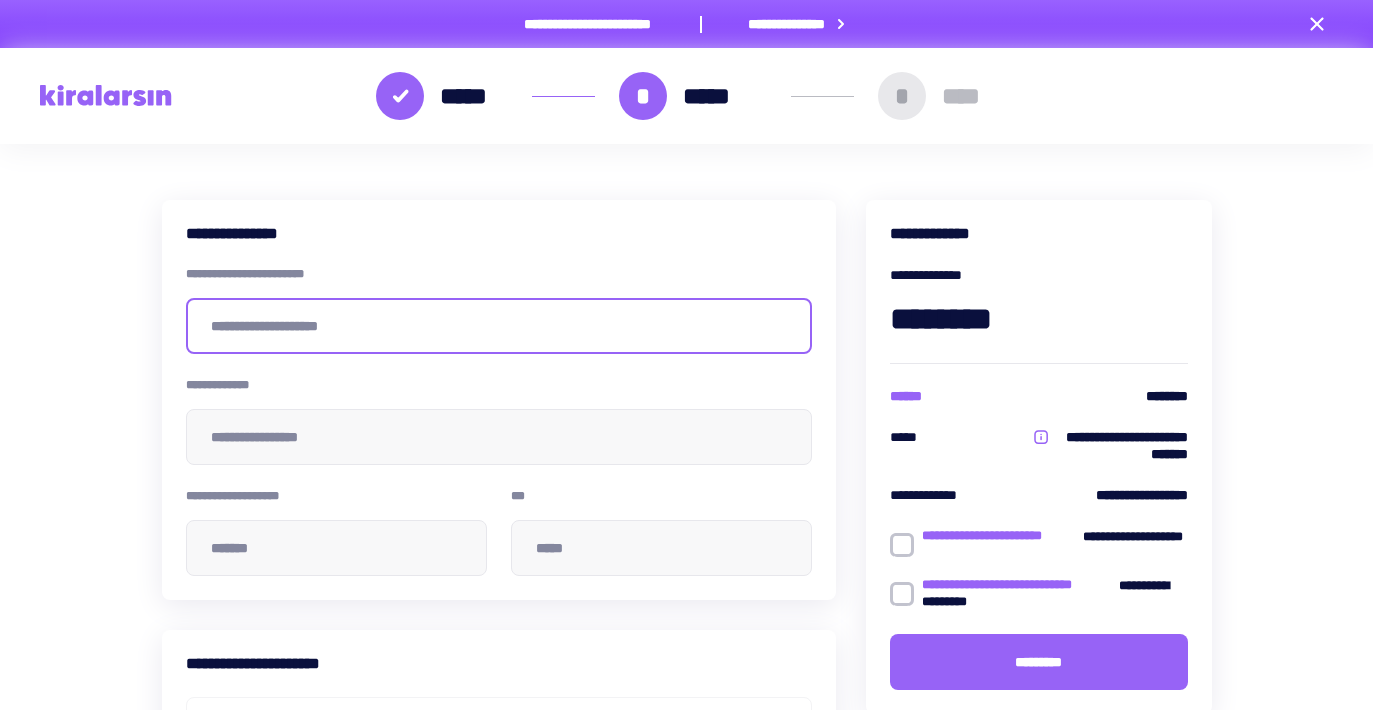 click at bounding box center (499, 326) 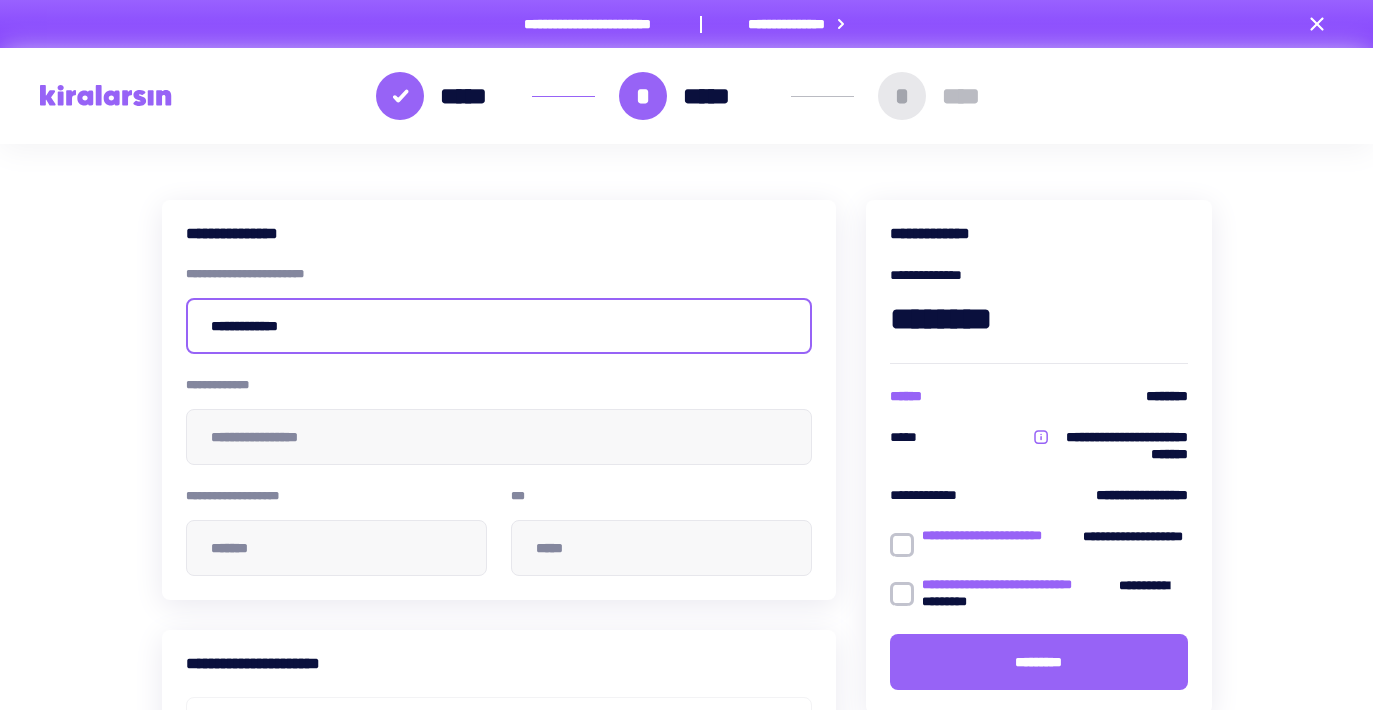 type on "**********" 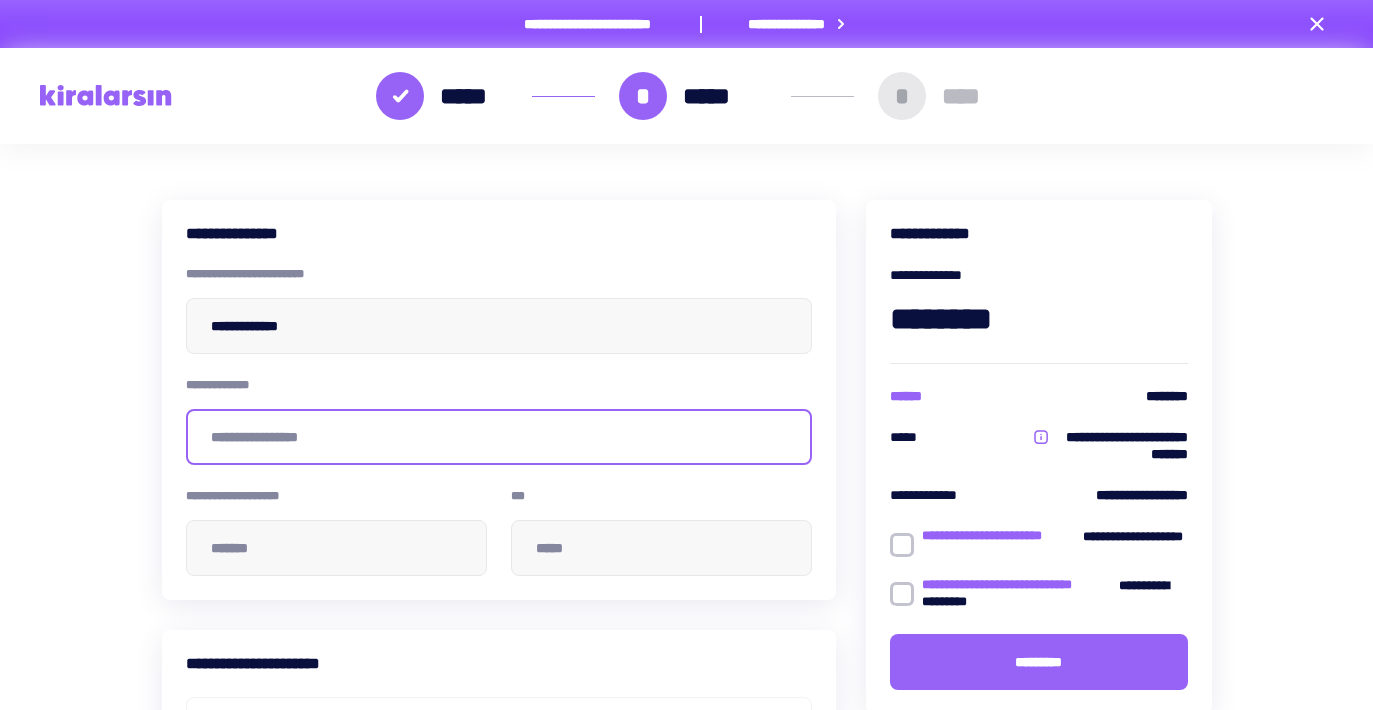 click at bounding box center (499, 437) 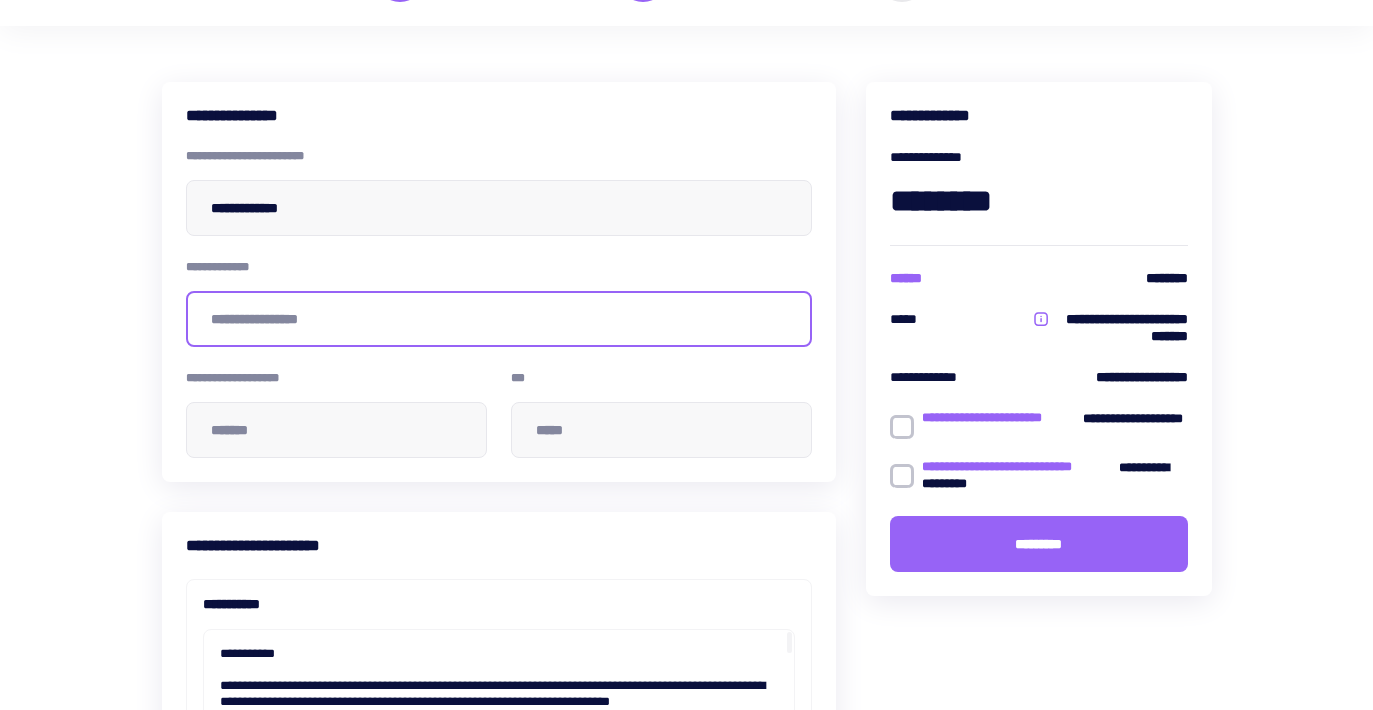 scroll, scrollTop: 129, scrollLeft: 0, axis: vertical 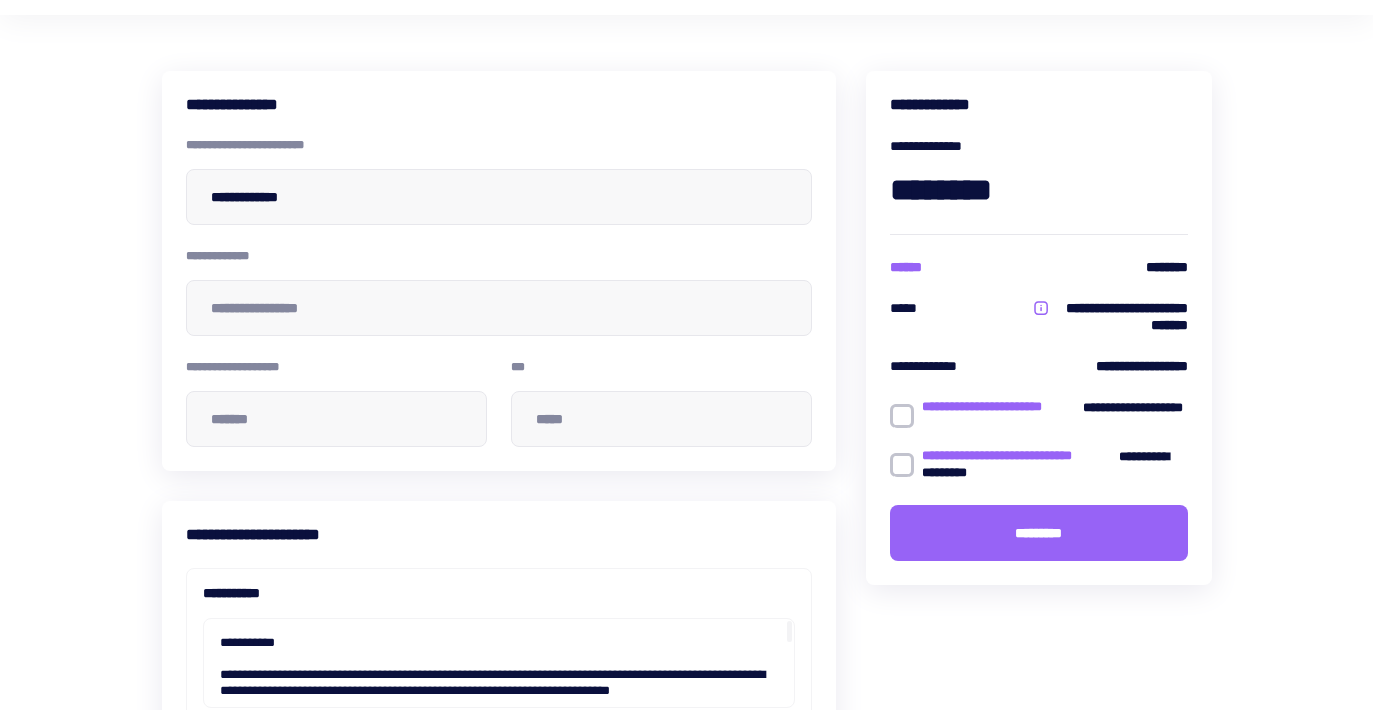 click at bounding box center (902, 416) 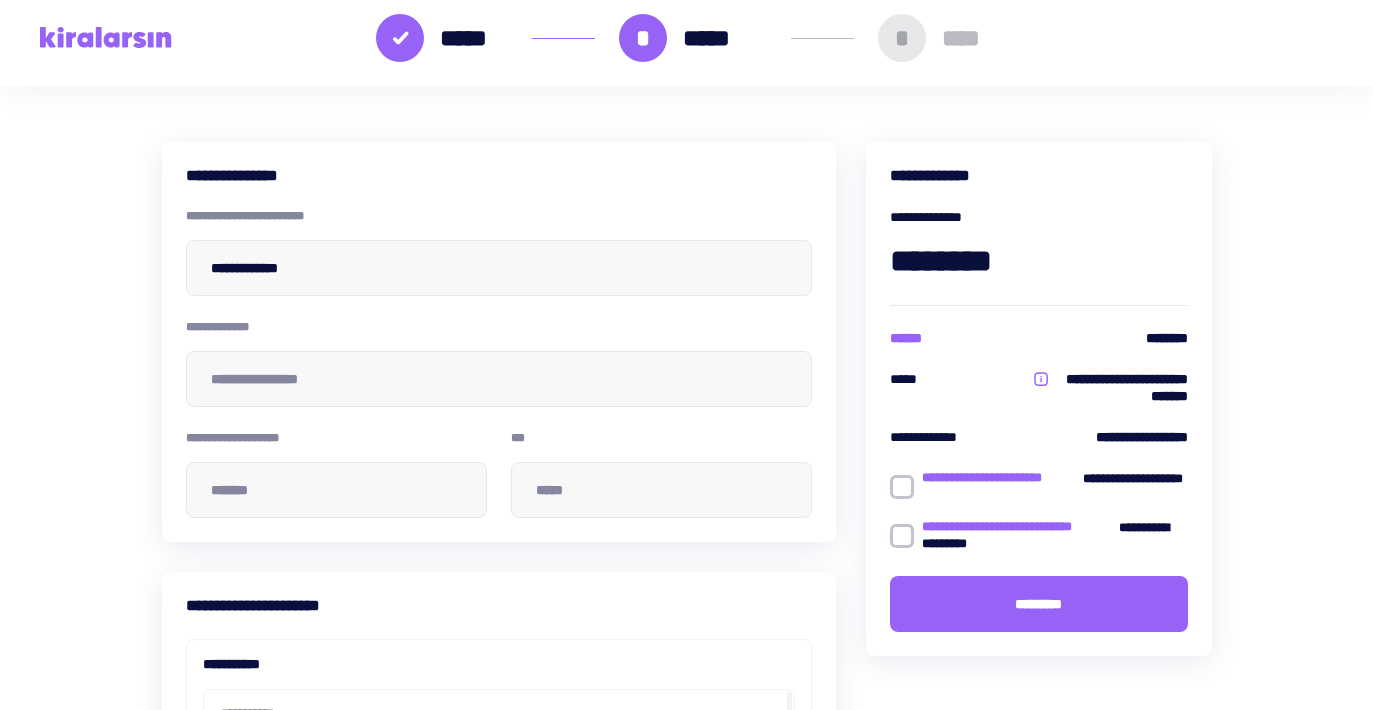 scroll, scrollTop: 0, scrollLeft: 0, axis: both 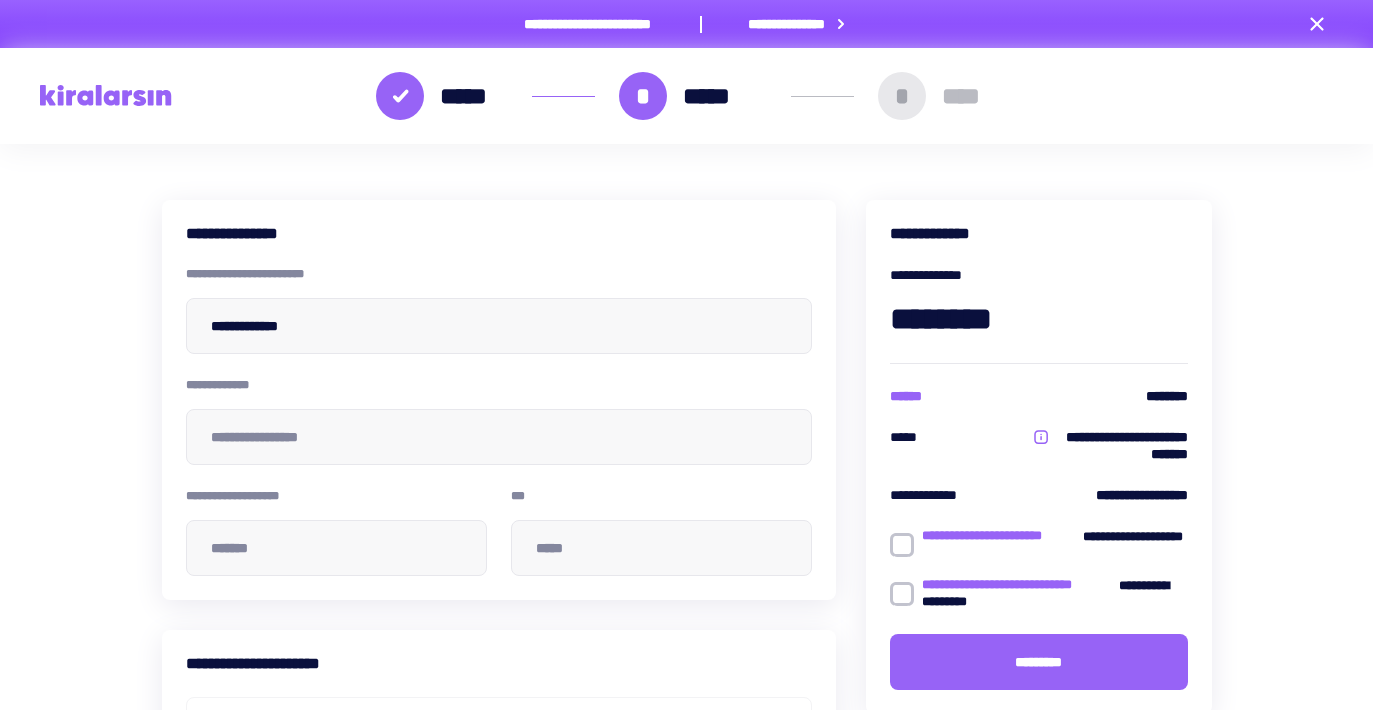 click at bounding box center (902, 594) 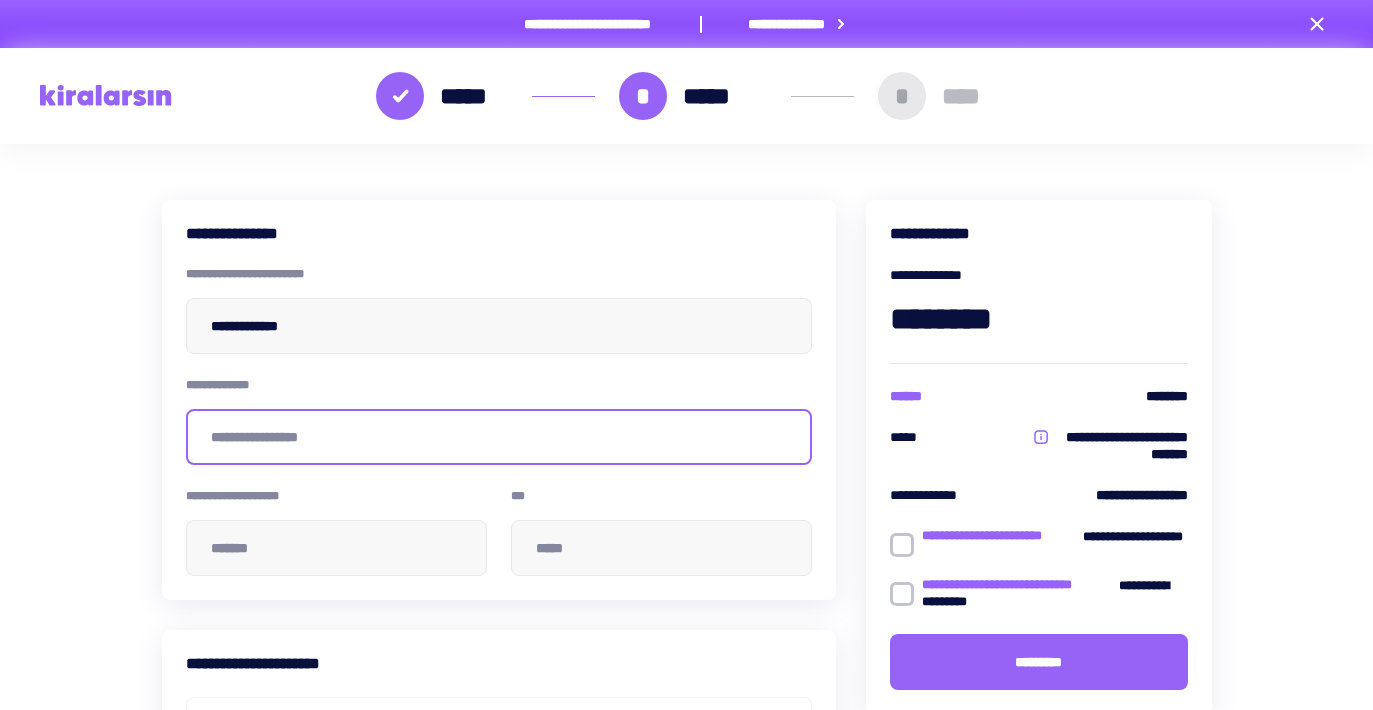 click at bounding box center (499, 437) 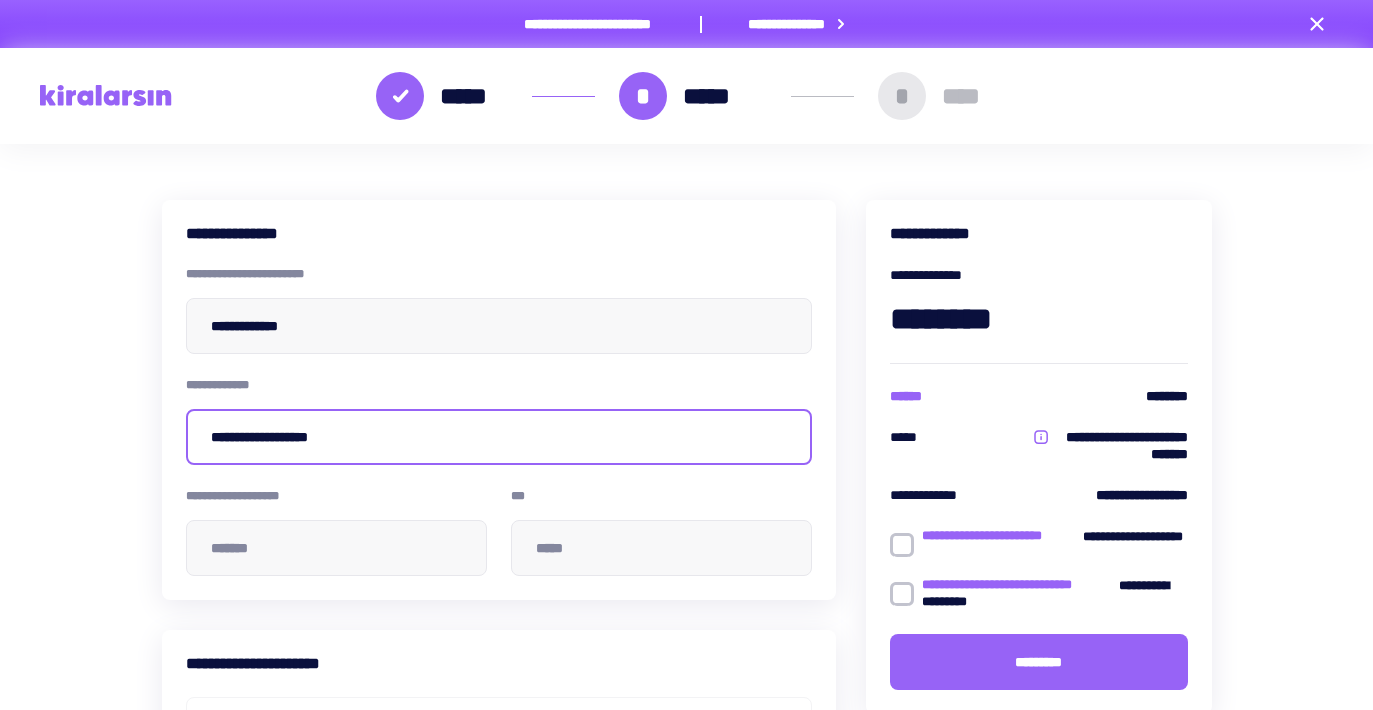 type on "**********" 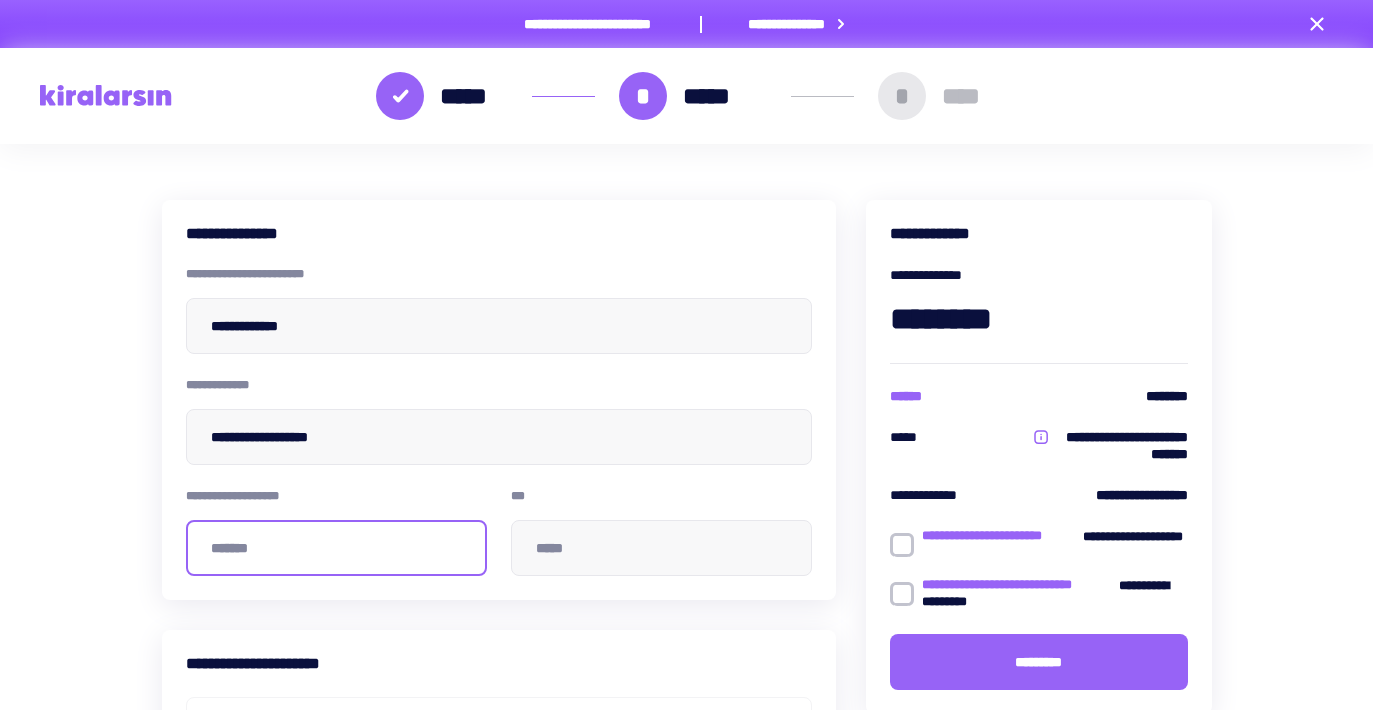 click at bounding box center [336, 548] 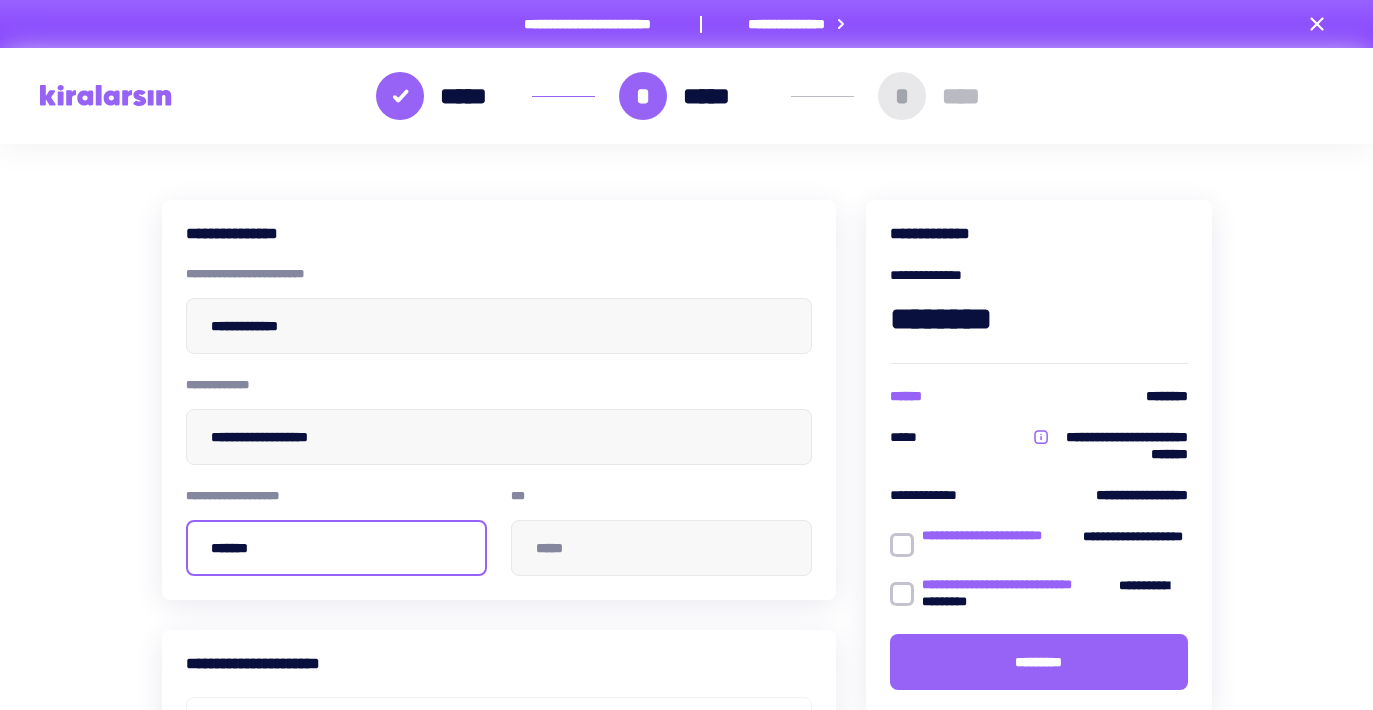 type on "*****" 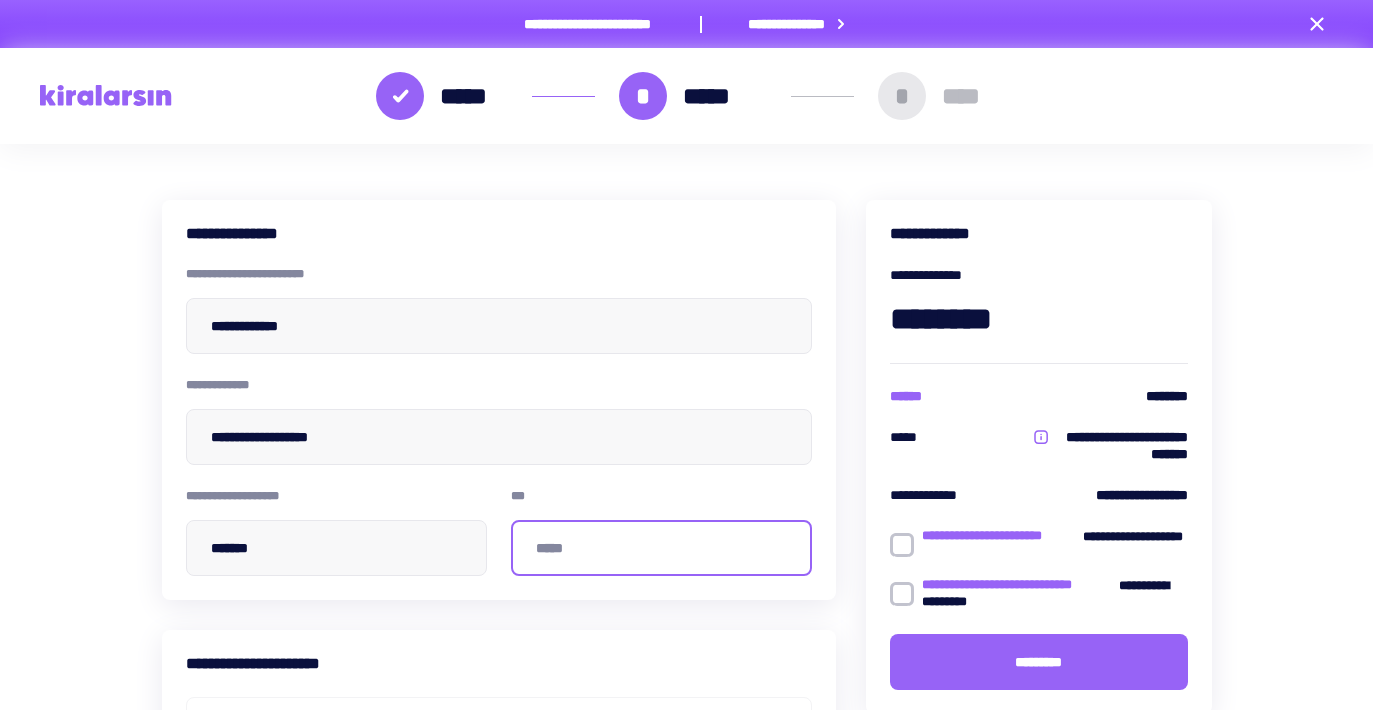 click at bounding box center (661, 548) 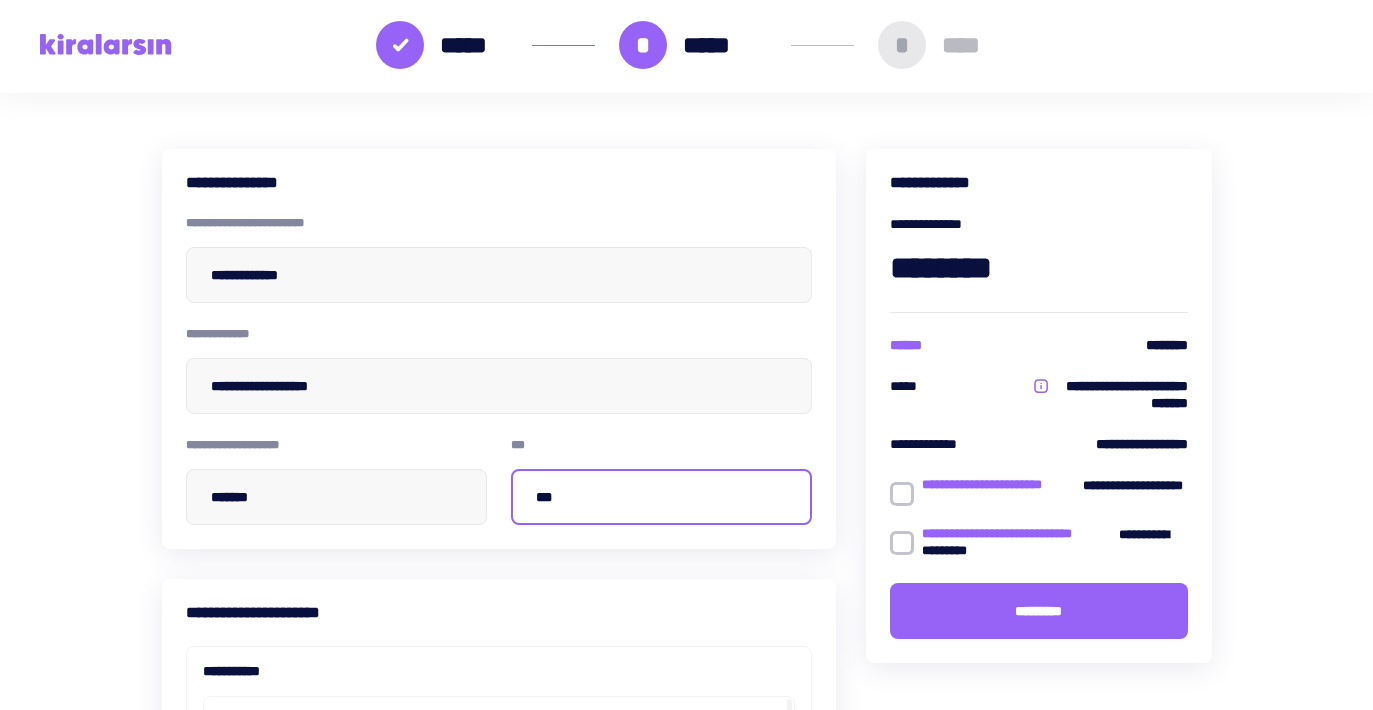 scroll, scrollTop: 165, scrollLeft: 0, axis: vertical 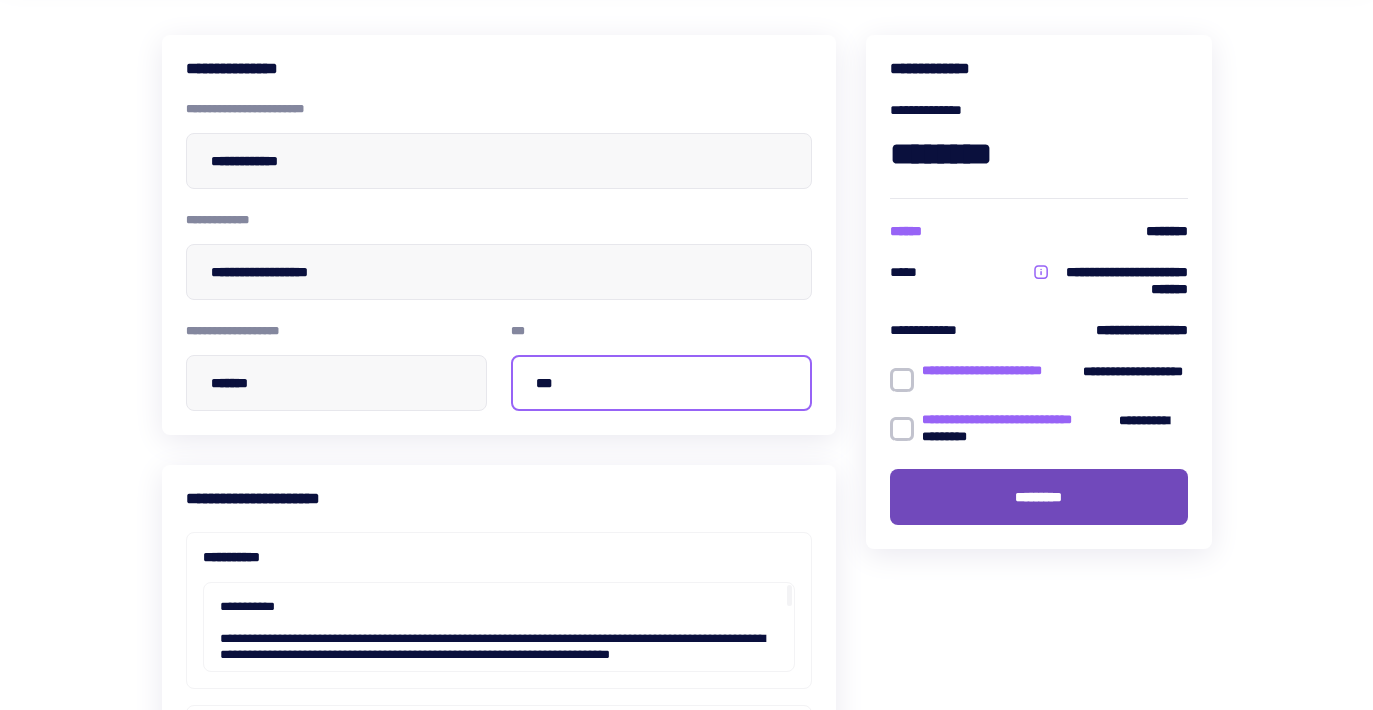 type on "***" 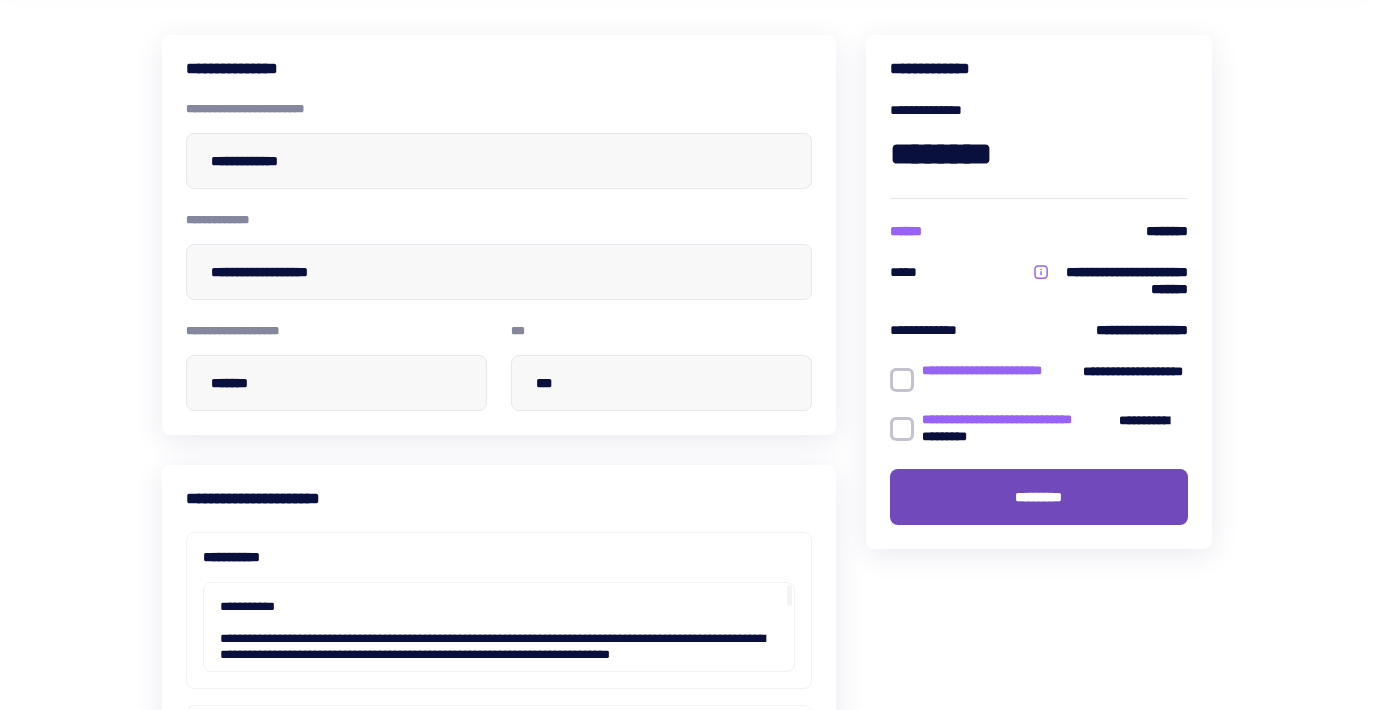 click on "*********" at bounding box center (1038, 497) 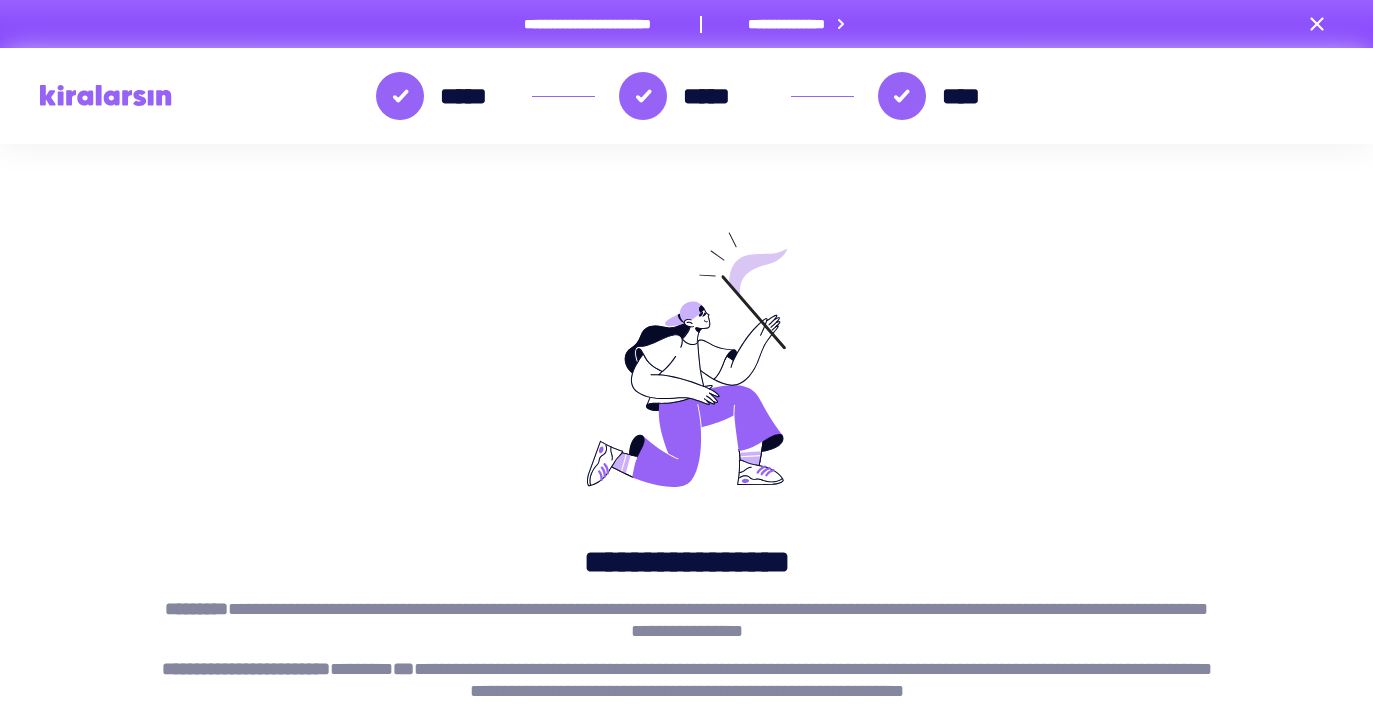 scroll, scrollTop: 0, scrollLeft: 0, axis: both 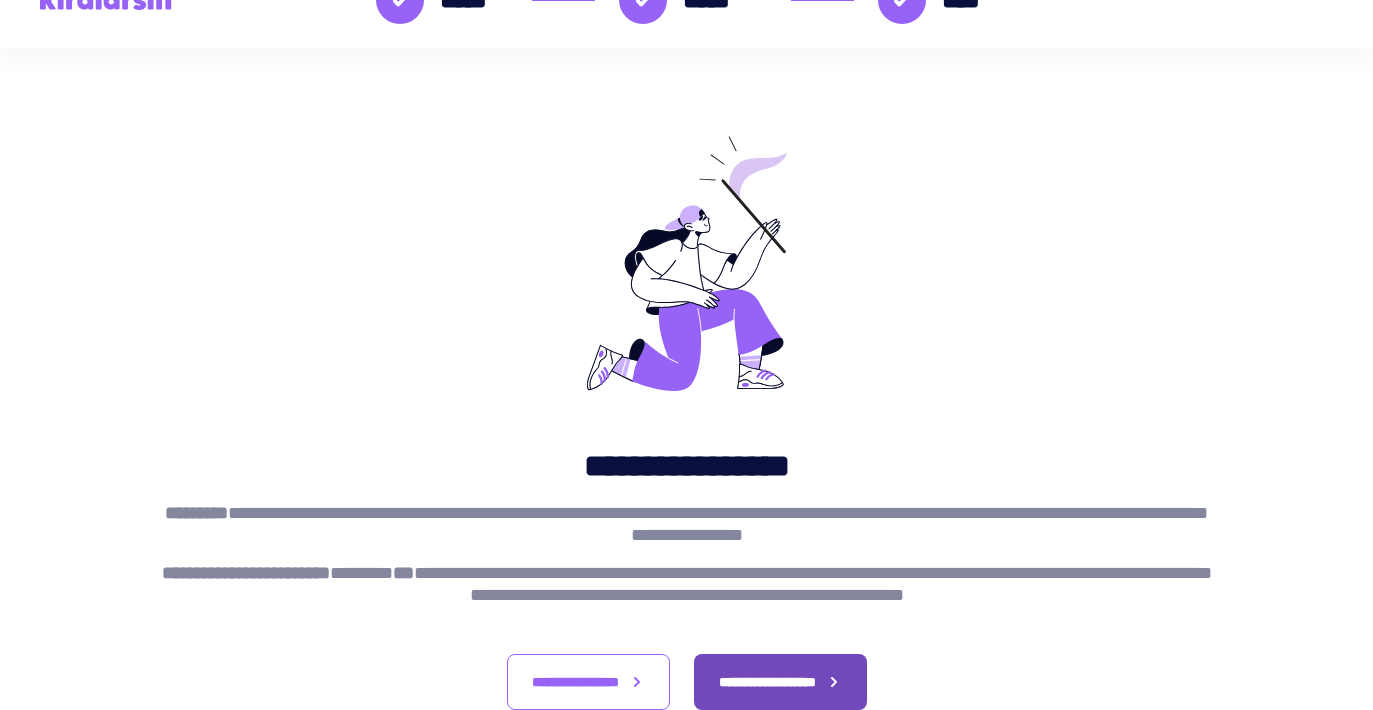 click on "**********" at bounding box center [780, 682] 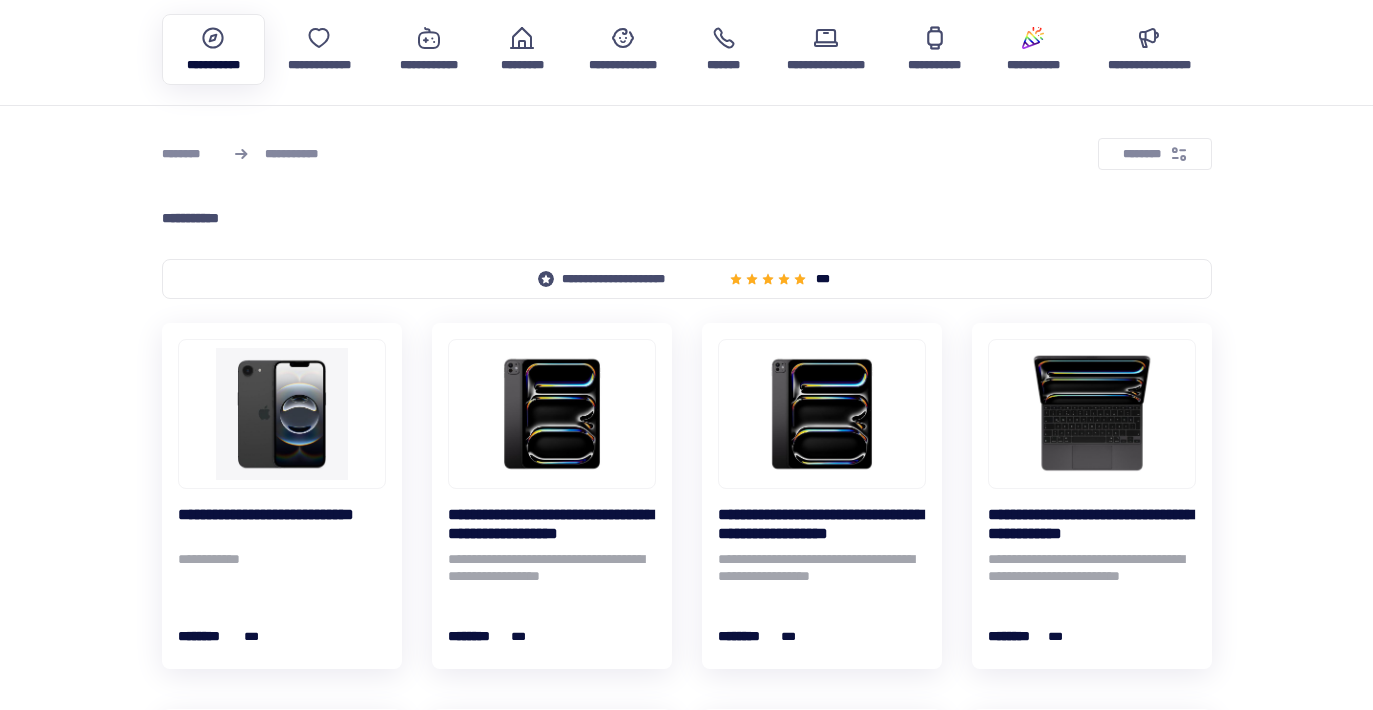 scroll, scrollTop: 0, scrollLeft: 0, axis: both 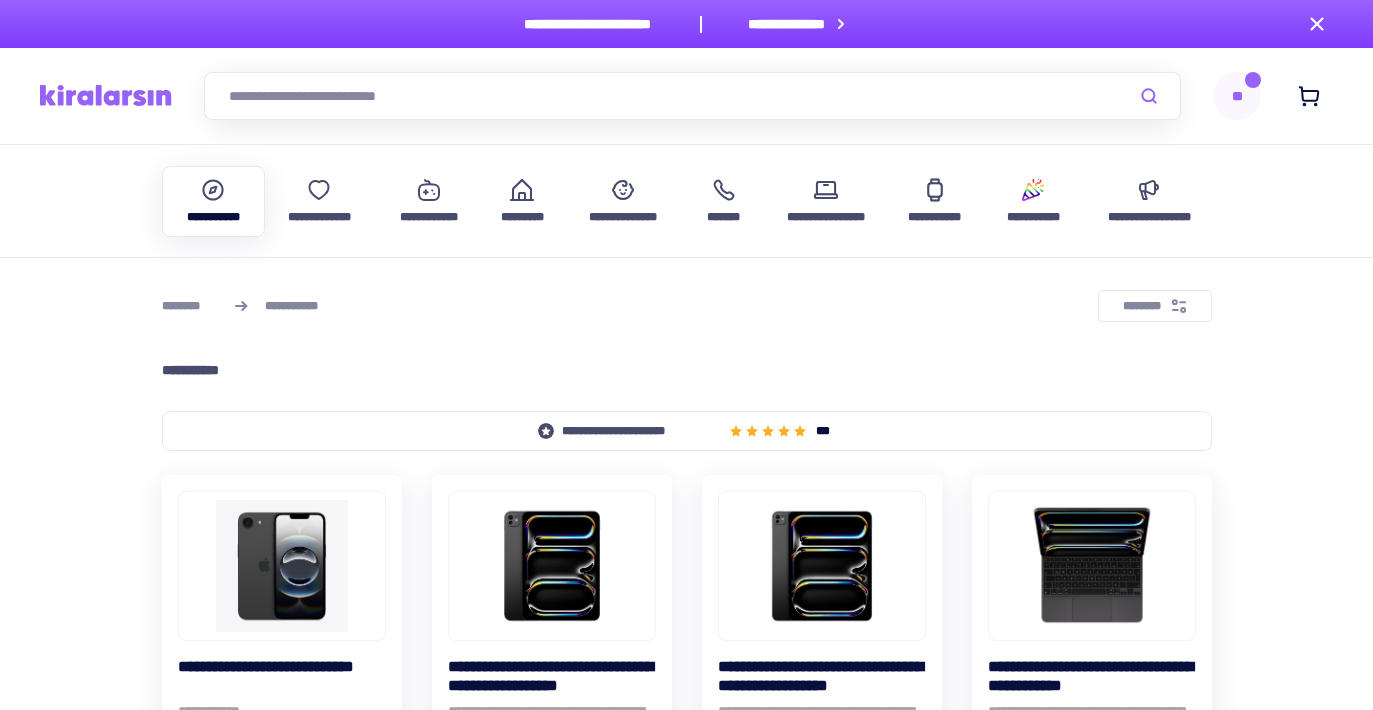 click at bounding box center [106, 95] 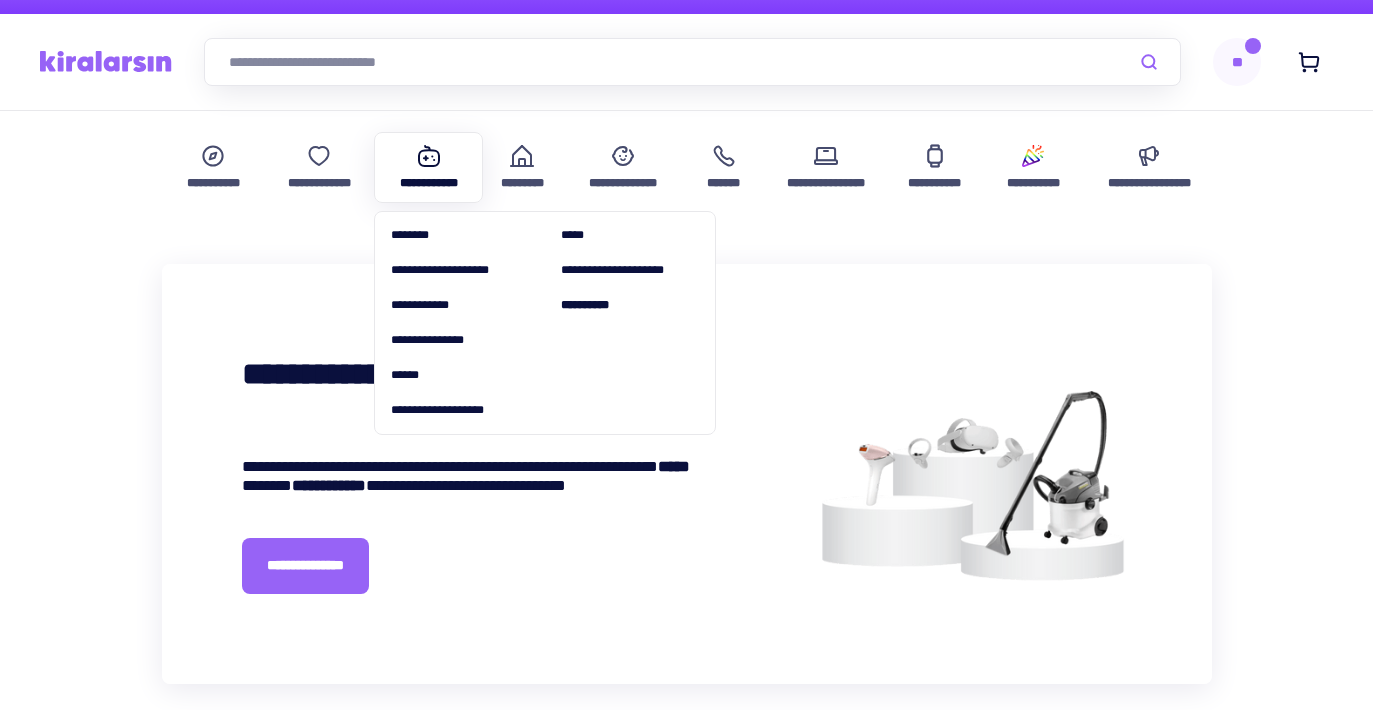 scroll, scrollTop: 35, scrollLeft: 0, axis: vertical 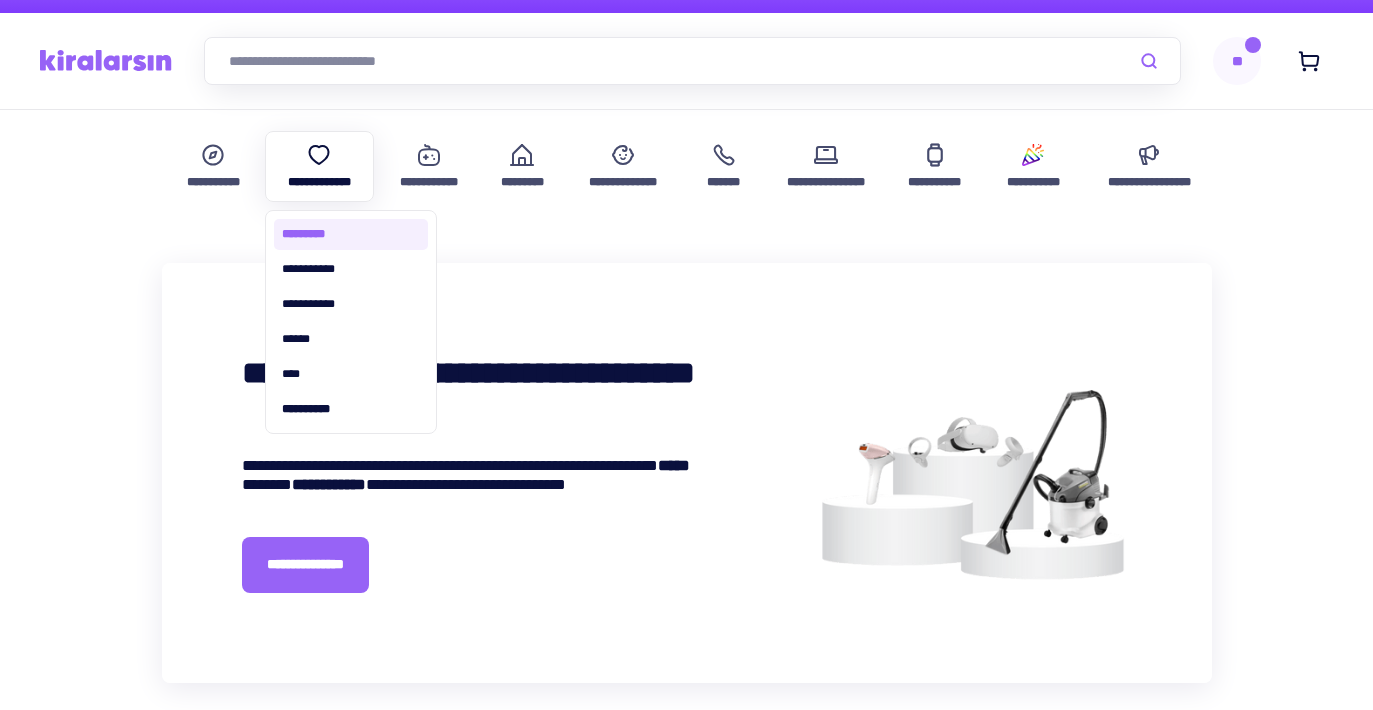 click on "*********" at bounding box center [351, 234] 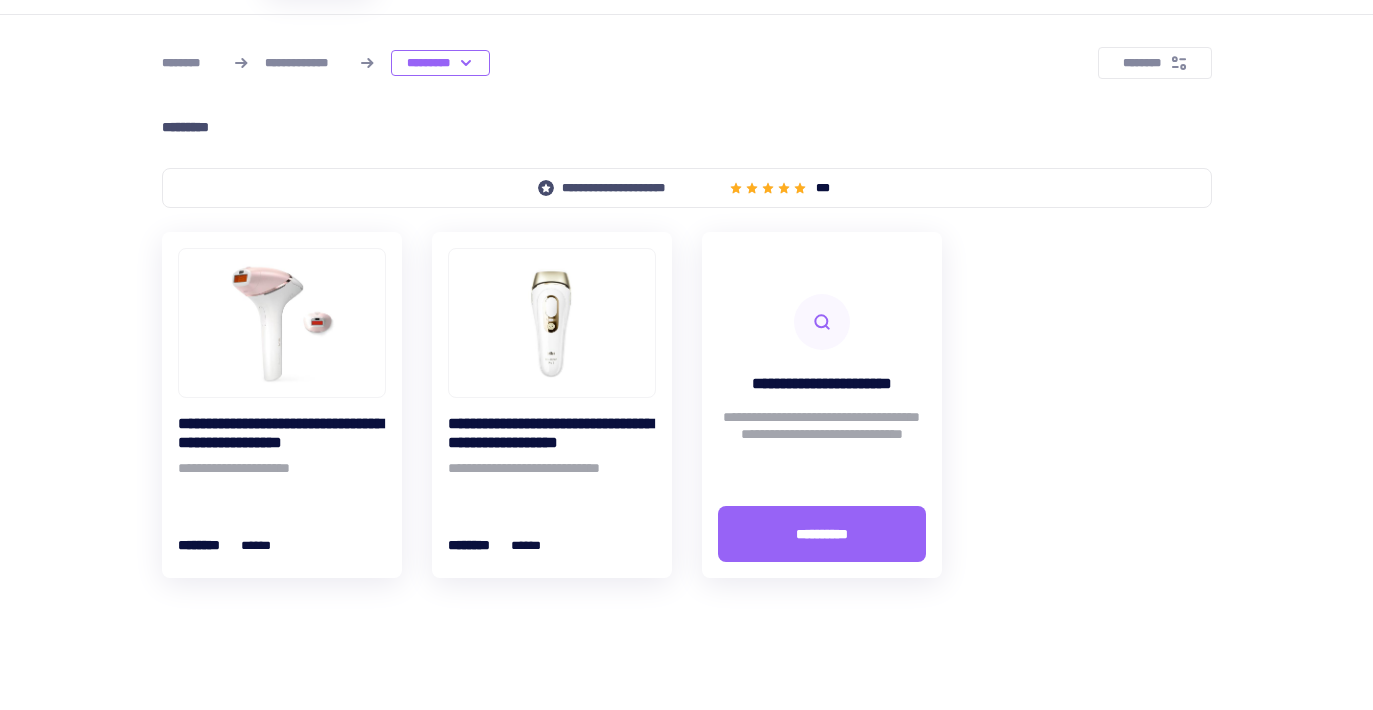 scroll, scrollTop: 240, scrollLeft: 0, axis: vertical 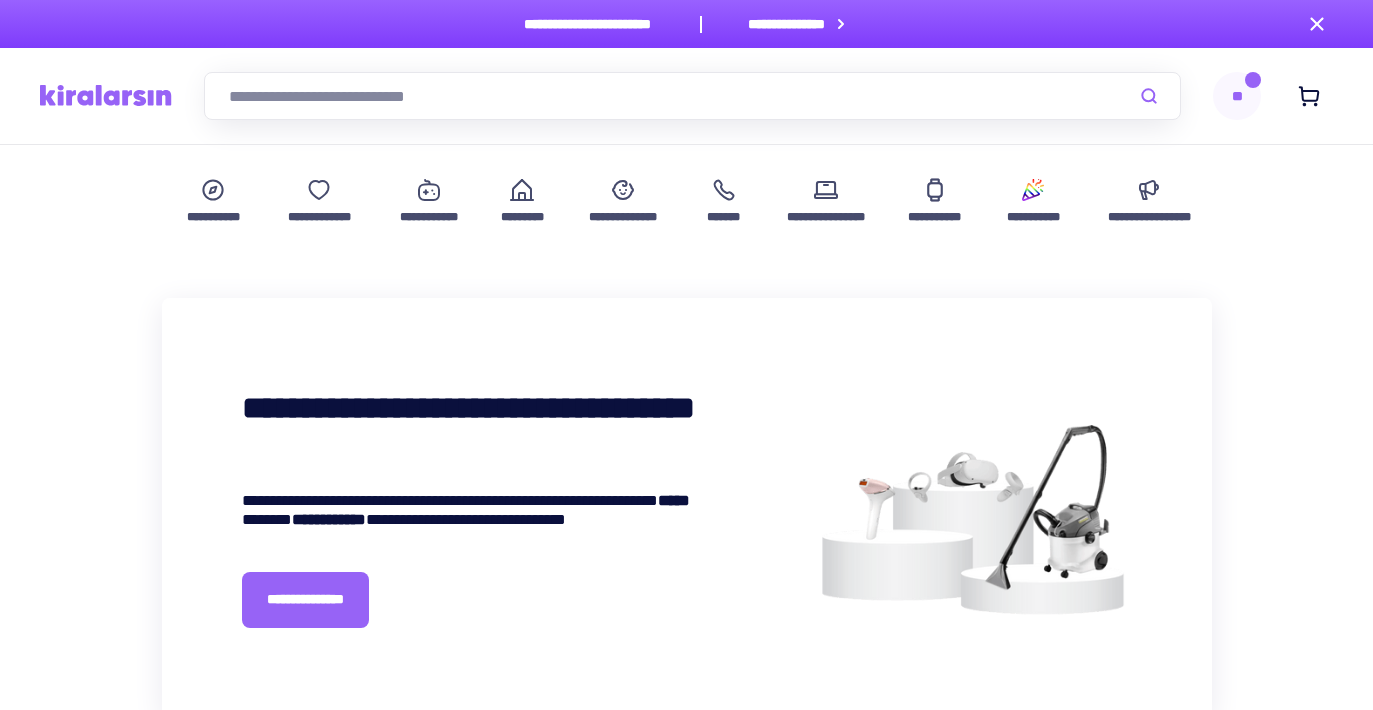 click on "**" at bounding box center (1237, 96) 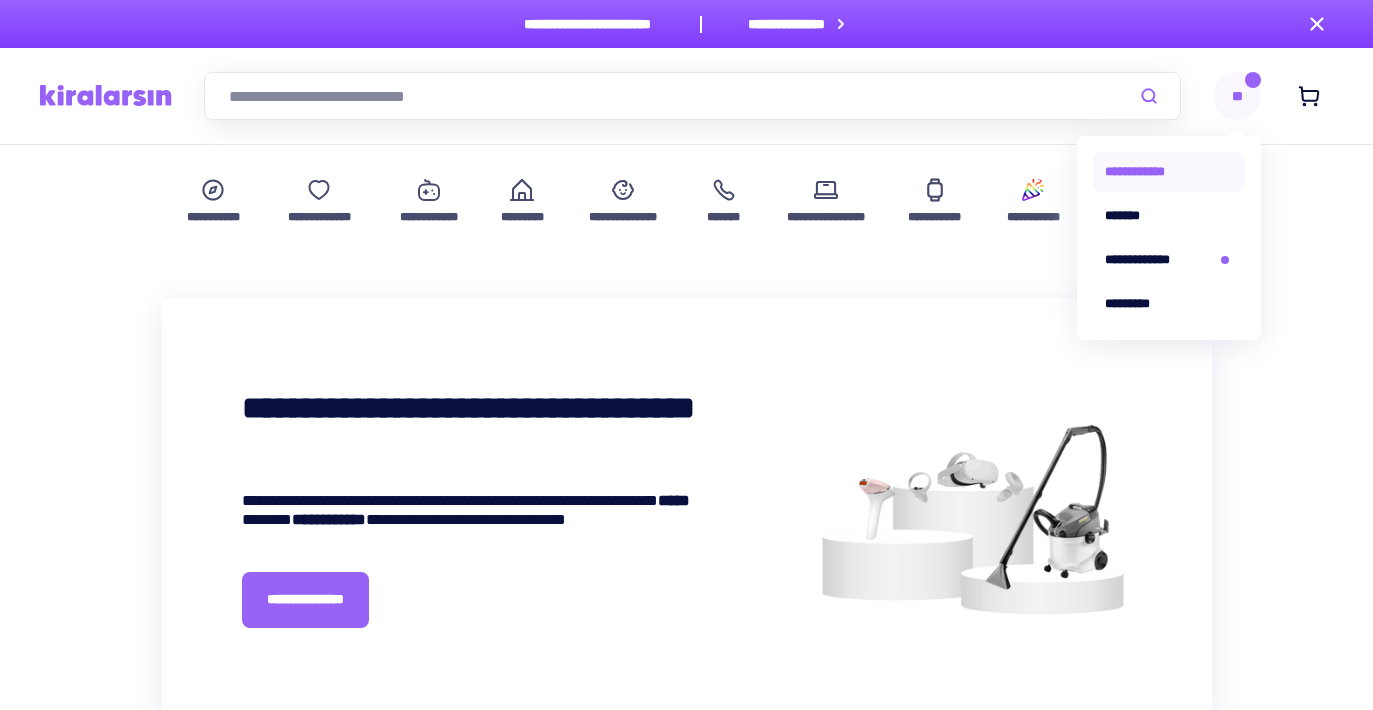 click on "**********" at bounding box center [1169, 172] 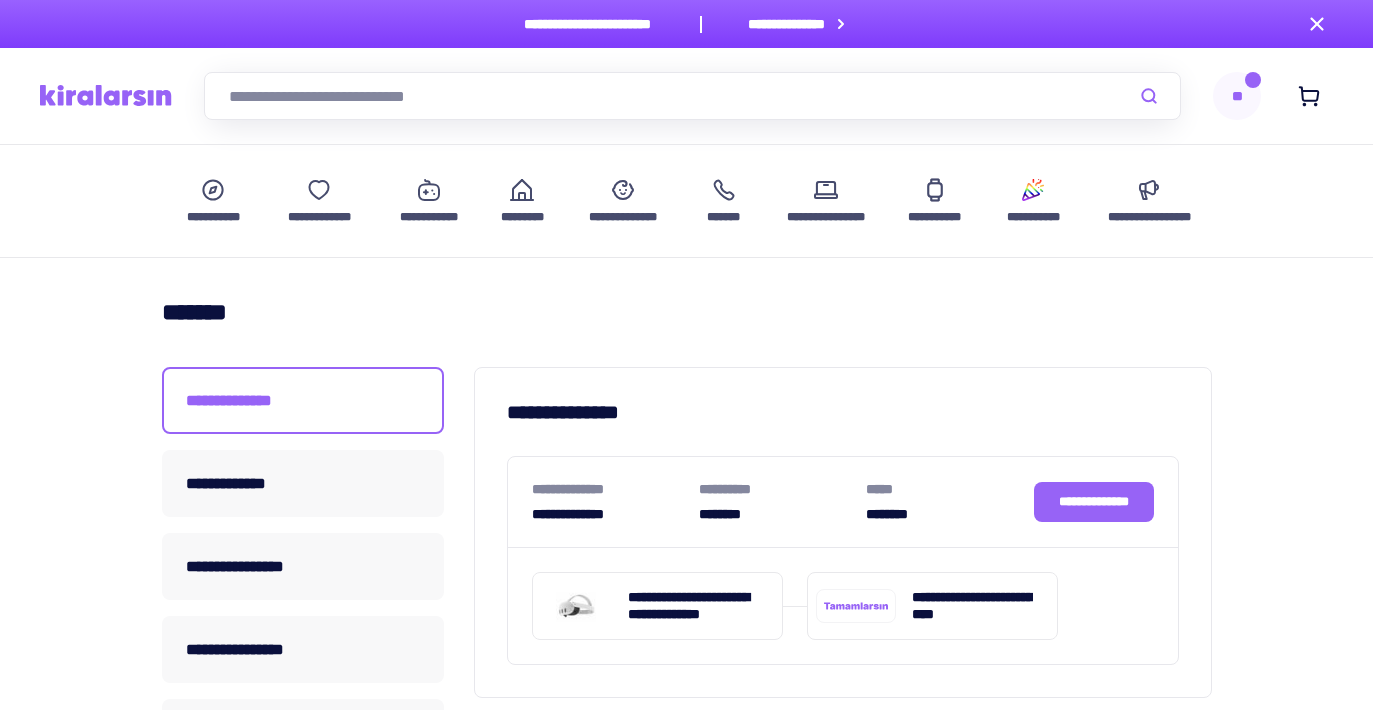 click at bounding box center [692, 96] 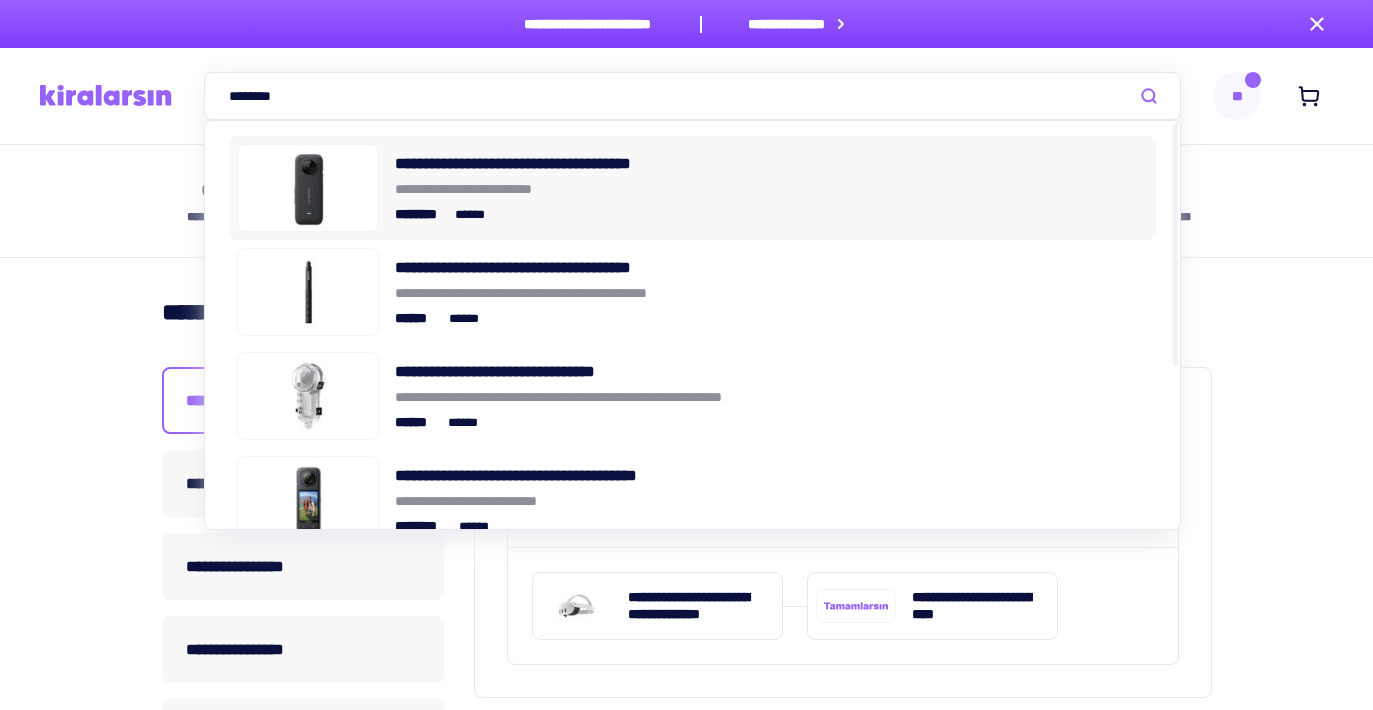 scroll, scrollTop: 0, scrollLeft: 0, axis: both 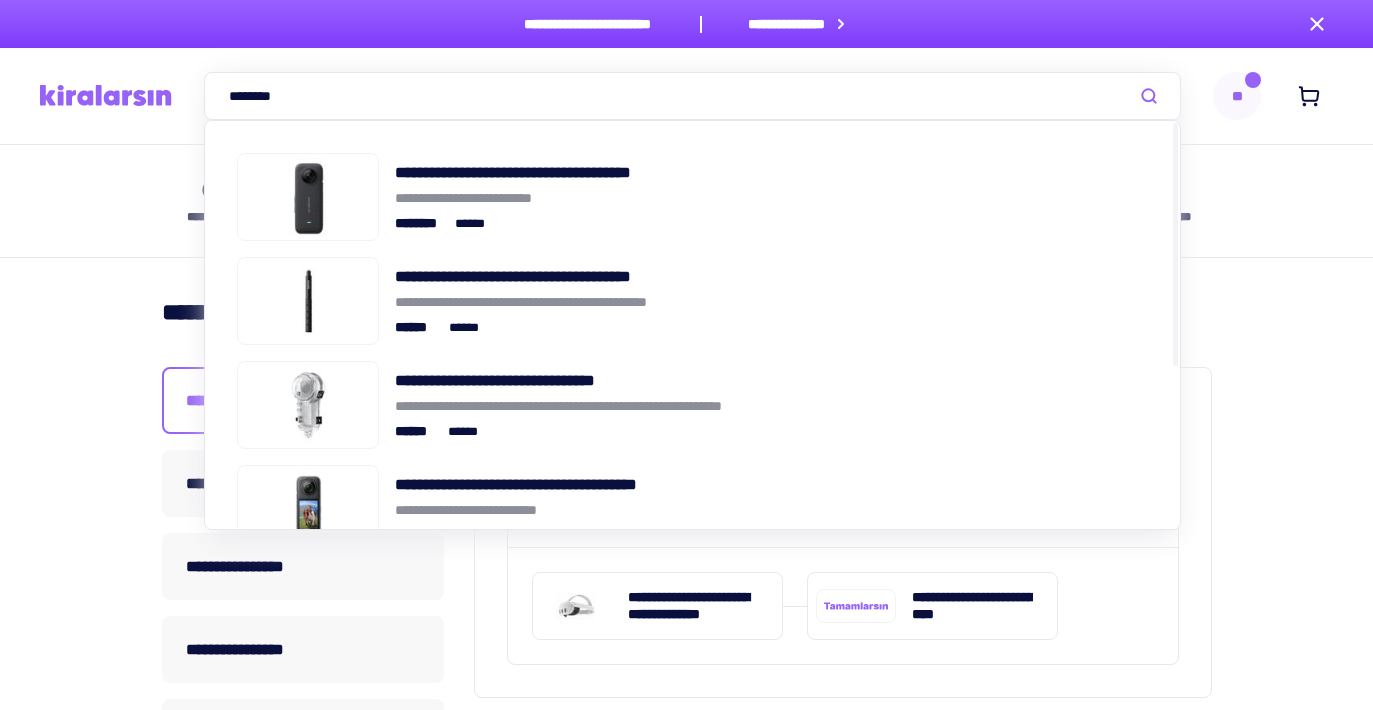 type on "********" 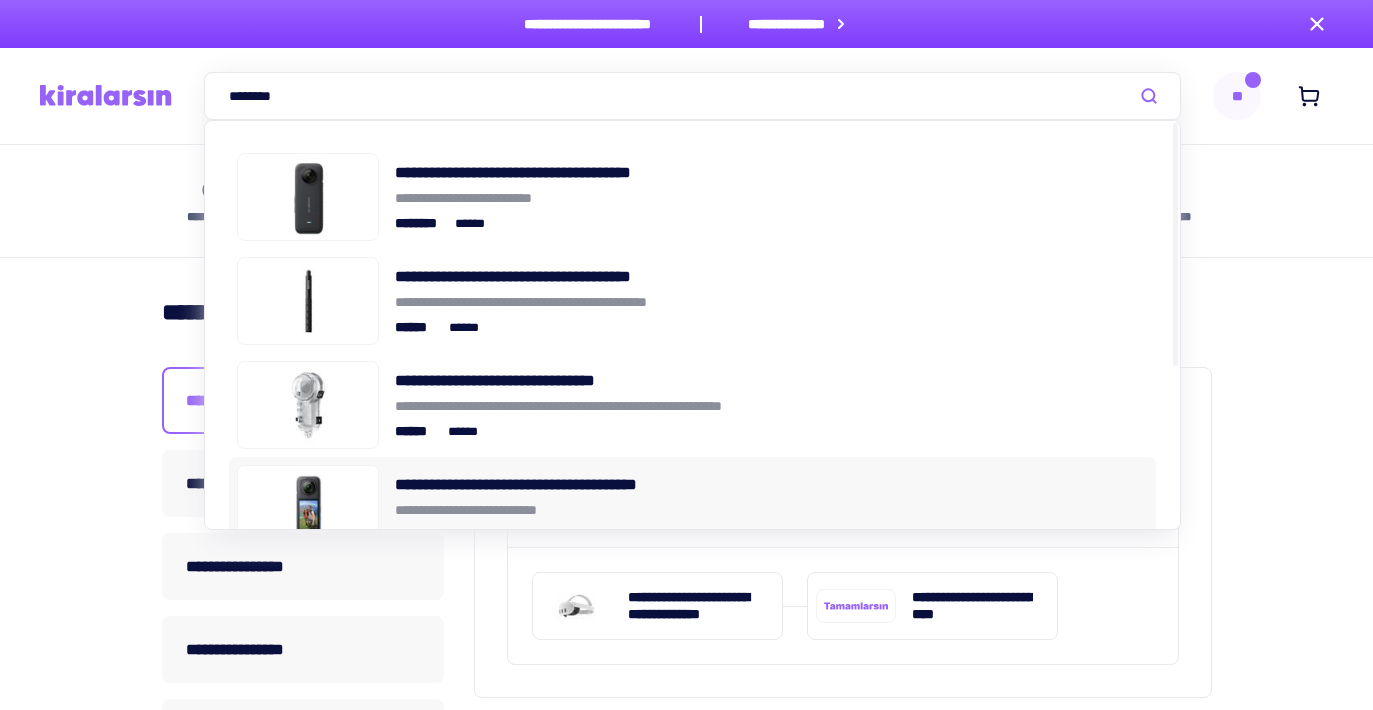 click on "**********" at bounding box center (771, 509) 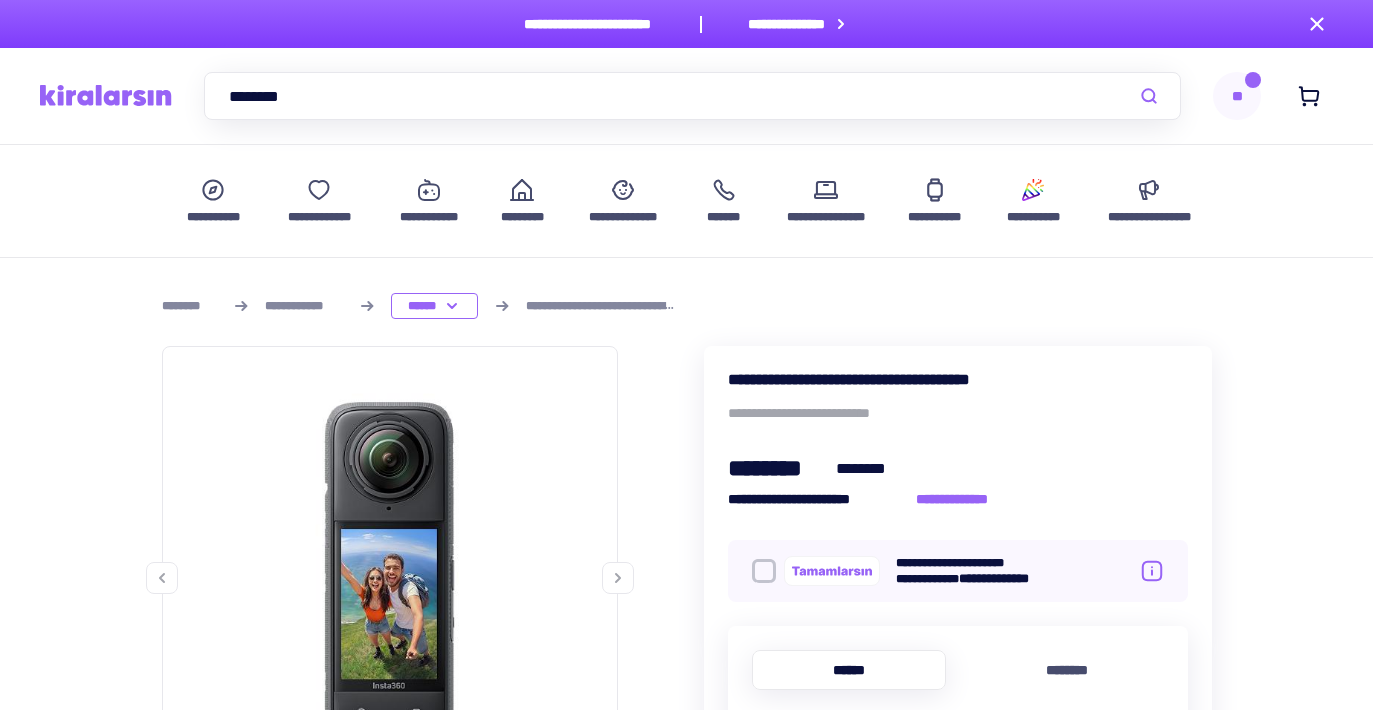 scroll, scrollTop: 337, scrollLeft: 0, axis: vertical 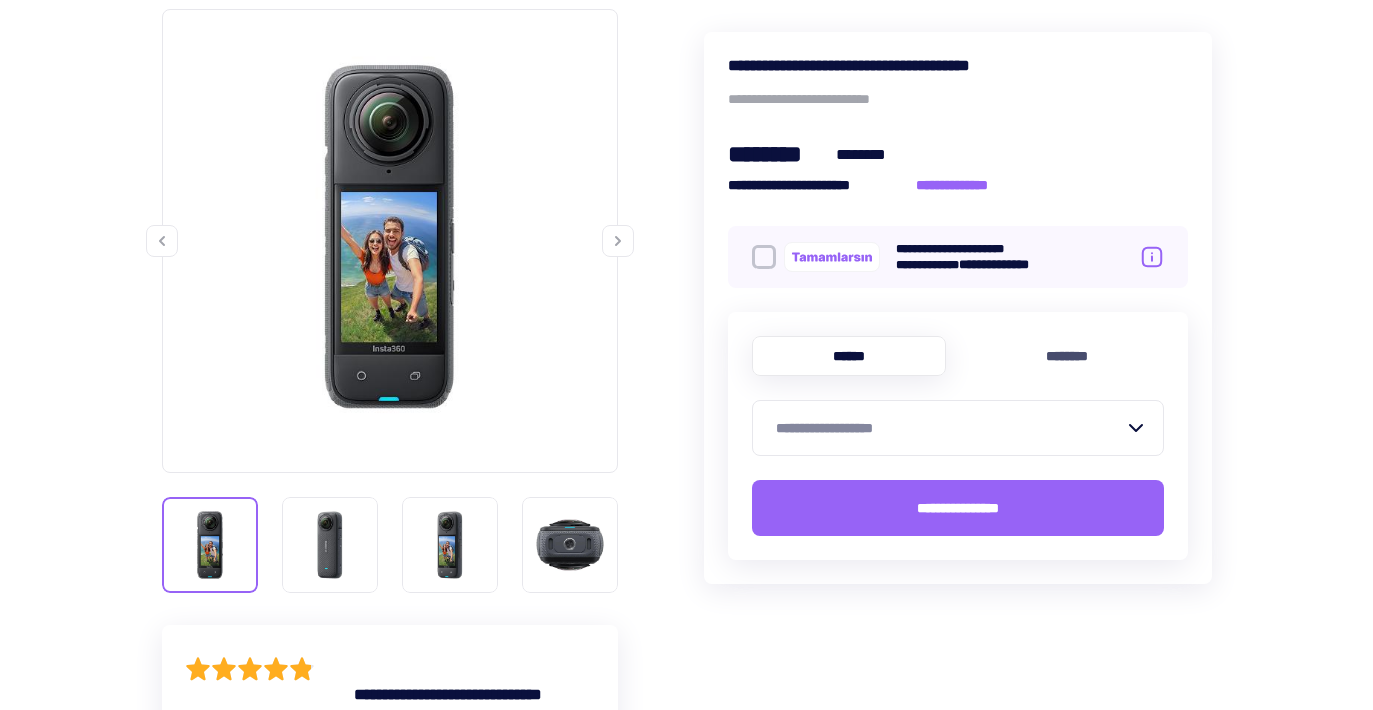 click on "**********" at bounding box center [950, 428] 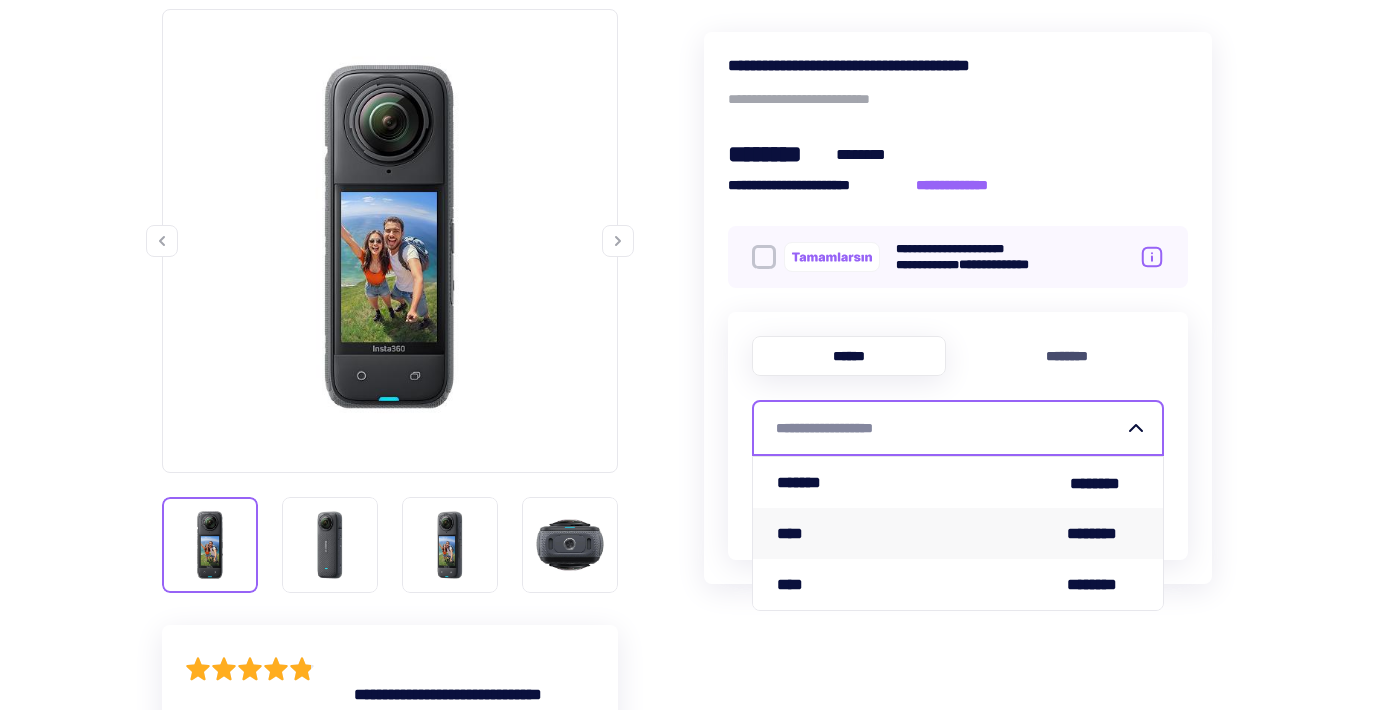 click on "**** ********" at bounding box center (958, 533) 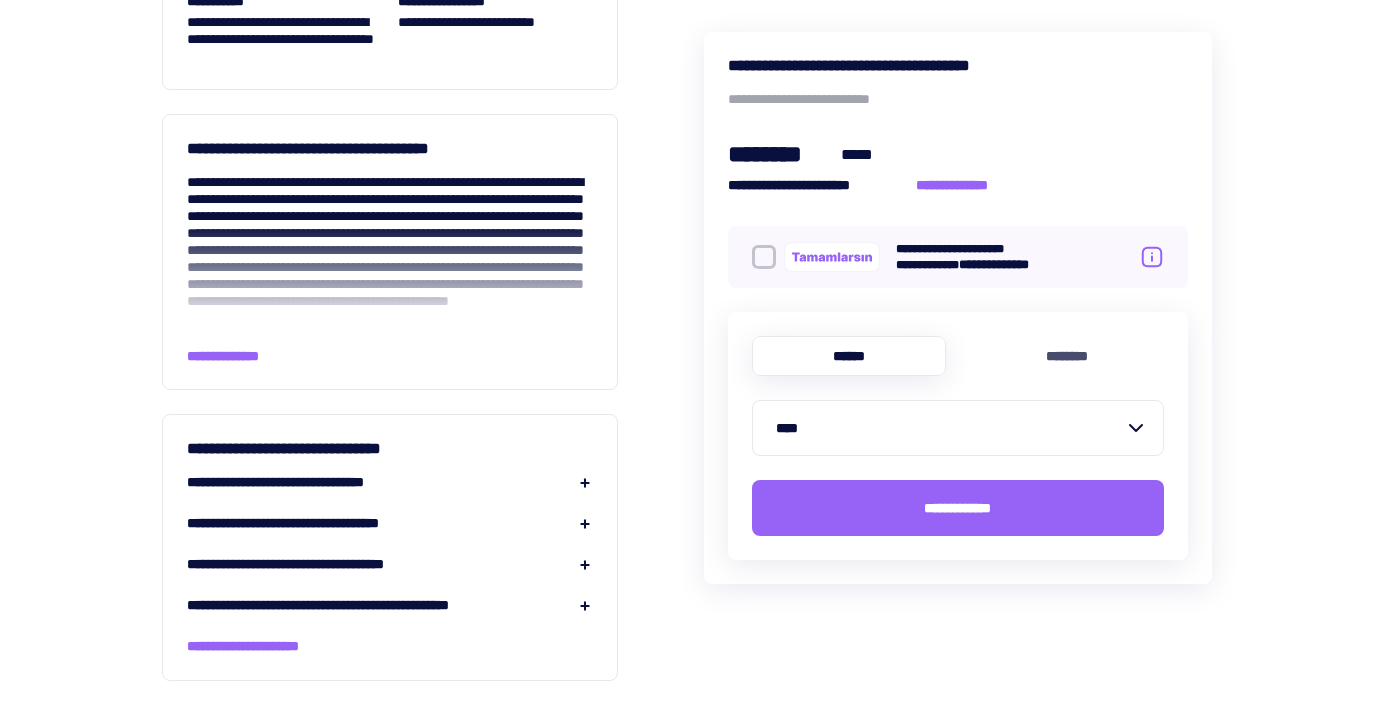 scroll, scrollTop: 2362, scrollLeft: 0, axis: vertical 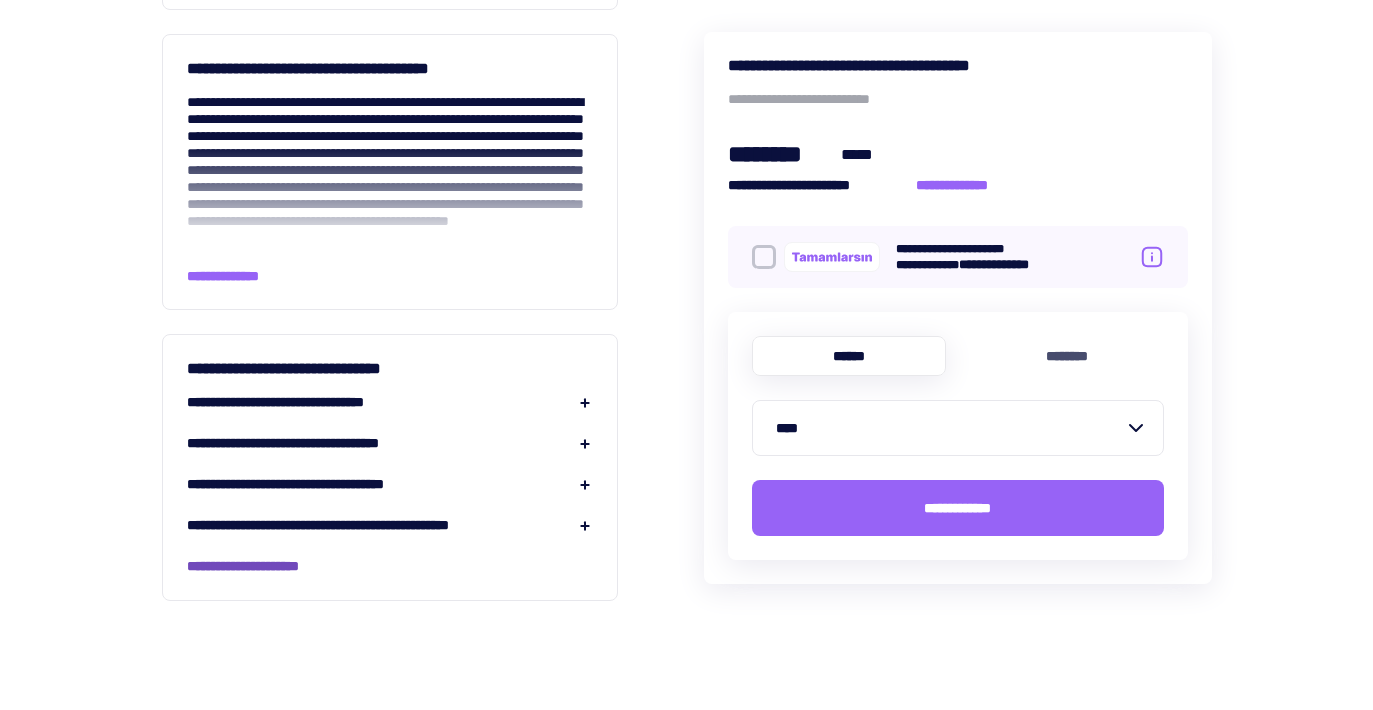 click on "**********" at bounding box center [267, 566] 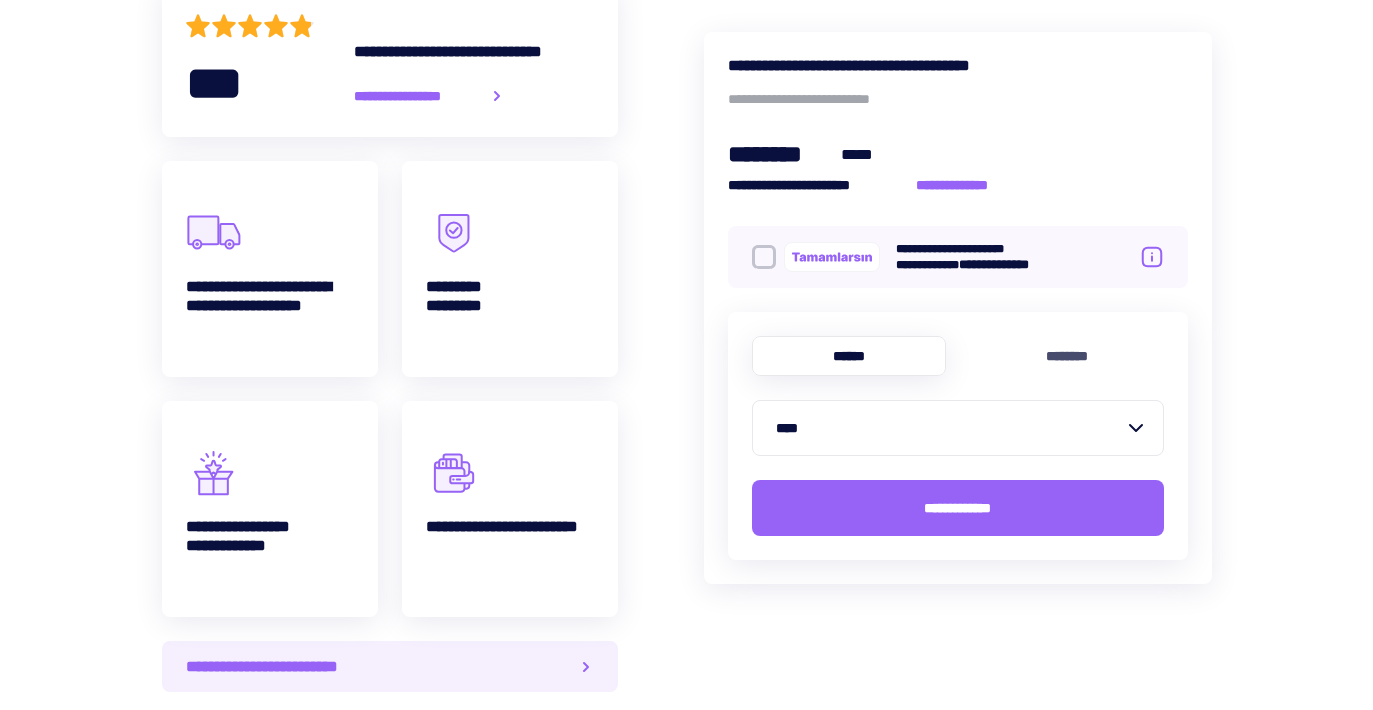 scroll, scrollTop: 0, scrollLeft: 0, axis: both 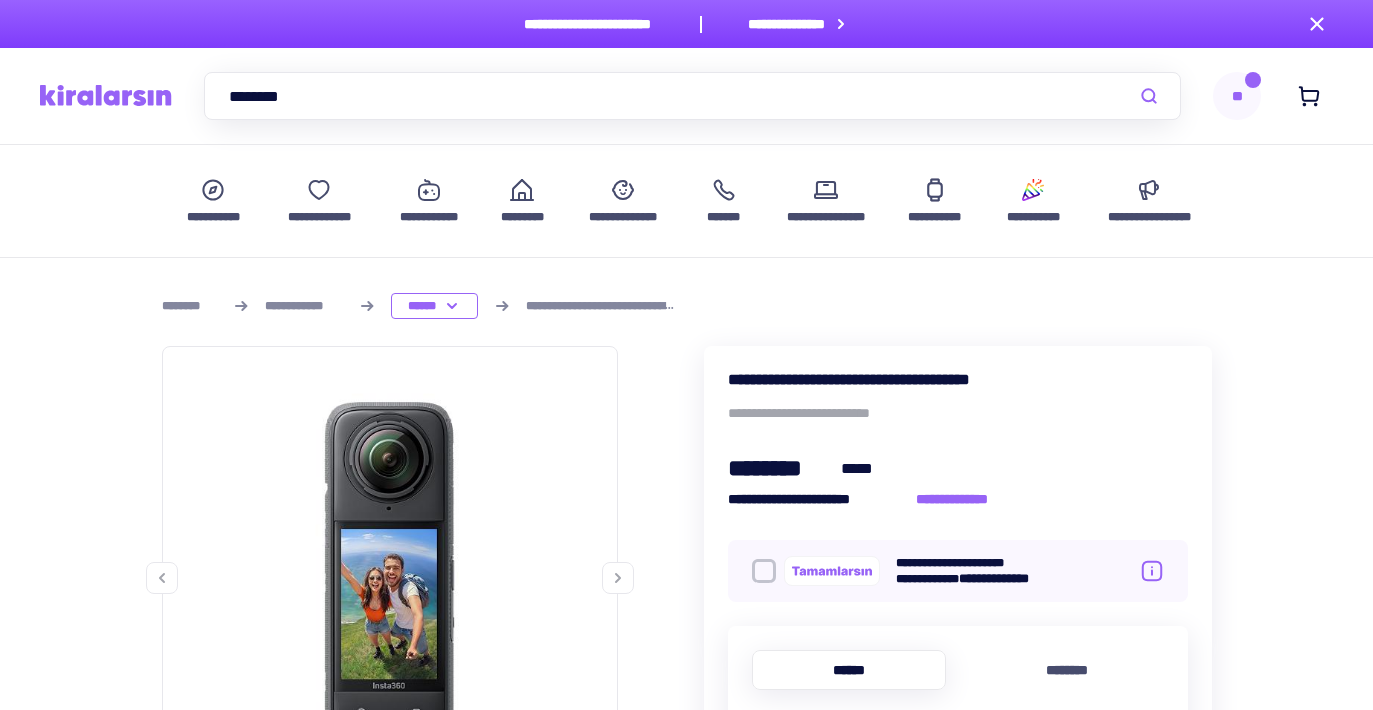 click at bounding box center (106, 95) 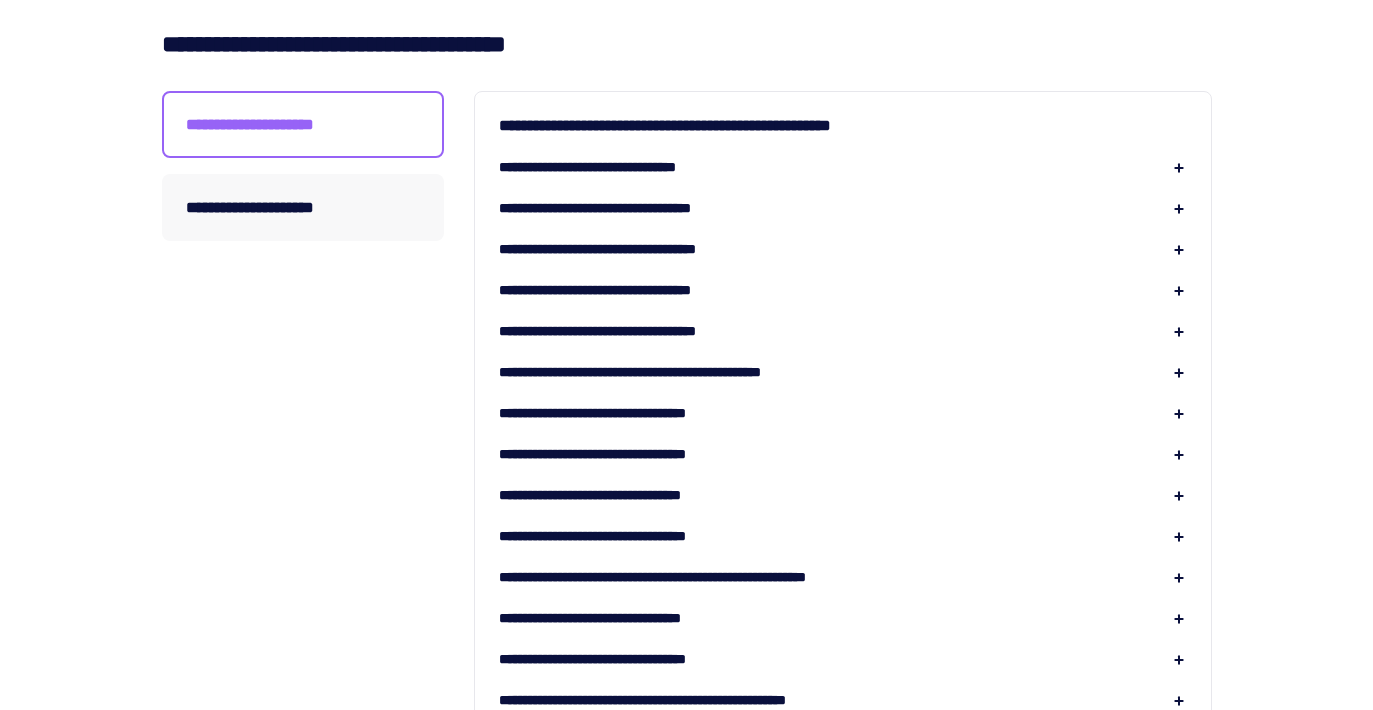 scroll, scrollTop: 420, scrollLeft: 0, axis: vertical 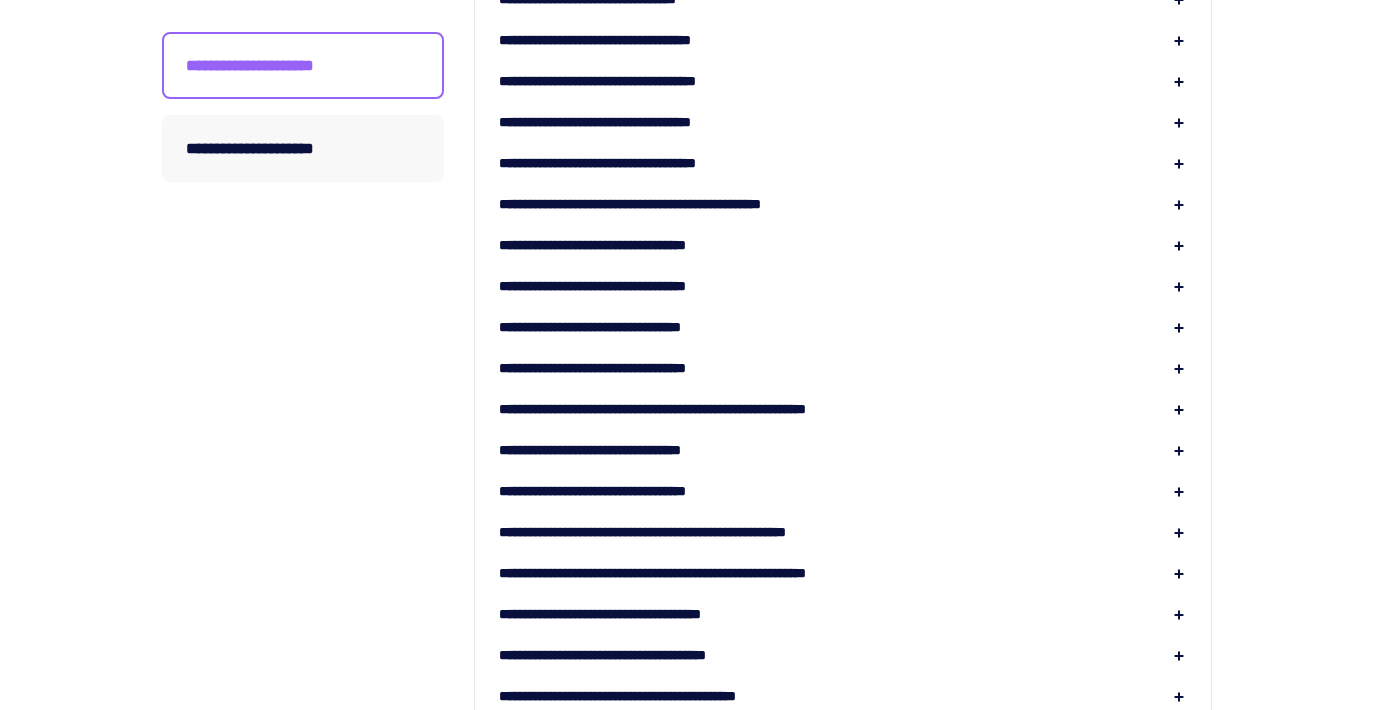 click on "**********" at bounding box center [843, 737] 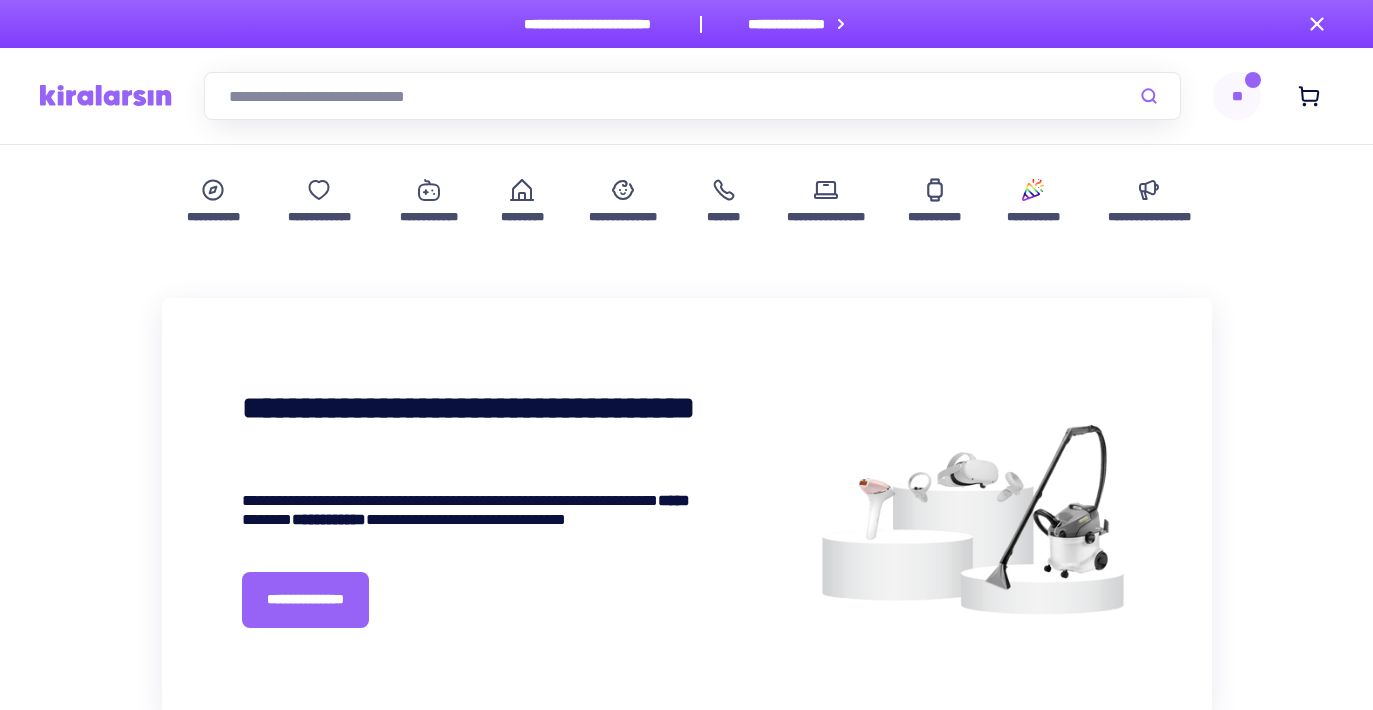 scroll, scrollTop: 0, scrollLeft: 0, axis: both 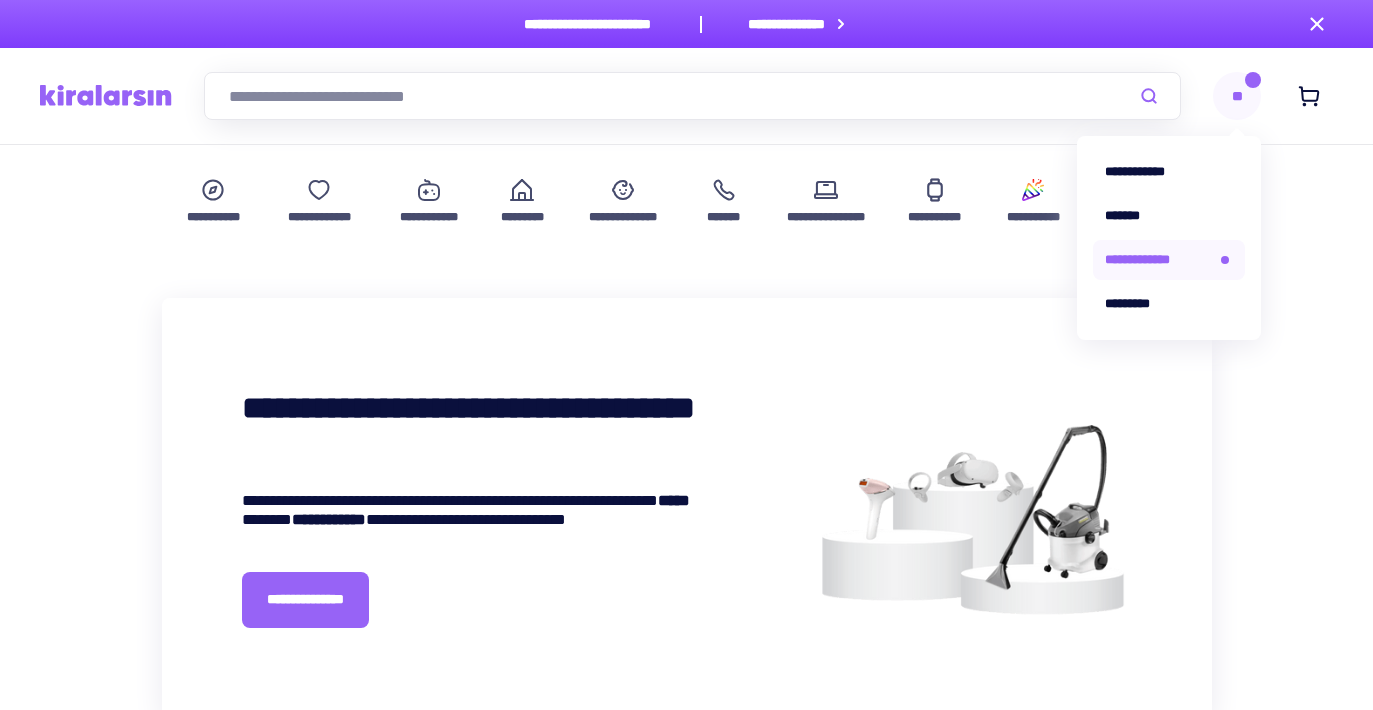 click on "**********" at bounding box center (1169, 260) 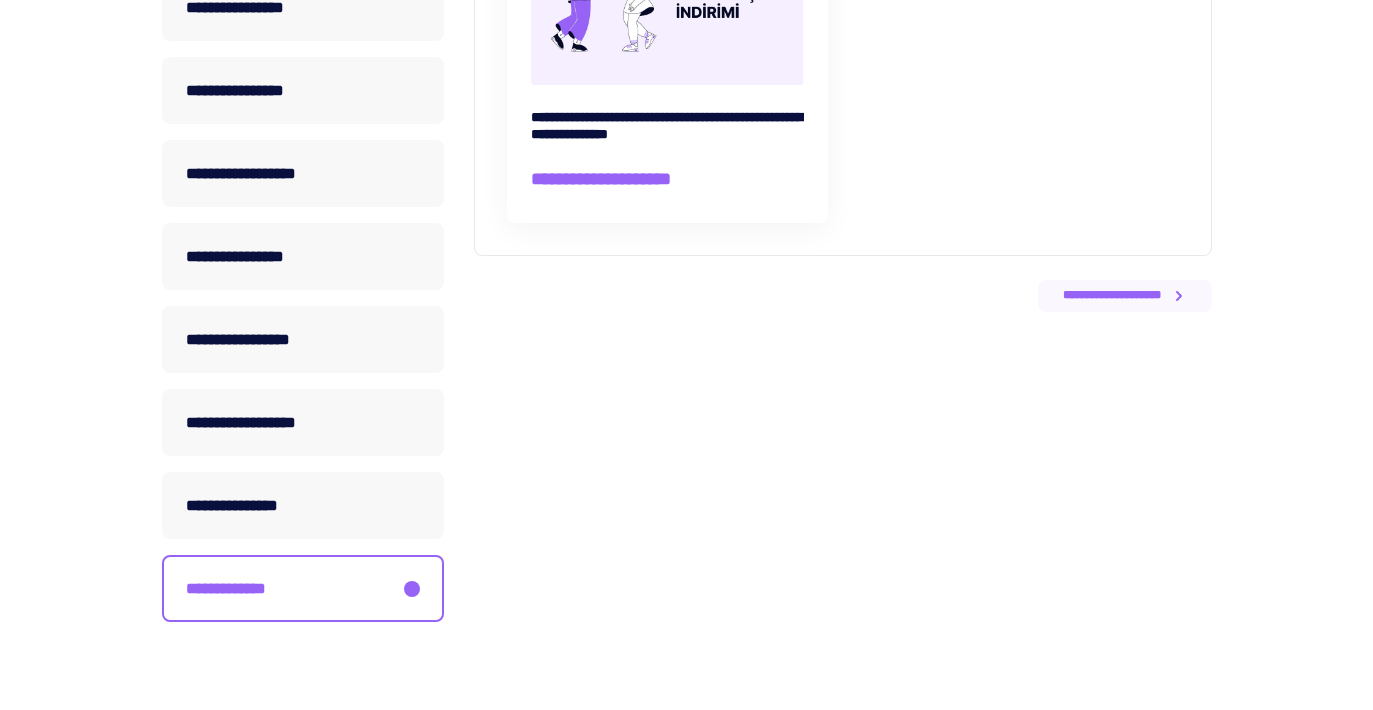 scroll, scrollTop: 383, scrollLeft: 0, axis: vertical 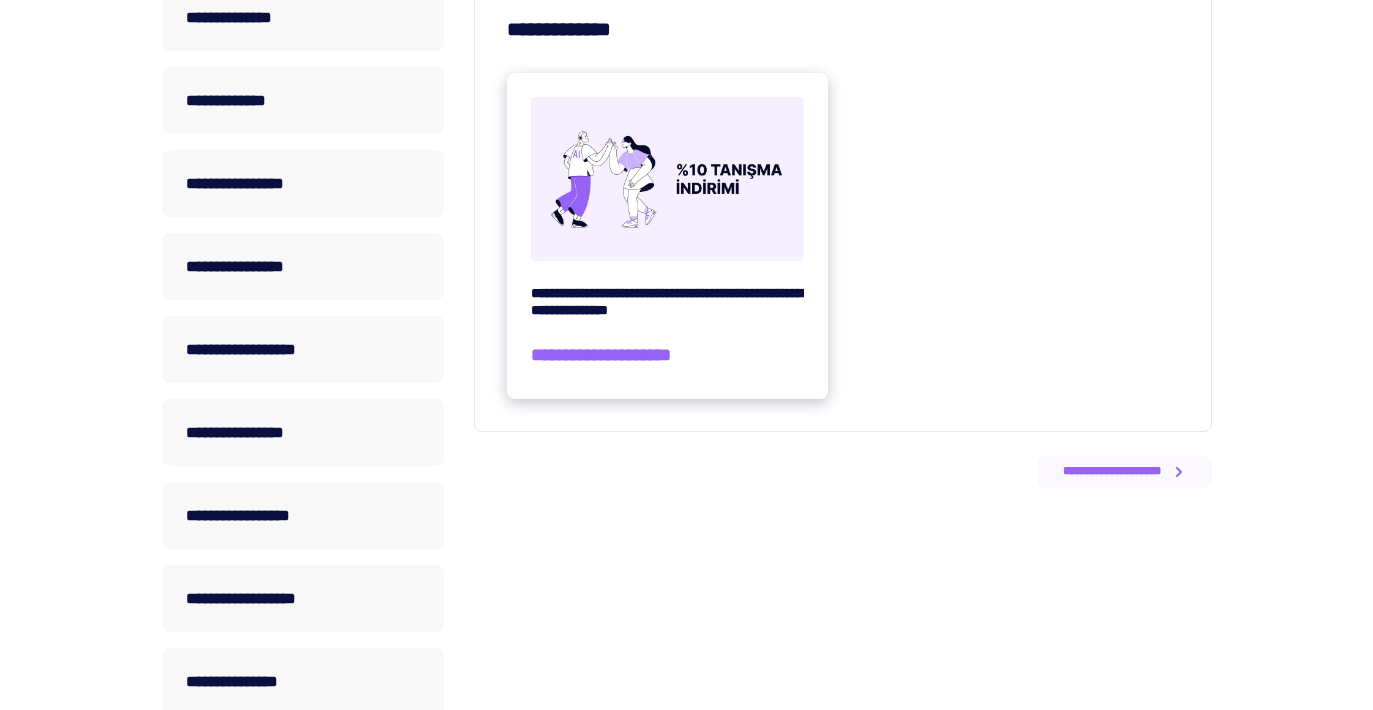 click on "**********" at bounding box center [667, 302] 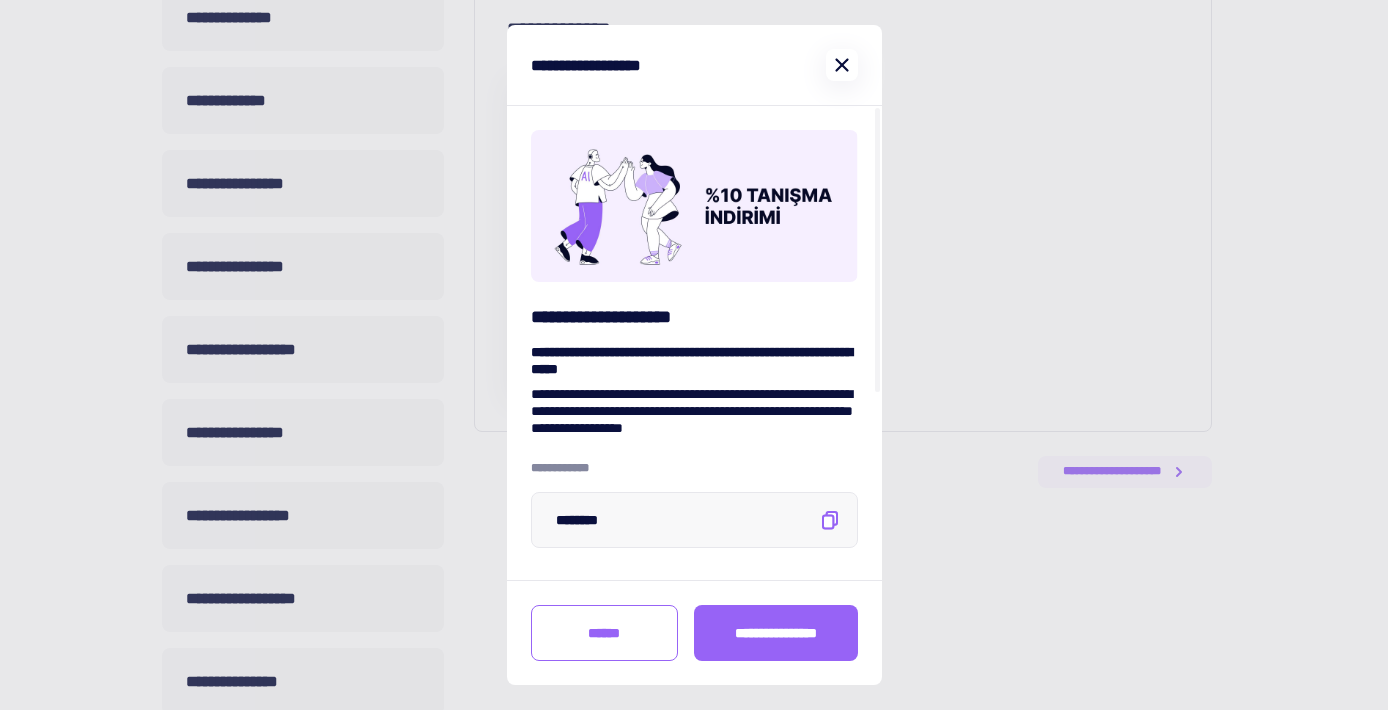 click 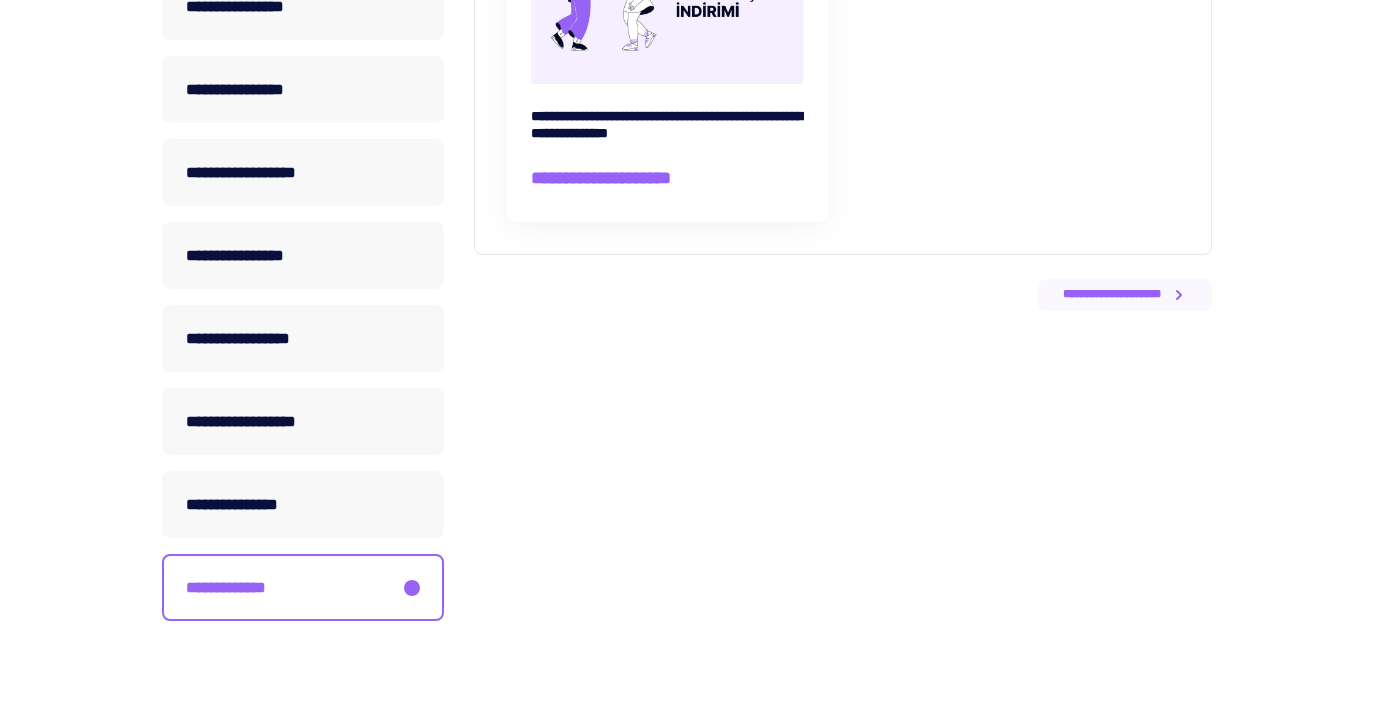 scroll, scrollTop: 553, scrollLeft: 0, axis: vertical 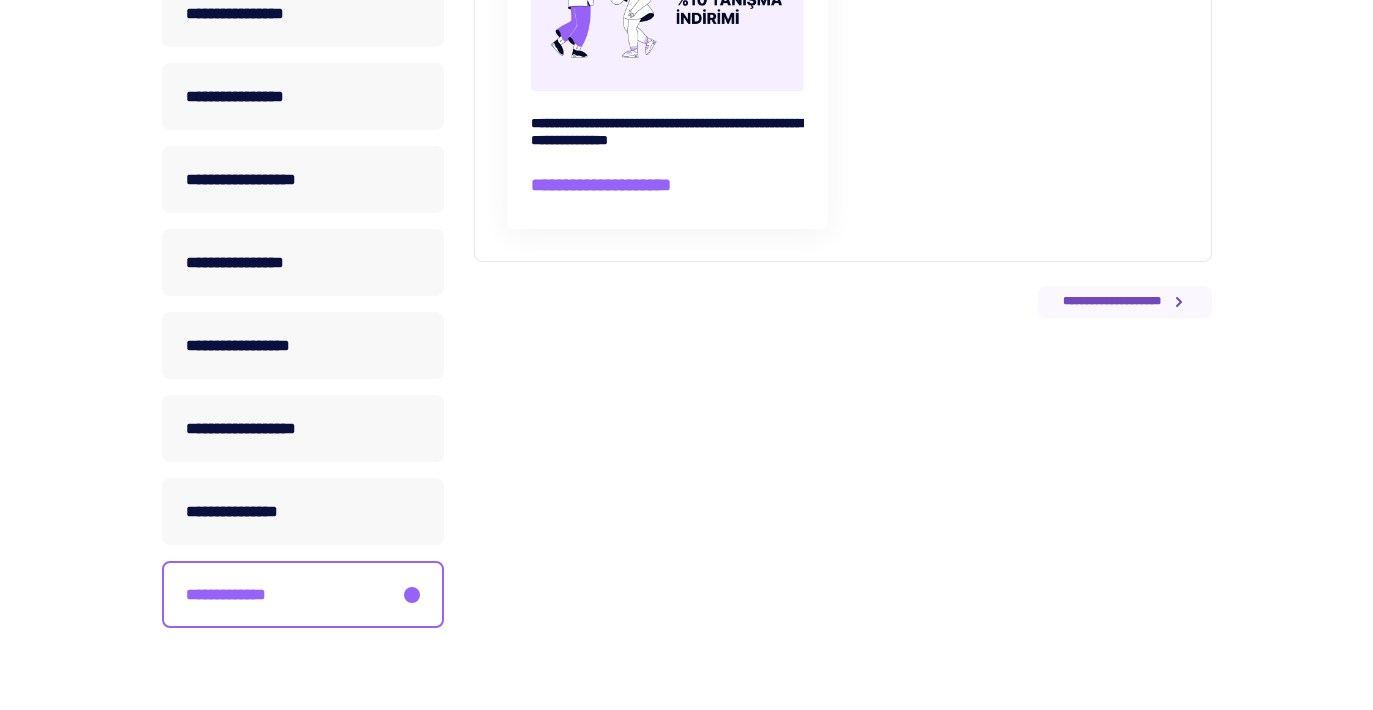click on "**********" at bounding box center (1125, 302) 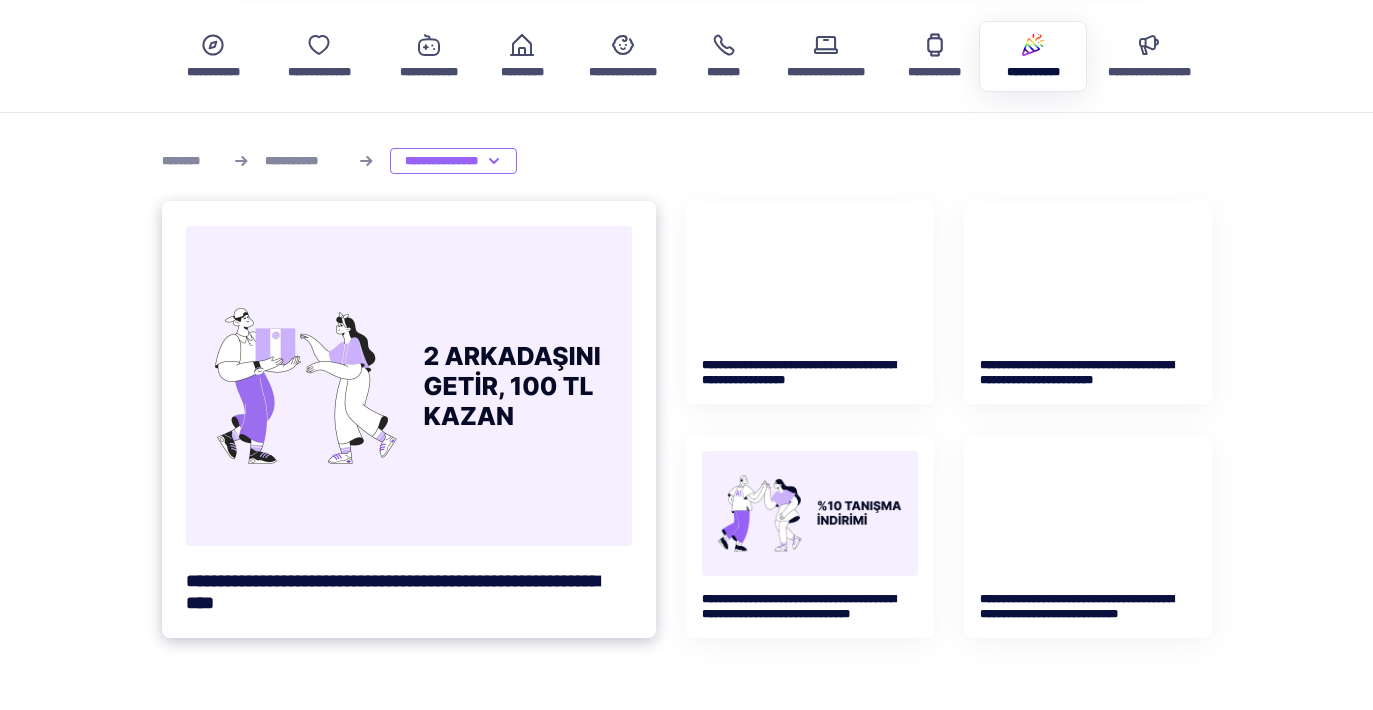 scroll, scrollTop: 265, scrollLeft: 0, axis: vertical 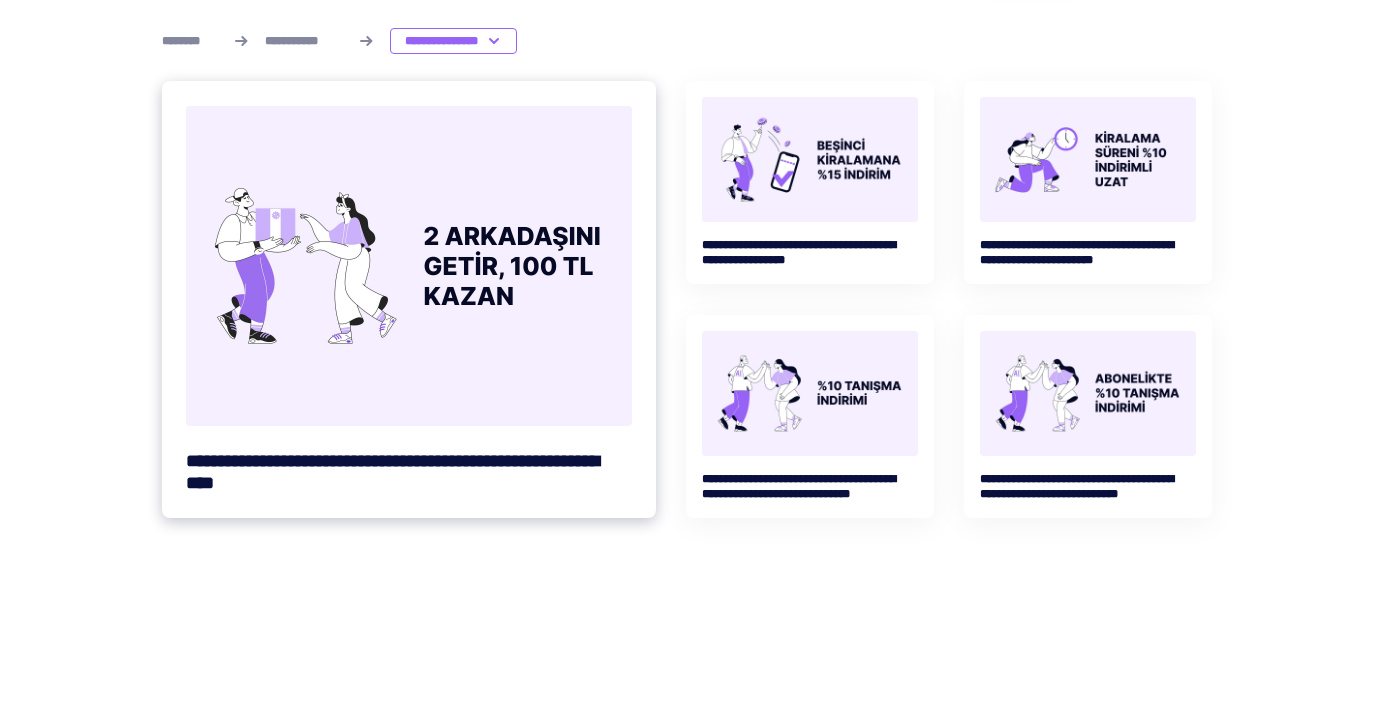 click at bounding box center (409, 266) 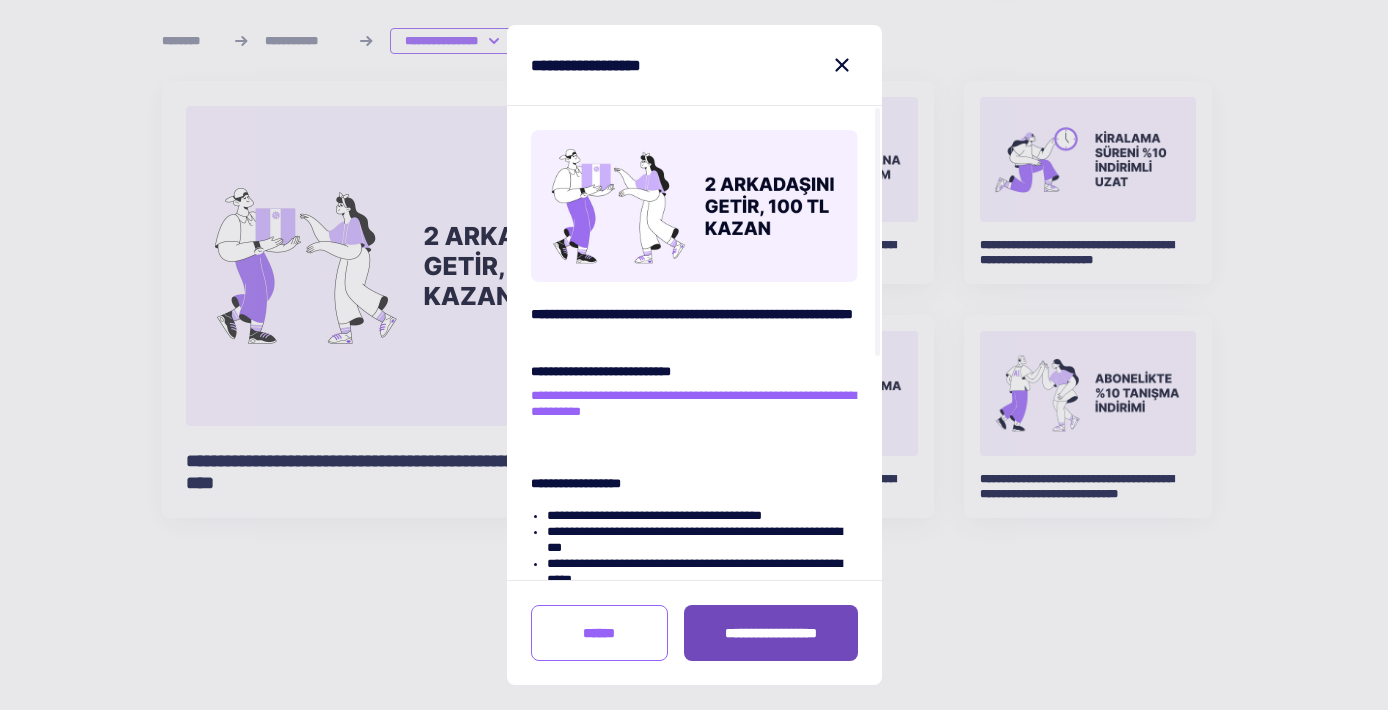 click on "**********" at bounding box center [771, 633] 